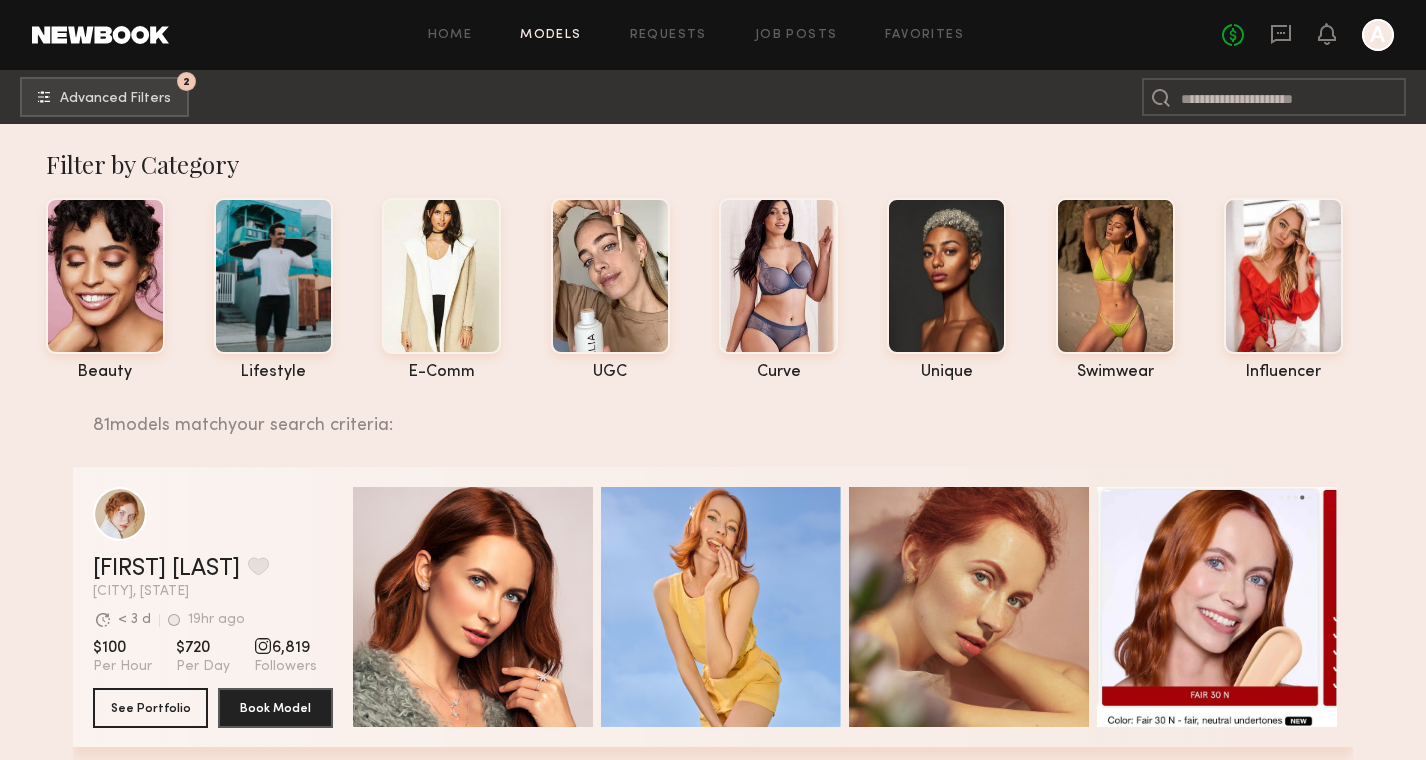 scroll, scrollTop: 719, scrollLeft: 0, axis: vertical 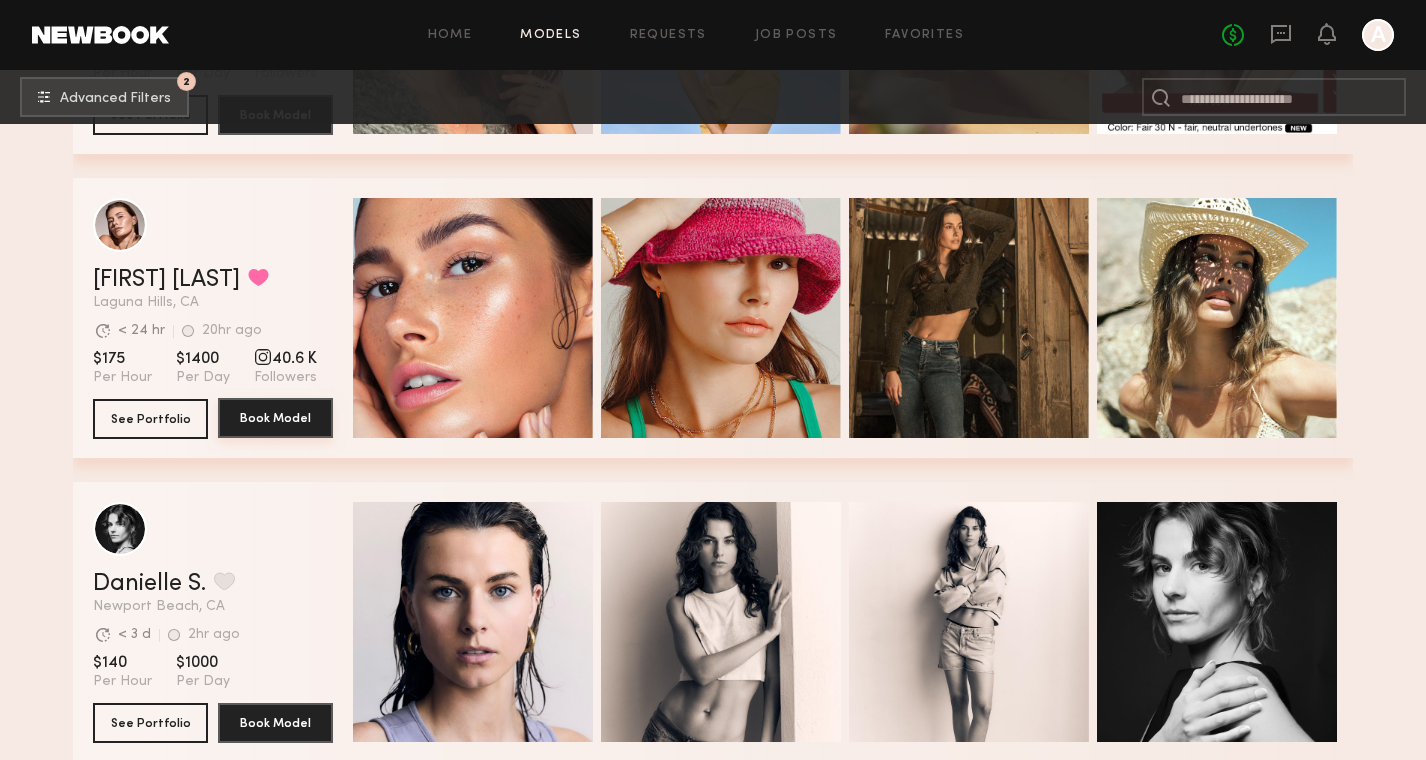 click on "Book Model" 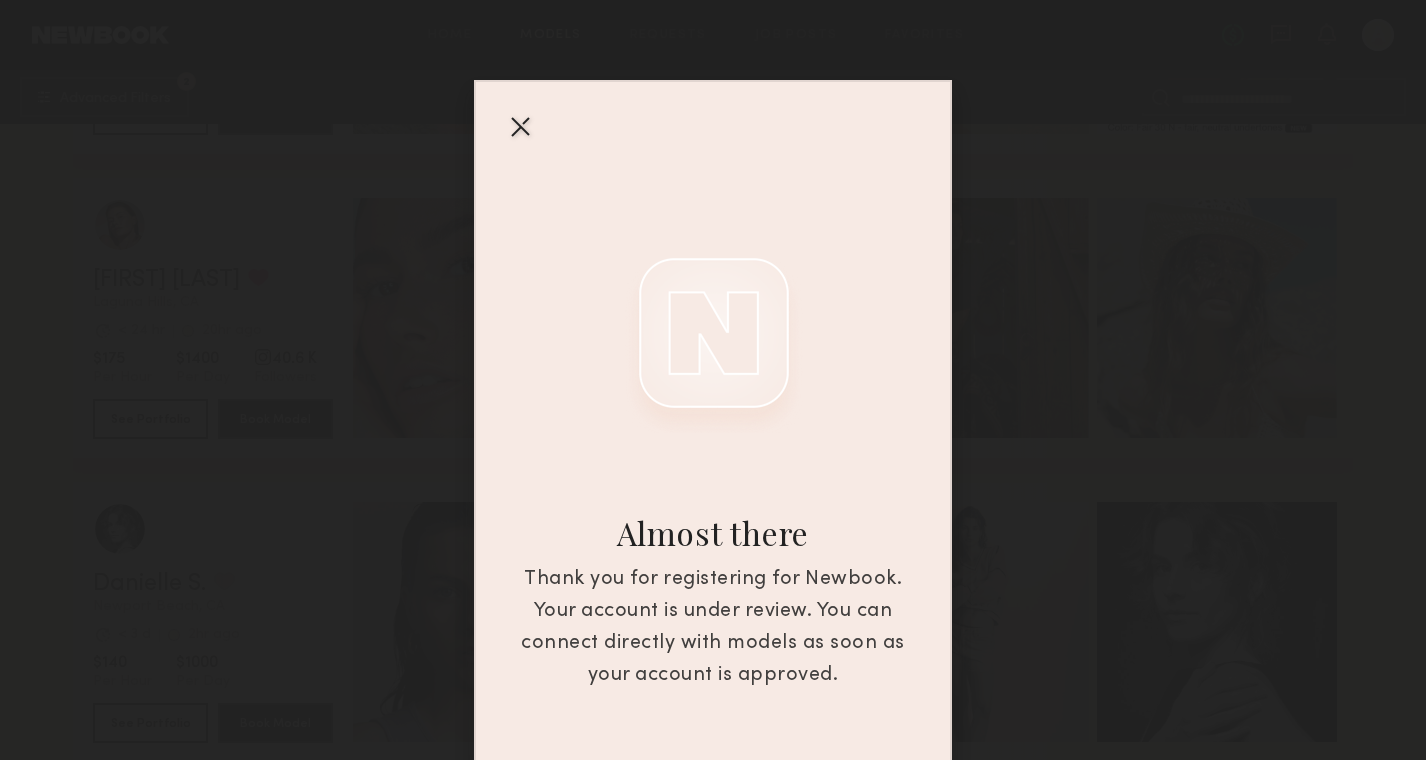 scroll, scrollTop: 54, scrollLeft: 0, axis: vertical 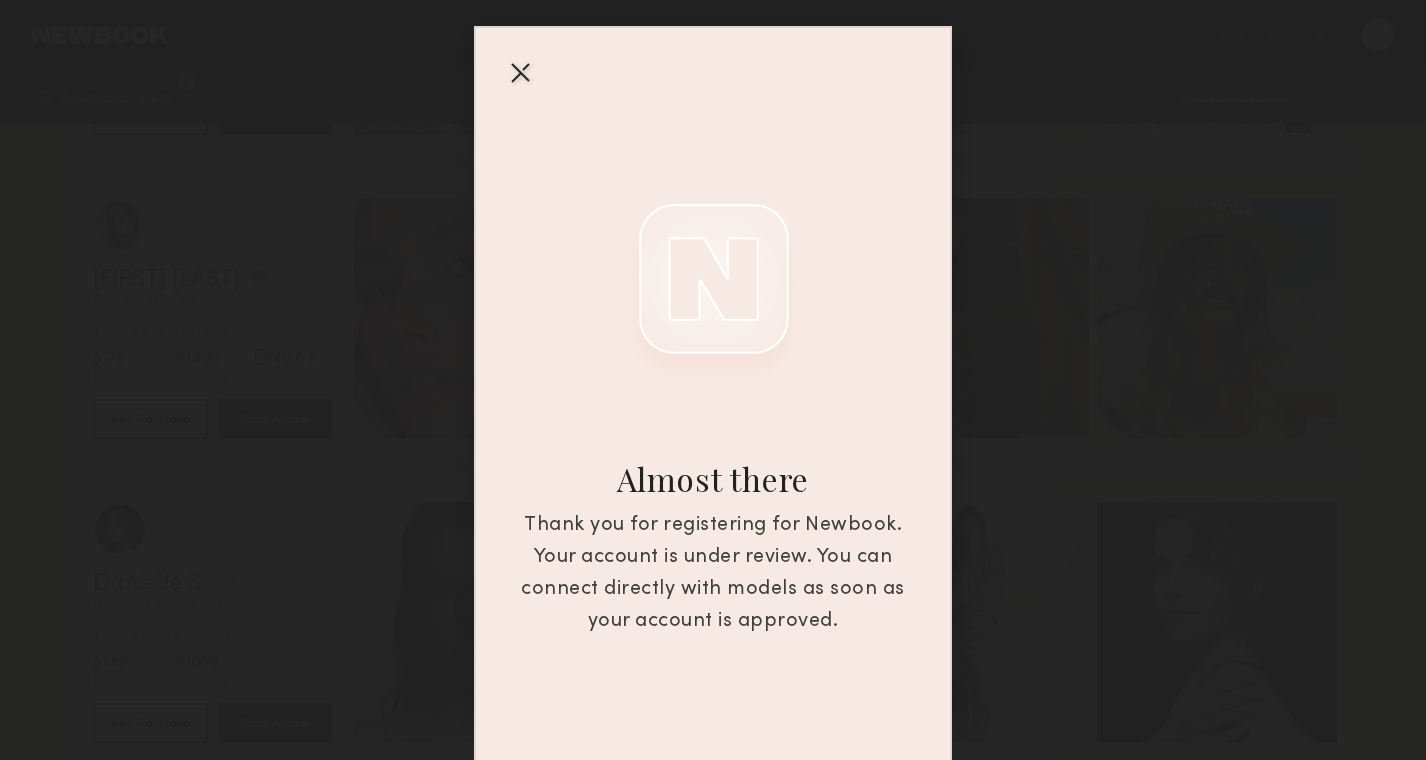 click at bounding box center (520, 72) 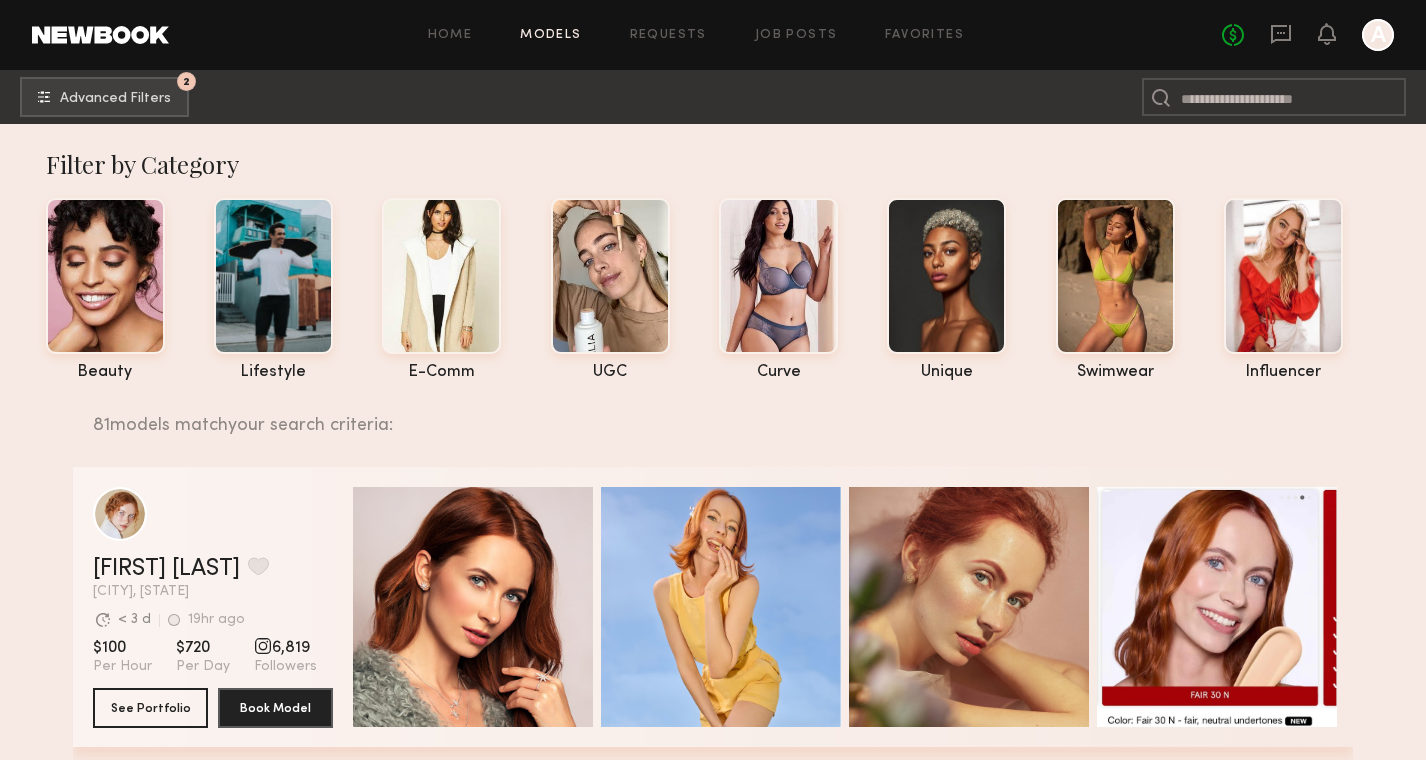 scroll, scrollTop: 0, scrollLeft: 0, axis: both 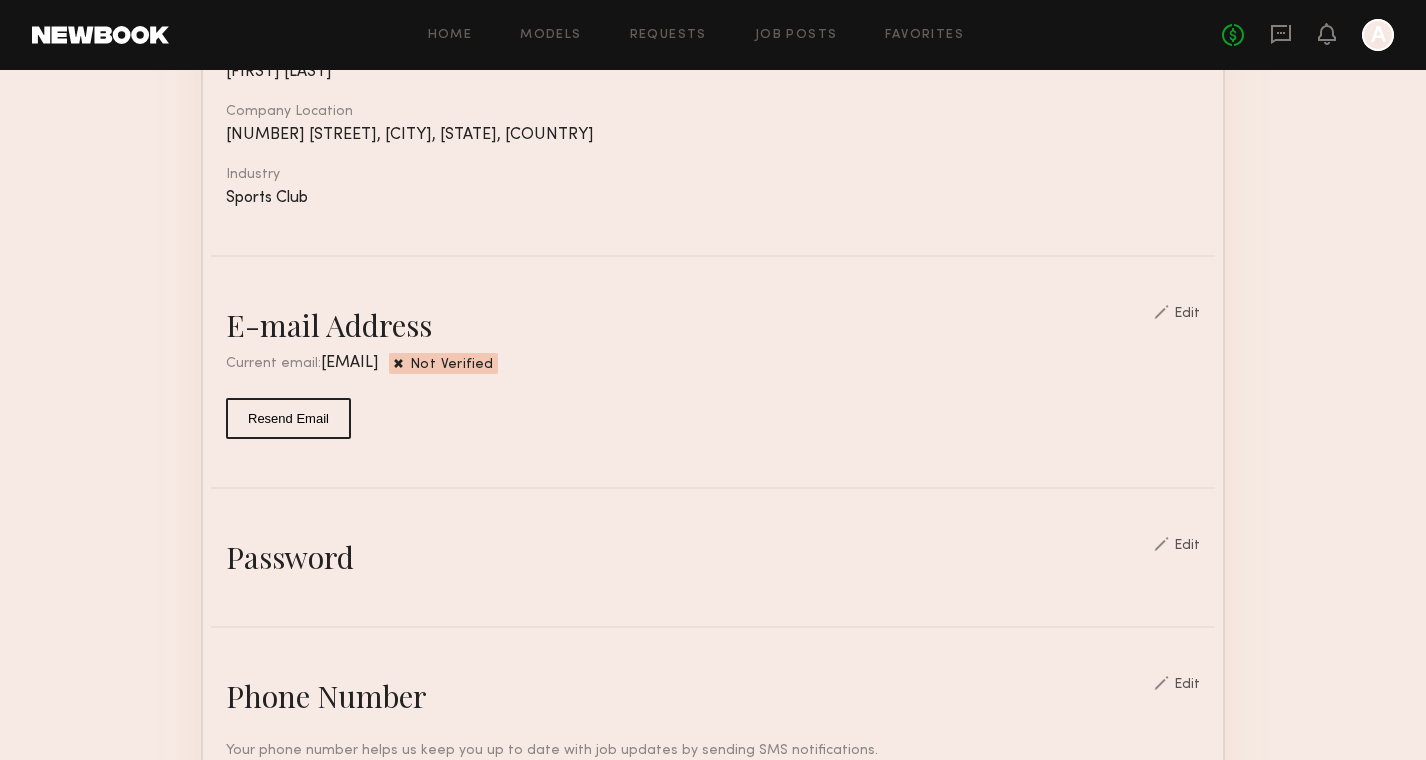 click on "Resend Email" 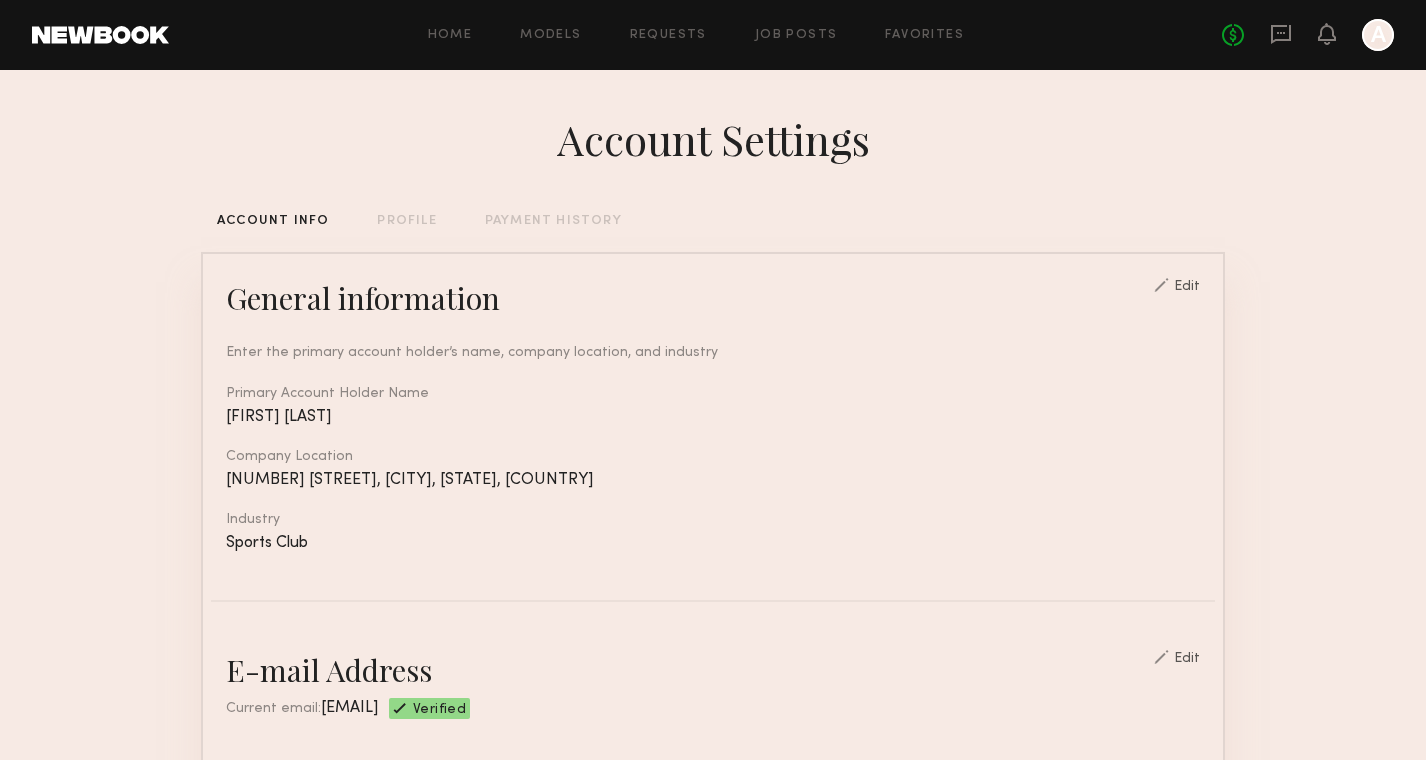 scroll, scrollTop: 0, scrollLeft: 0, axis: both 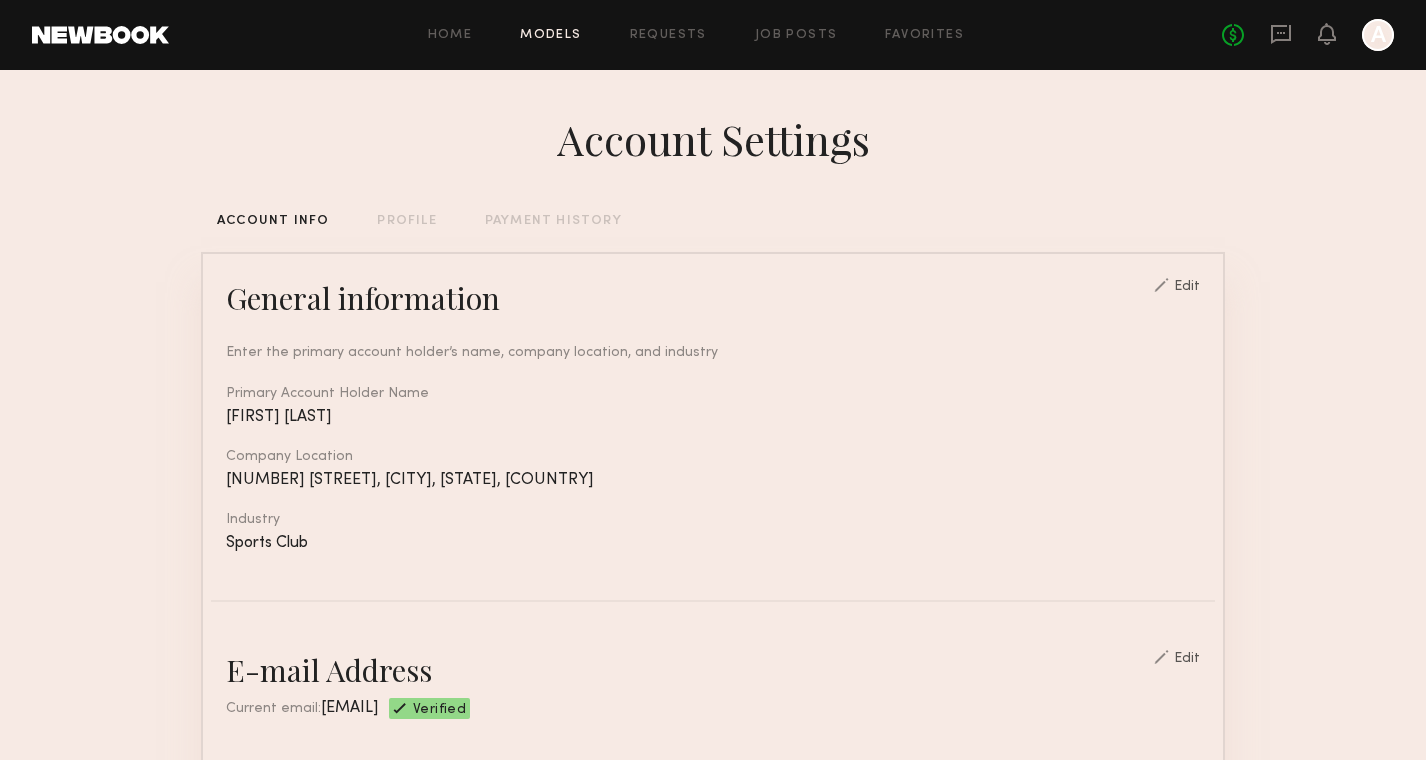 click on "Models" 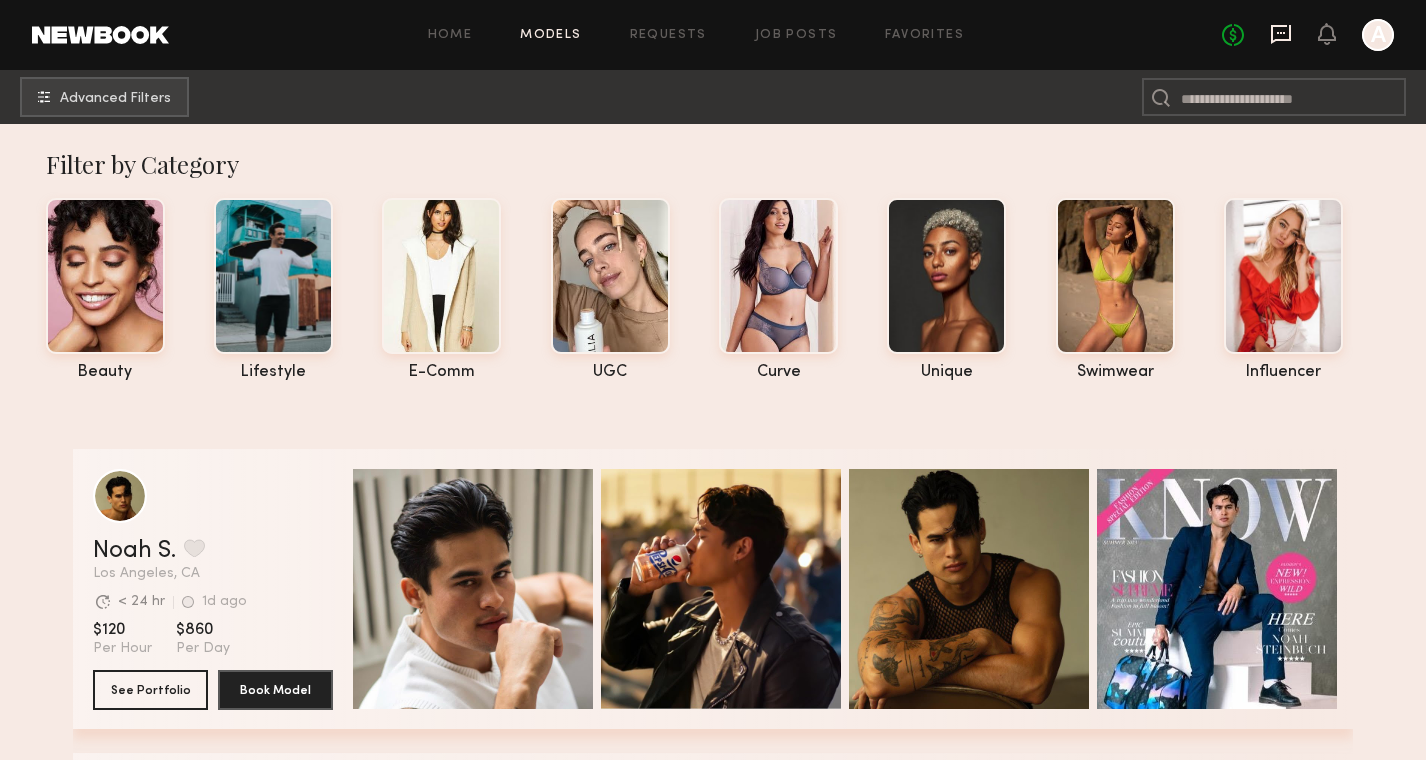 click 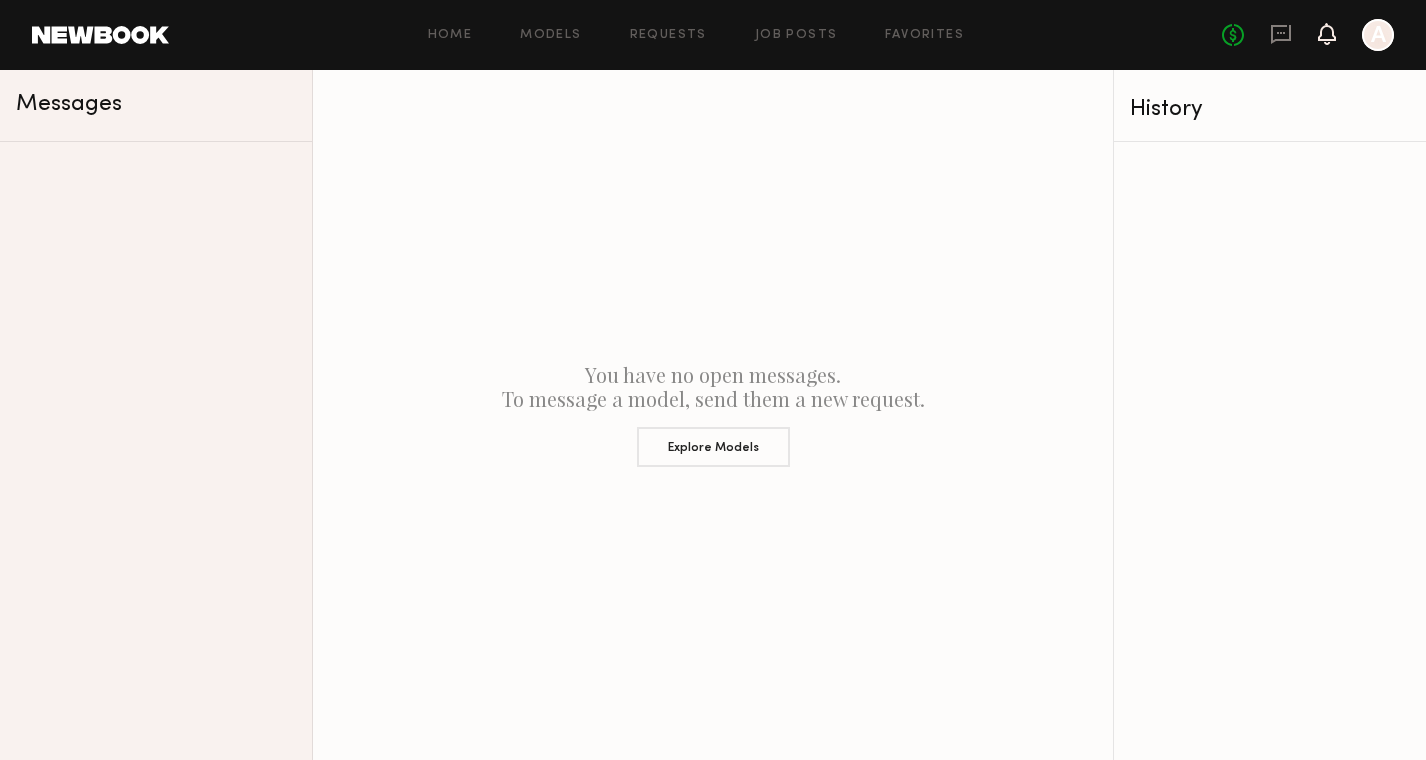 click 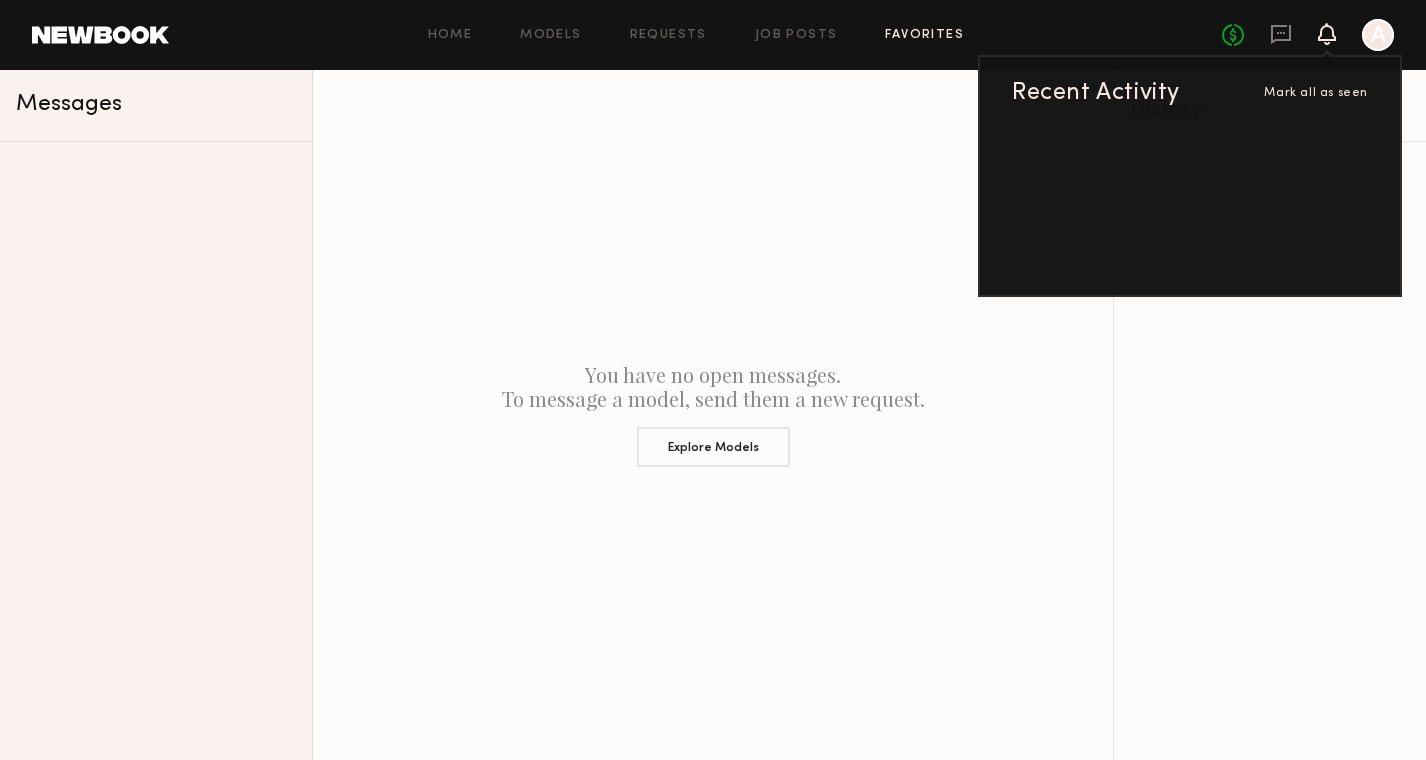 click on "Favorites" 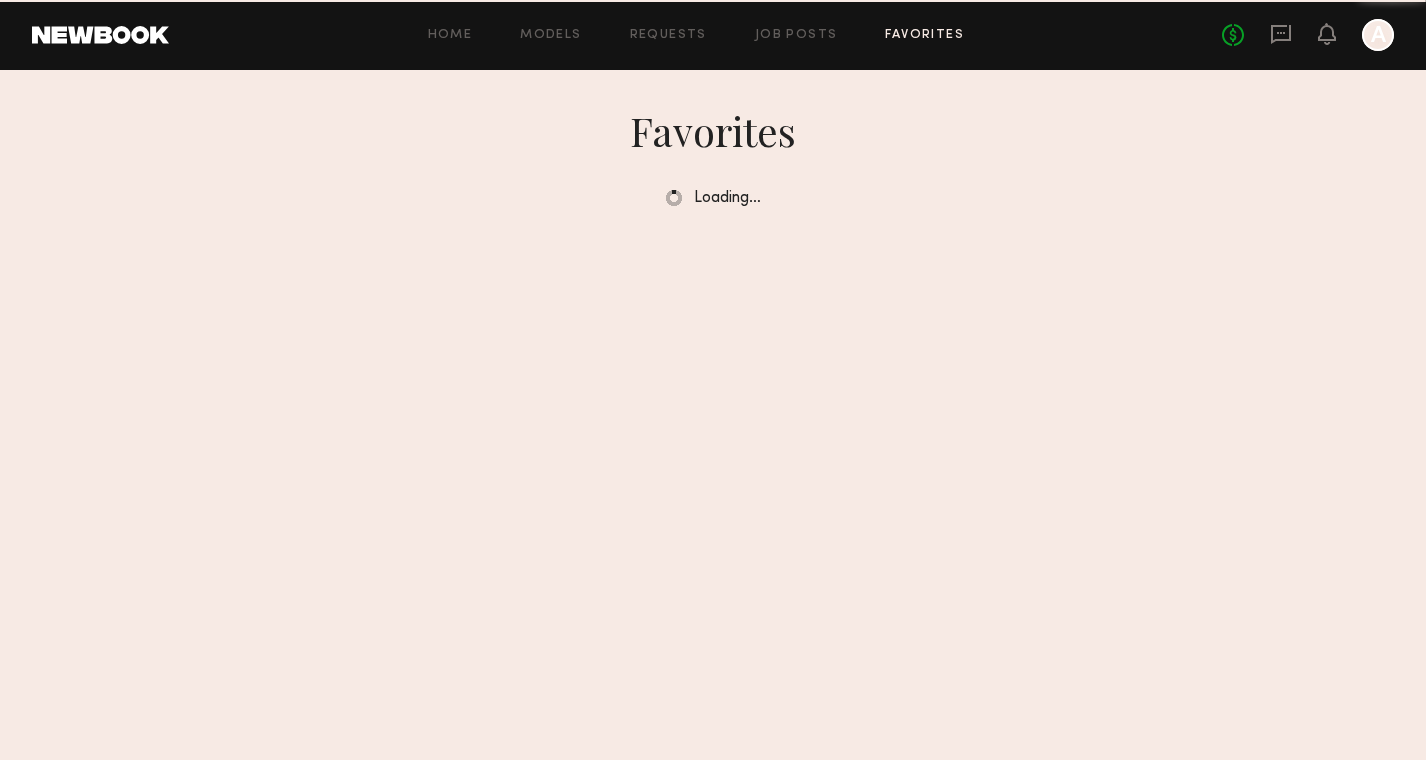 click on "Home Models Requests Job Posts Favorites Sign Out" 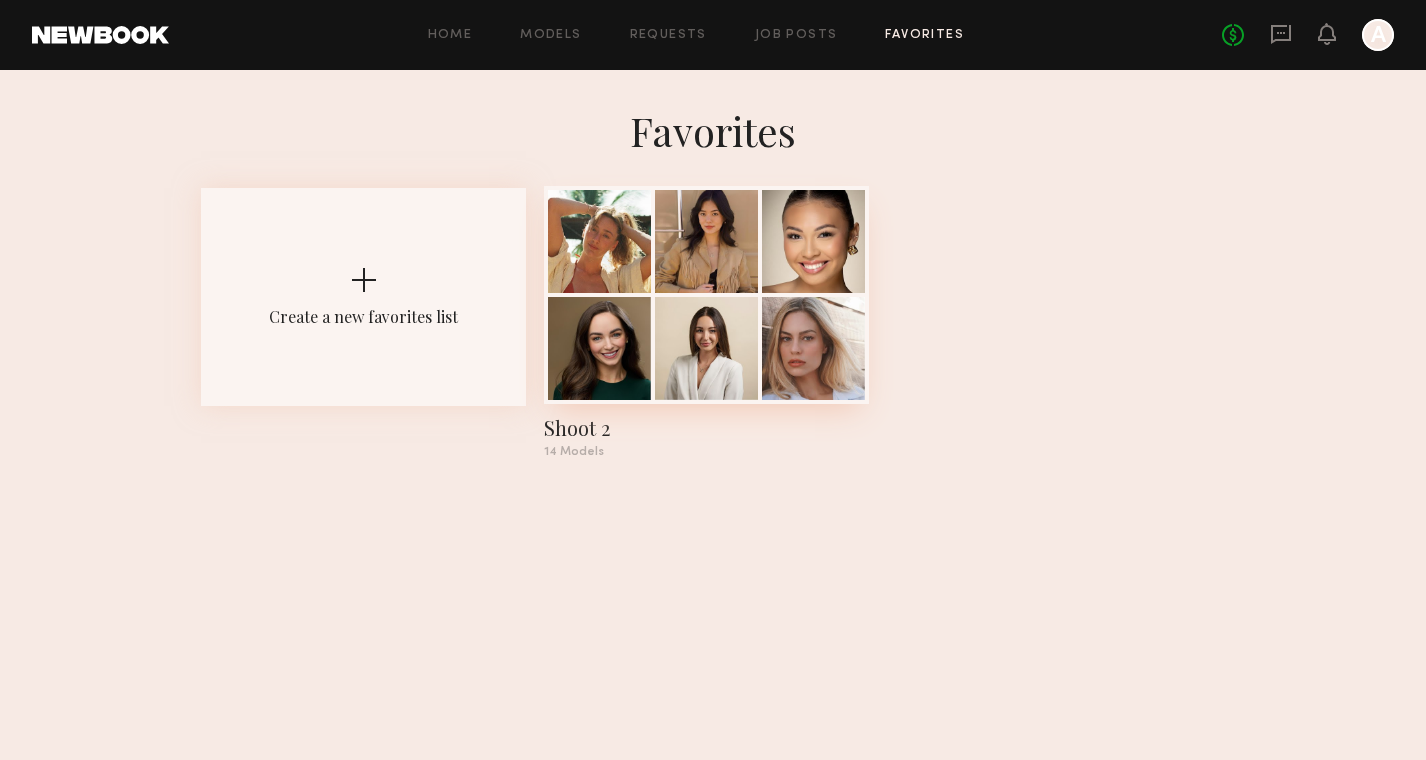 click 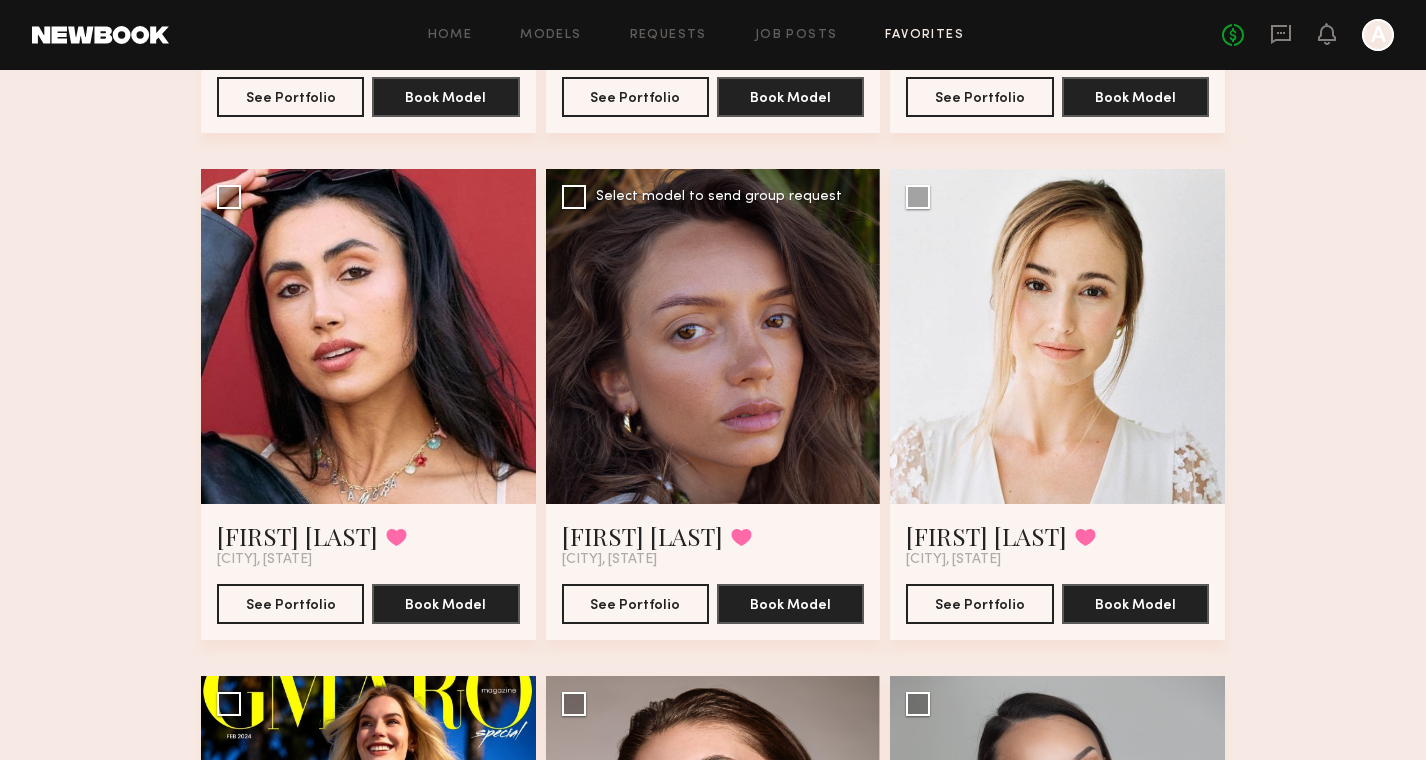 scroll, scrollTop: 1109, scrollLeft: 0, axis: vertical 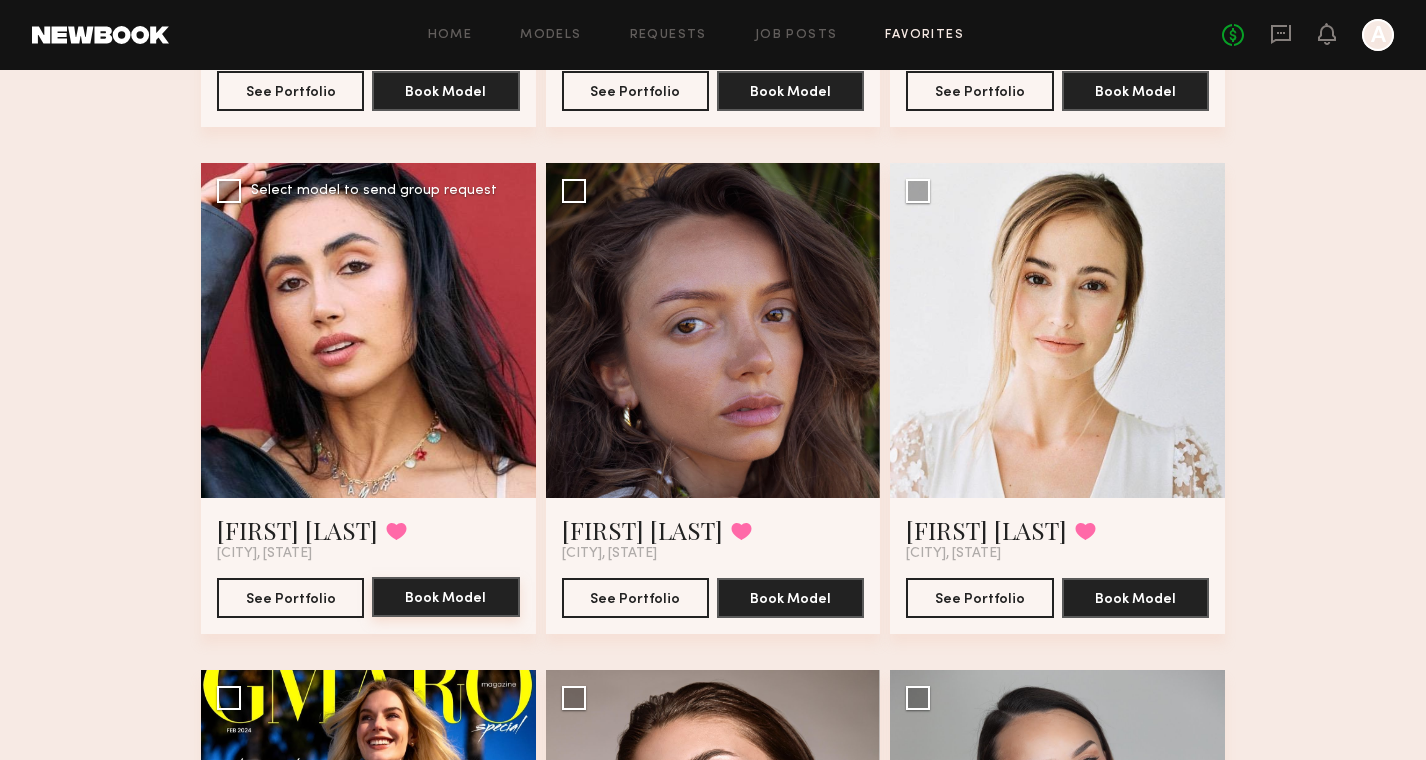 click on "Book Model" 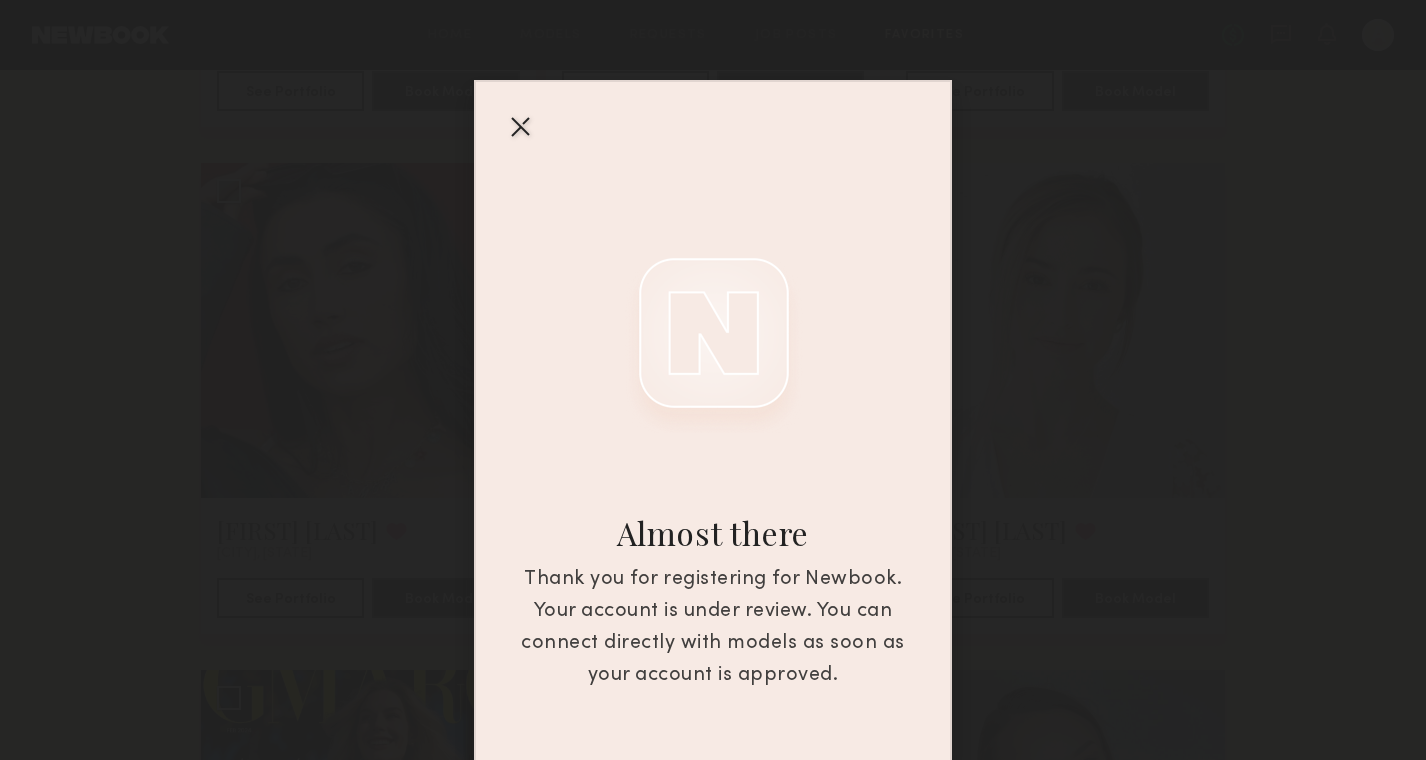 click on "Almost there   Thank you for registering for Newbook. Your account is under review. You can connect directly with models as soon as your account is approved." at bounding box center [713, 454] 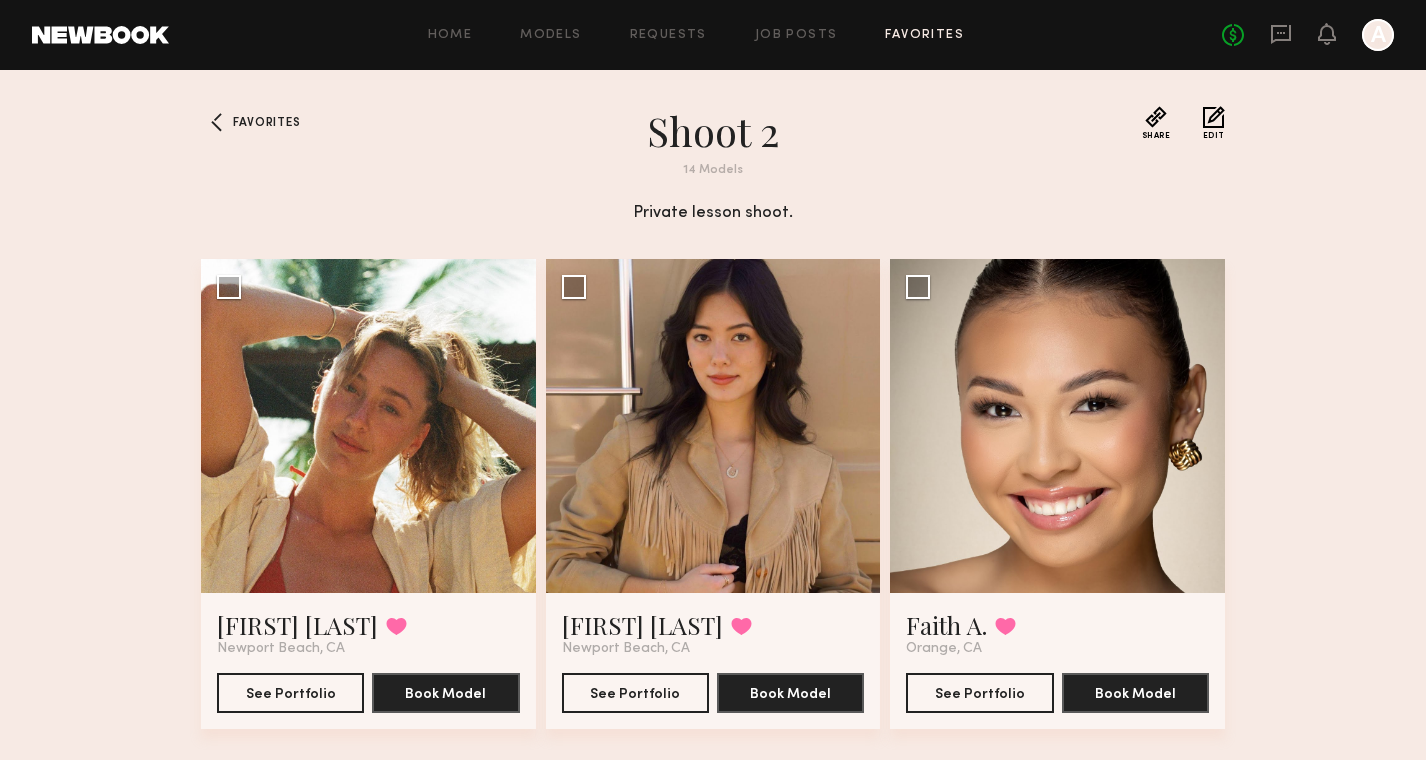scroll, scrollTop: 0, scrollLeft: 0, axis: both 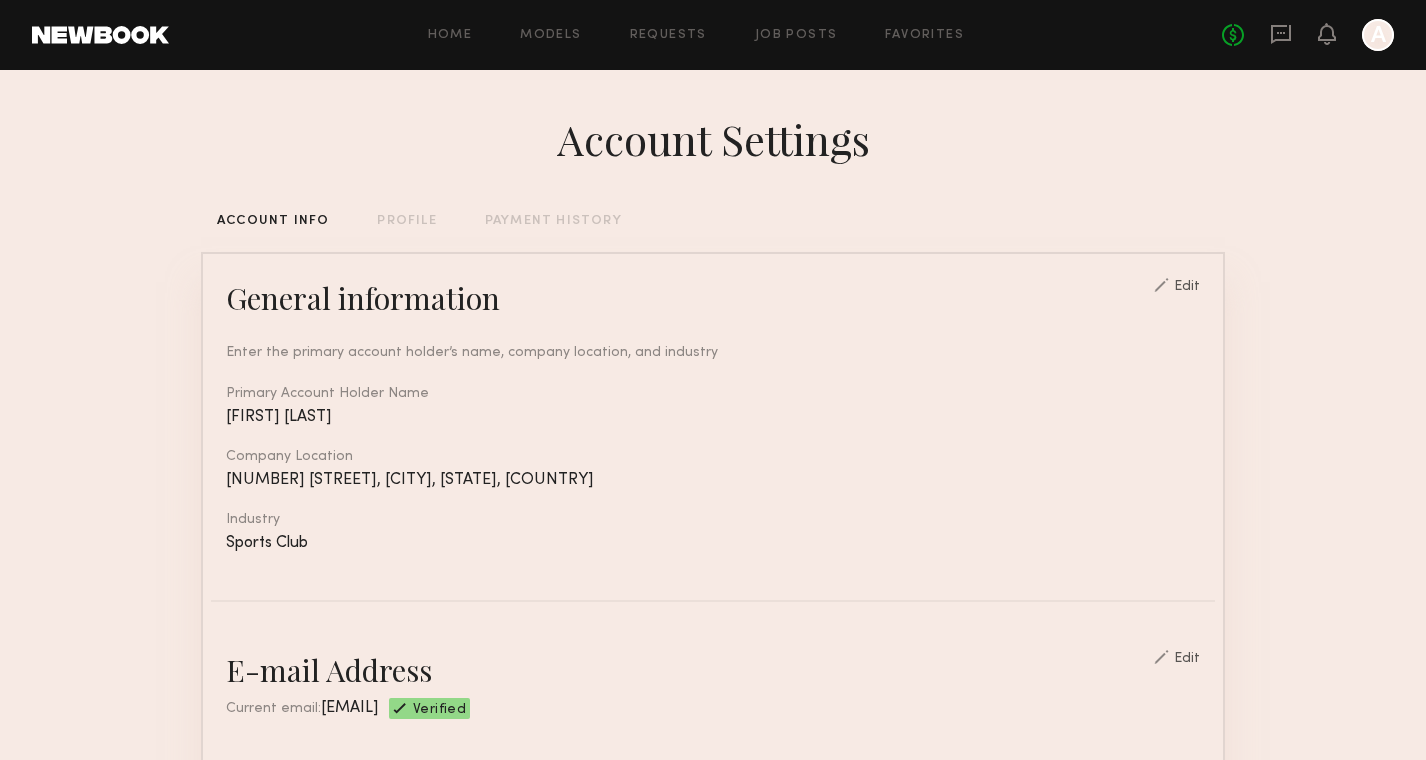 click on "PROFILE" 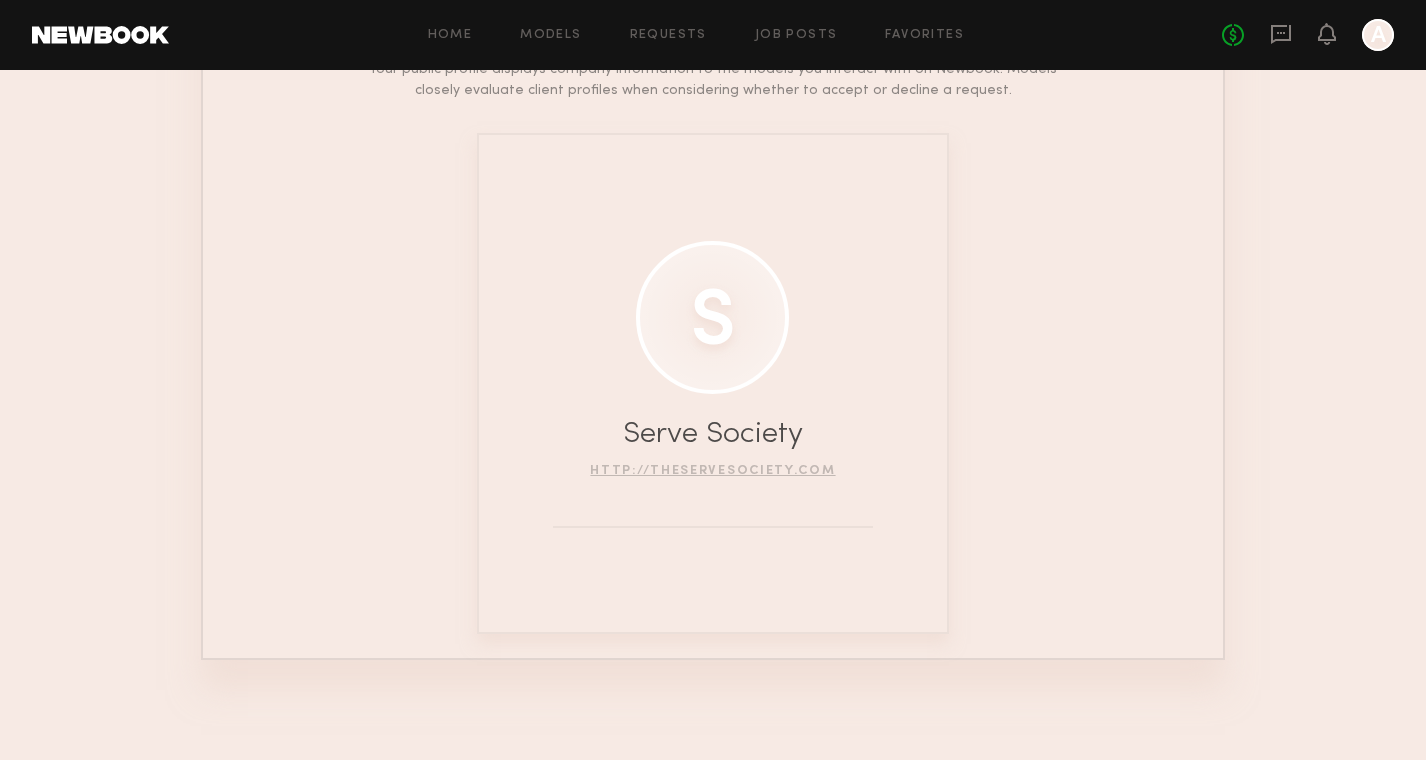click 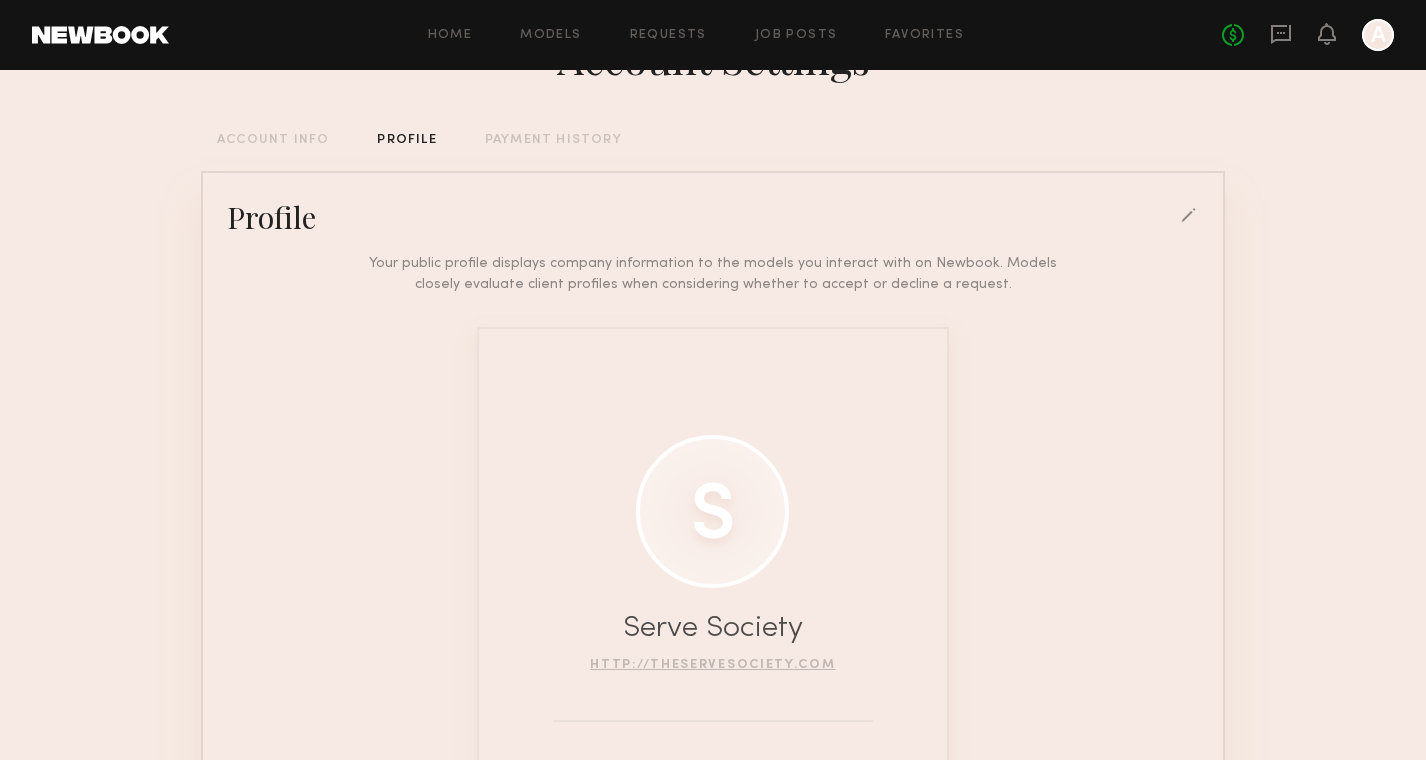 scroll, scrollTop: 70, scrollLeft: 0, axis: vertical 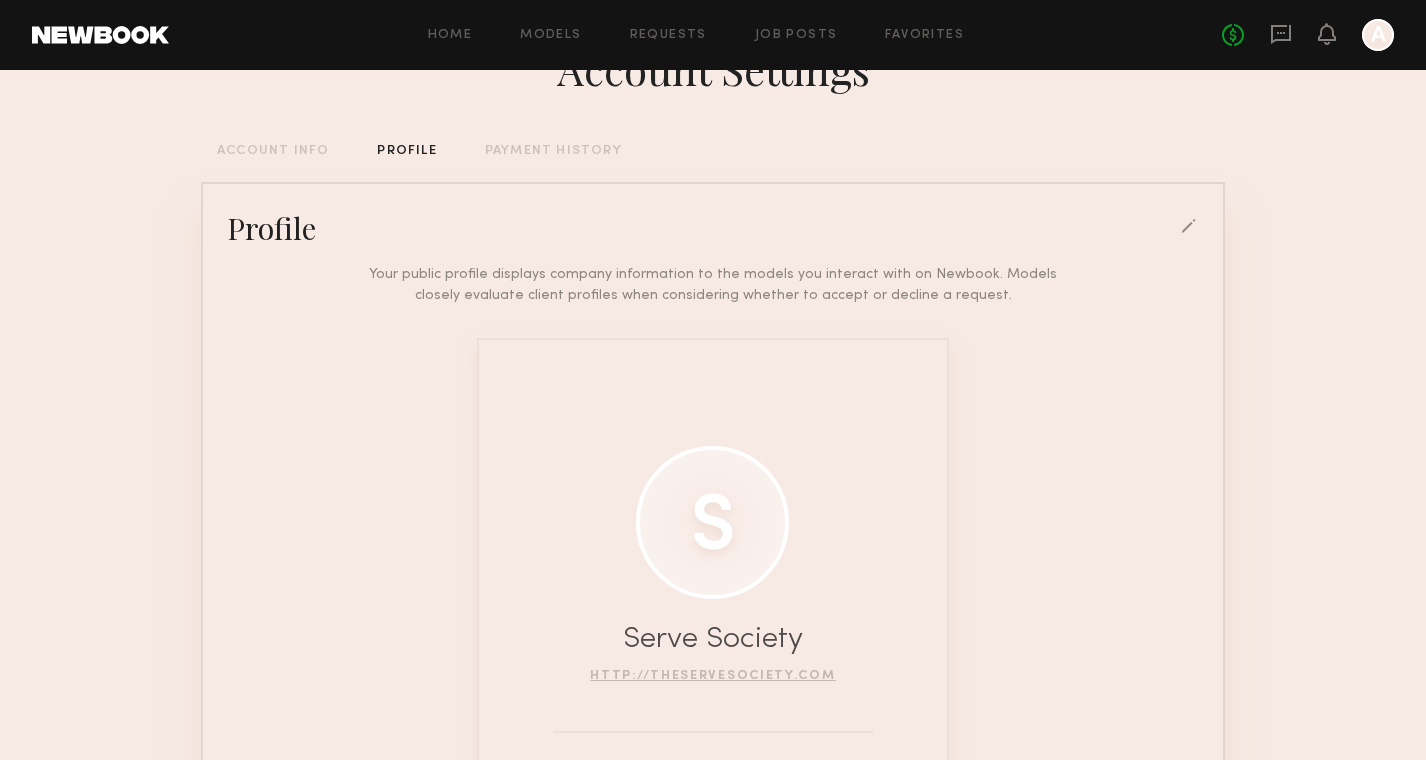 click on "PAYMENT HISTORY" 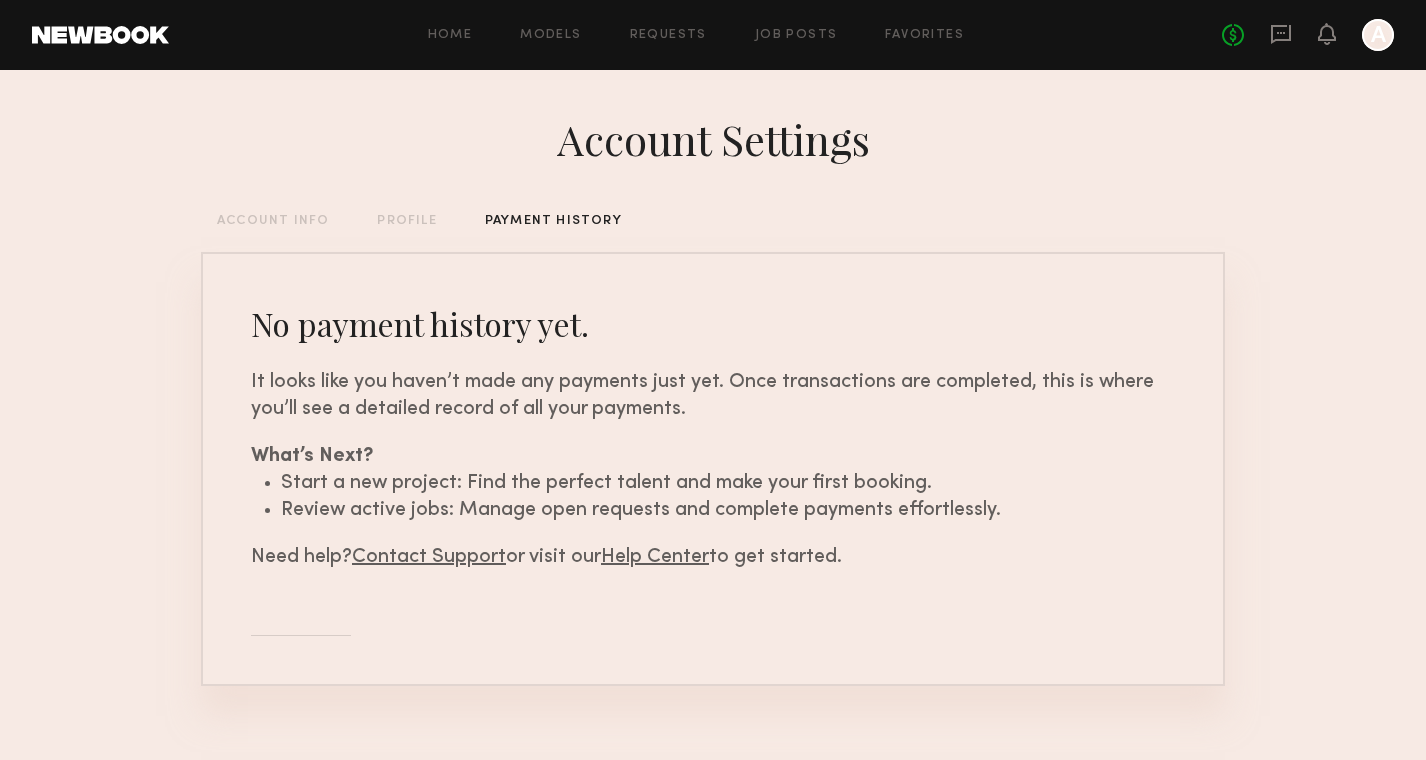 click on "PROFILE" 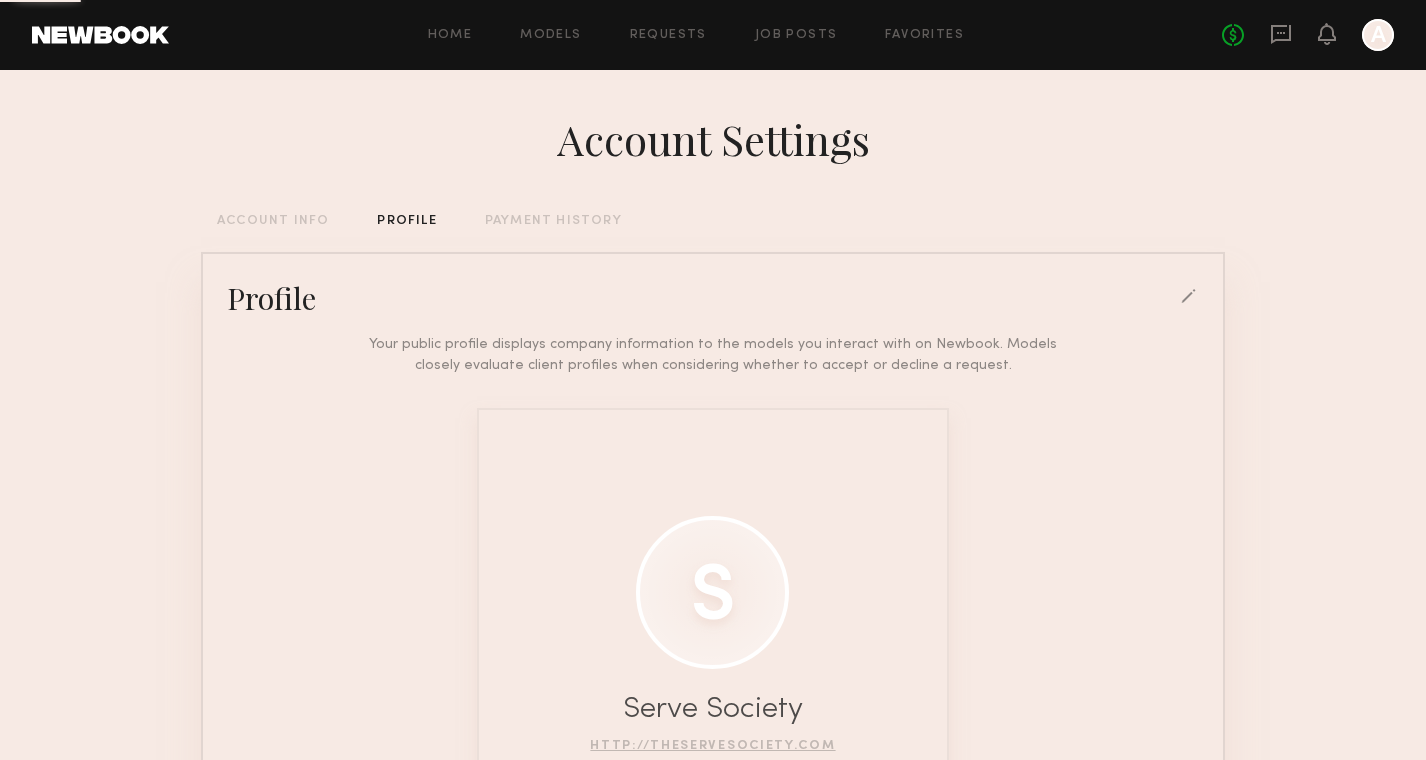 click on "Account Settings  ACCOUNT INFO   PROFILE   PAYMENT HISTORY  Profile  Your public profile displays company information to the models you interact with on Newbook. Models closely evaluate client profiles when considering whether to accept or decline a request.  S Serve Society http://theservesociety.com" 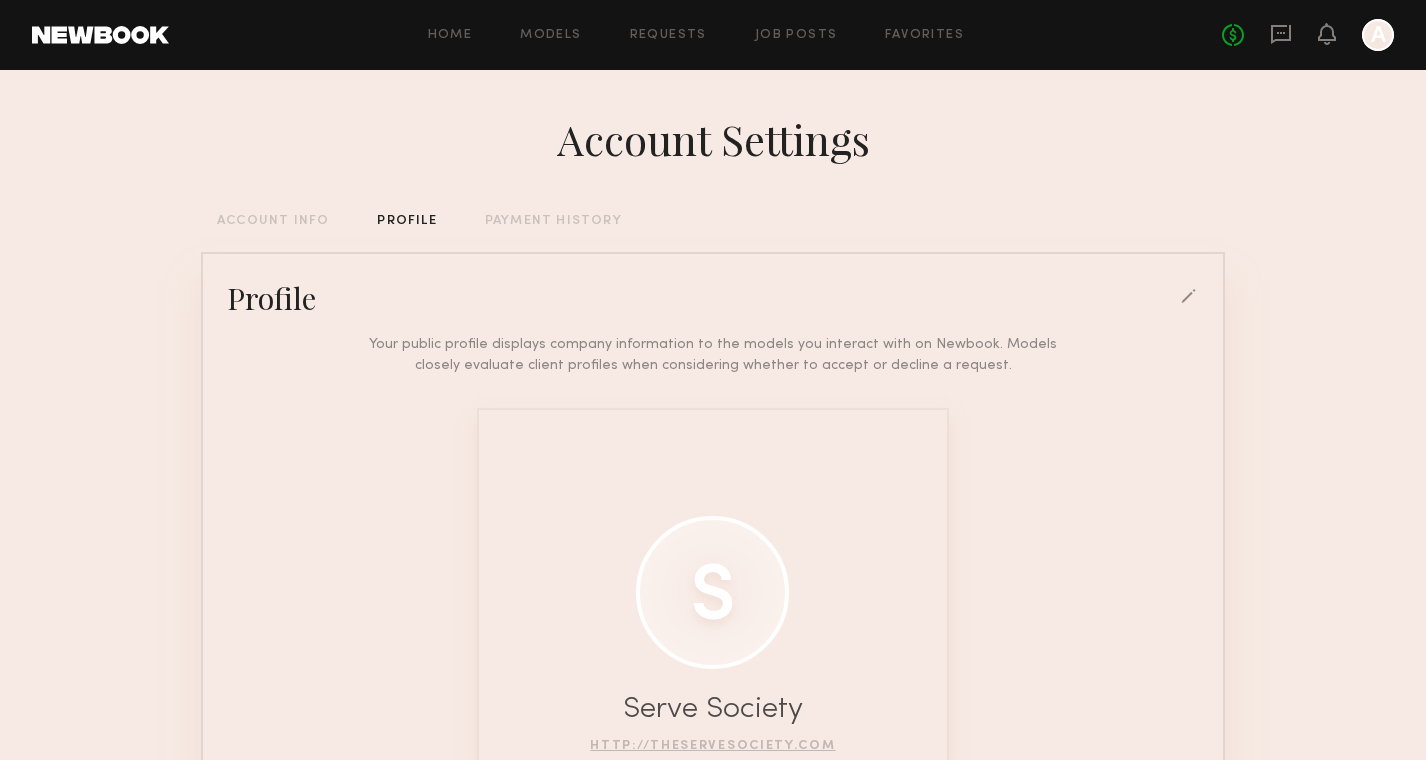 click on "ACCOUNT INFO" 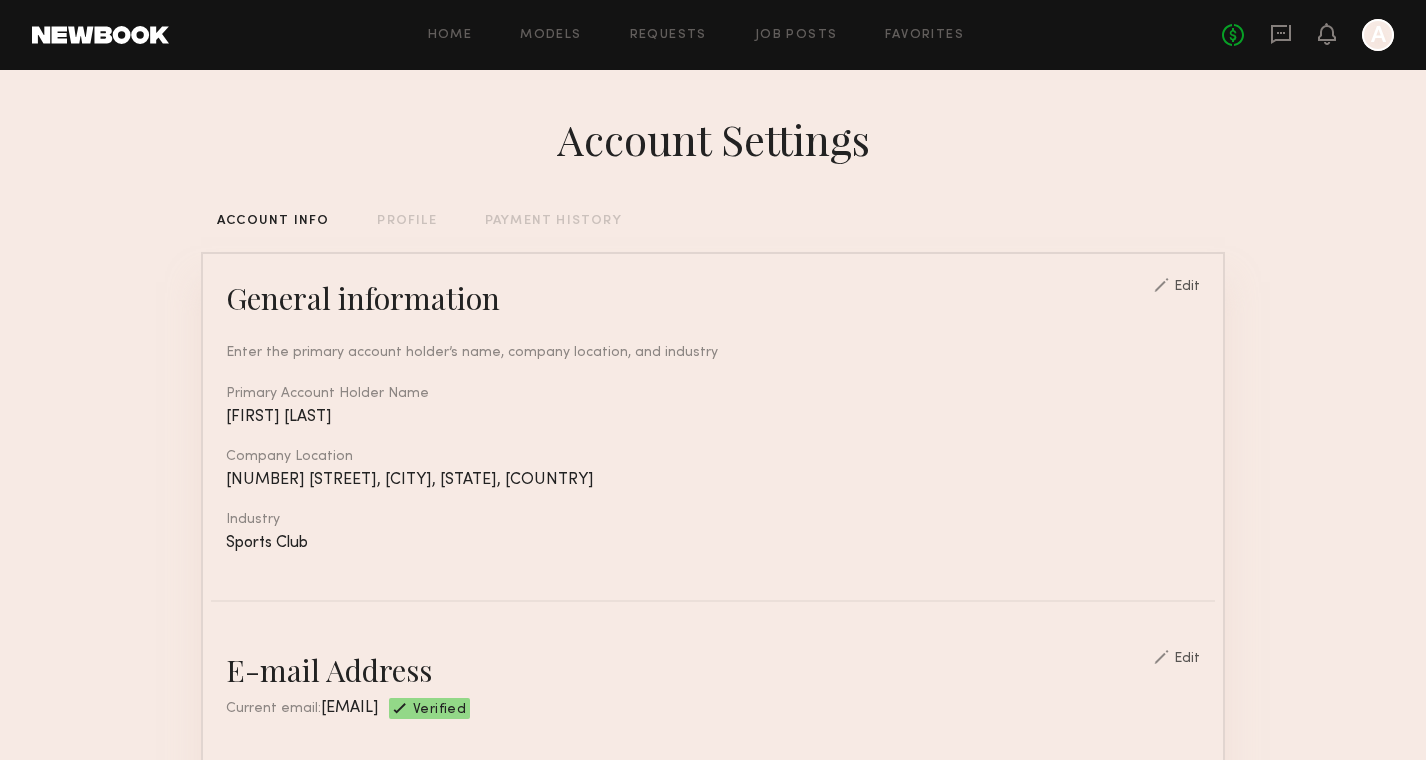 scroll, scrollTop: 0, scrollLeft: 0, axis: both 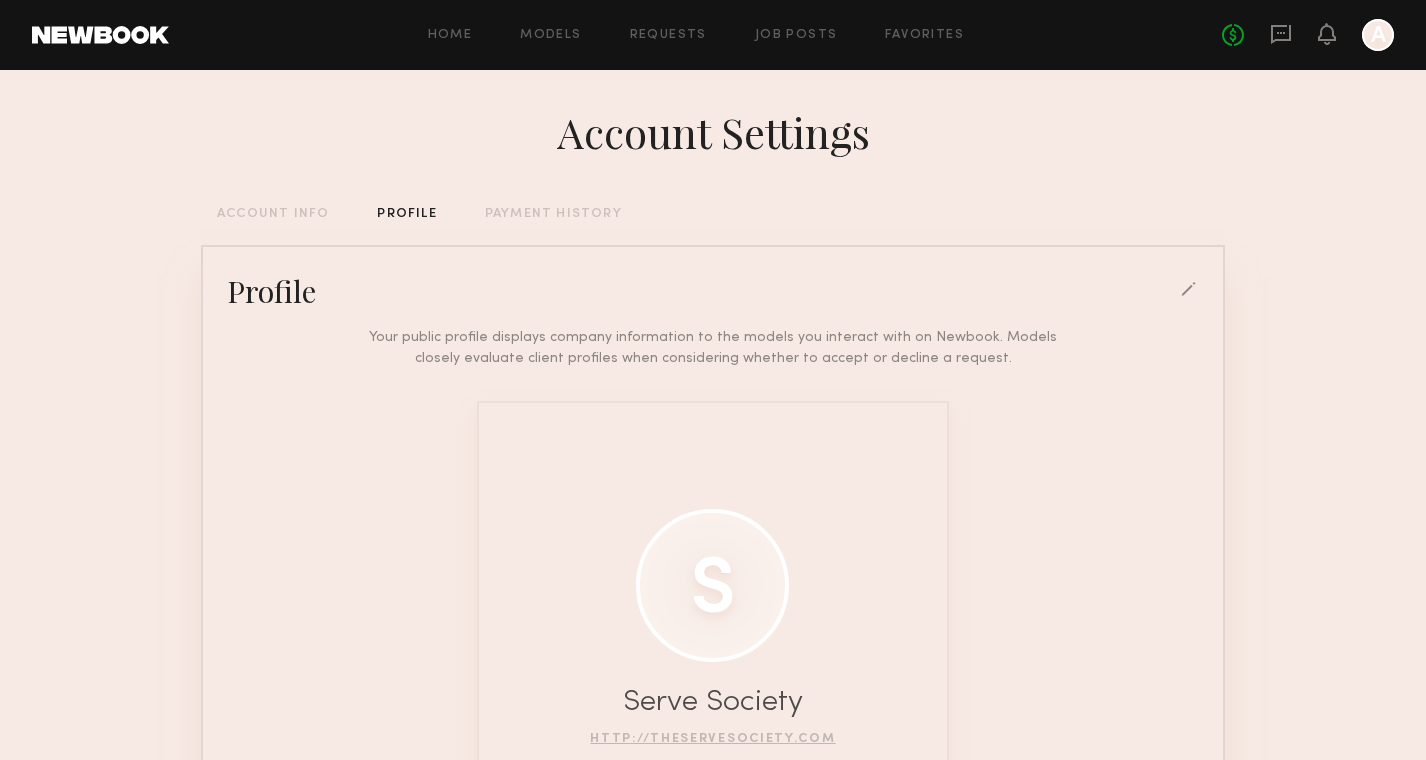 click 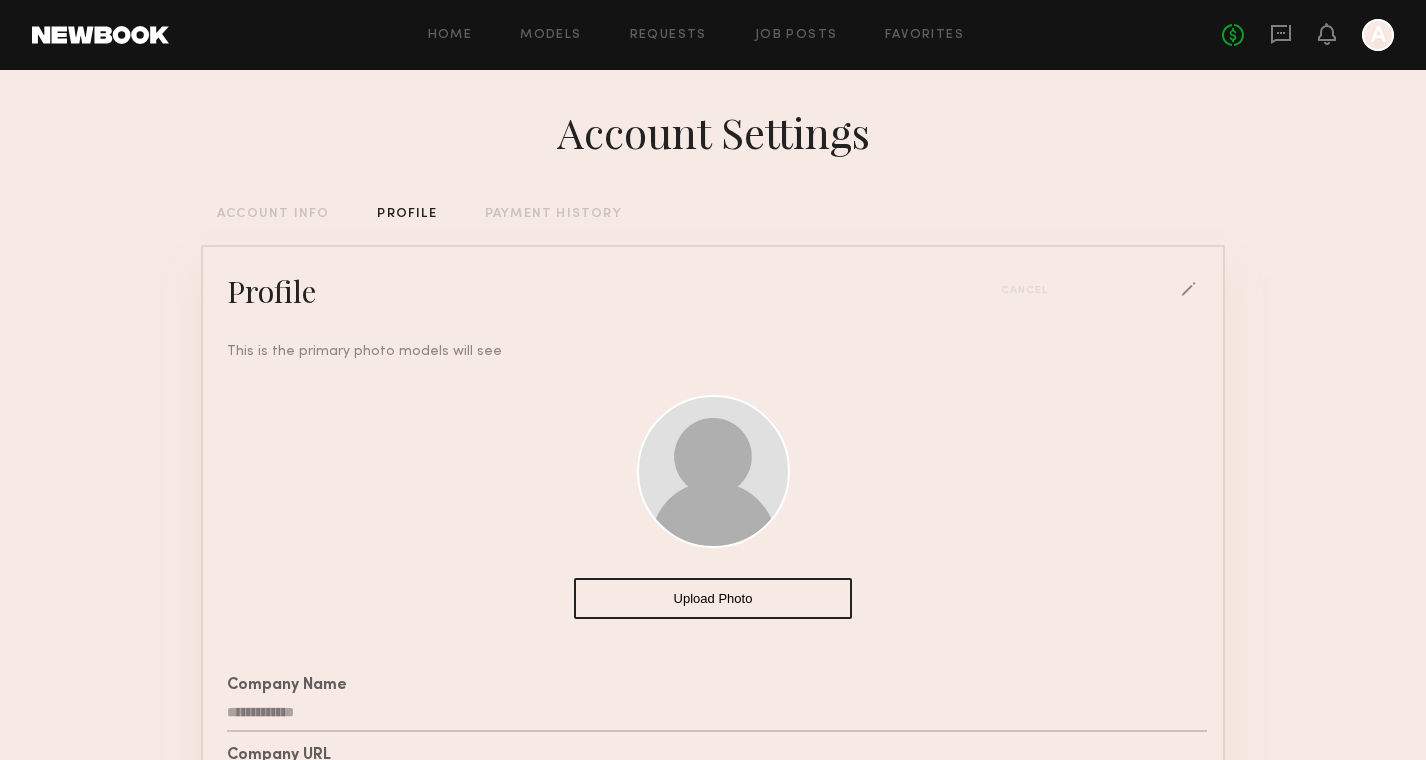click on "Upload Photo" 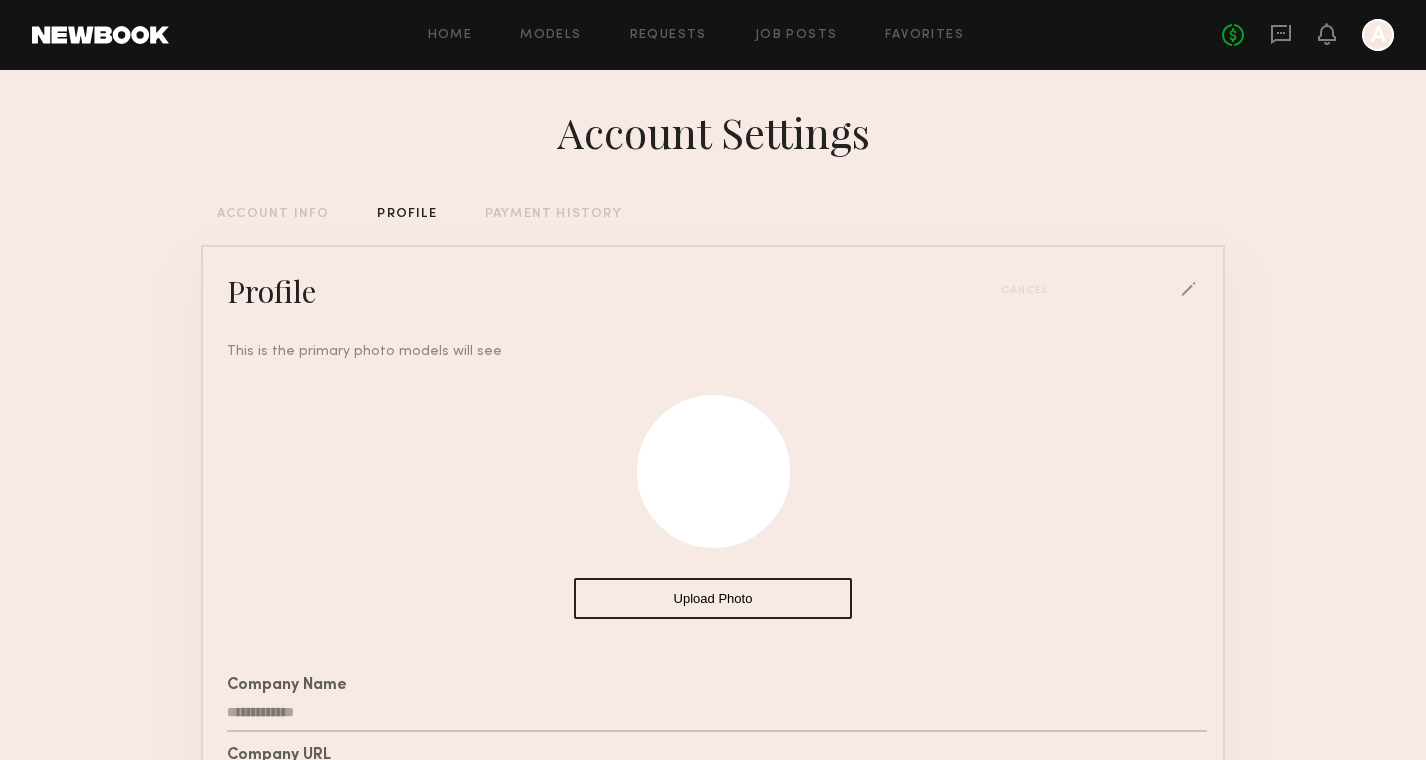 drag, startPoint x: 716, startPoint y: 449, endPoint x: 711, endPoint y: 520, distance: 71.17584 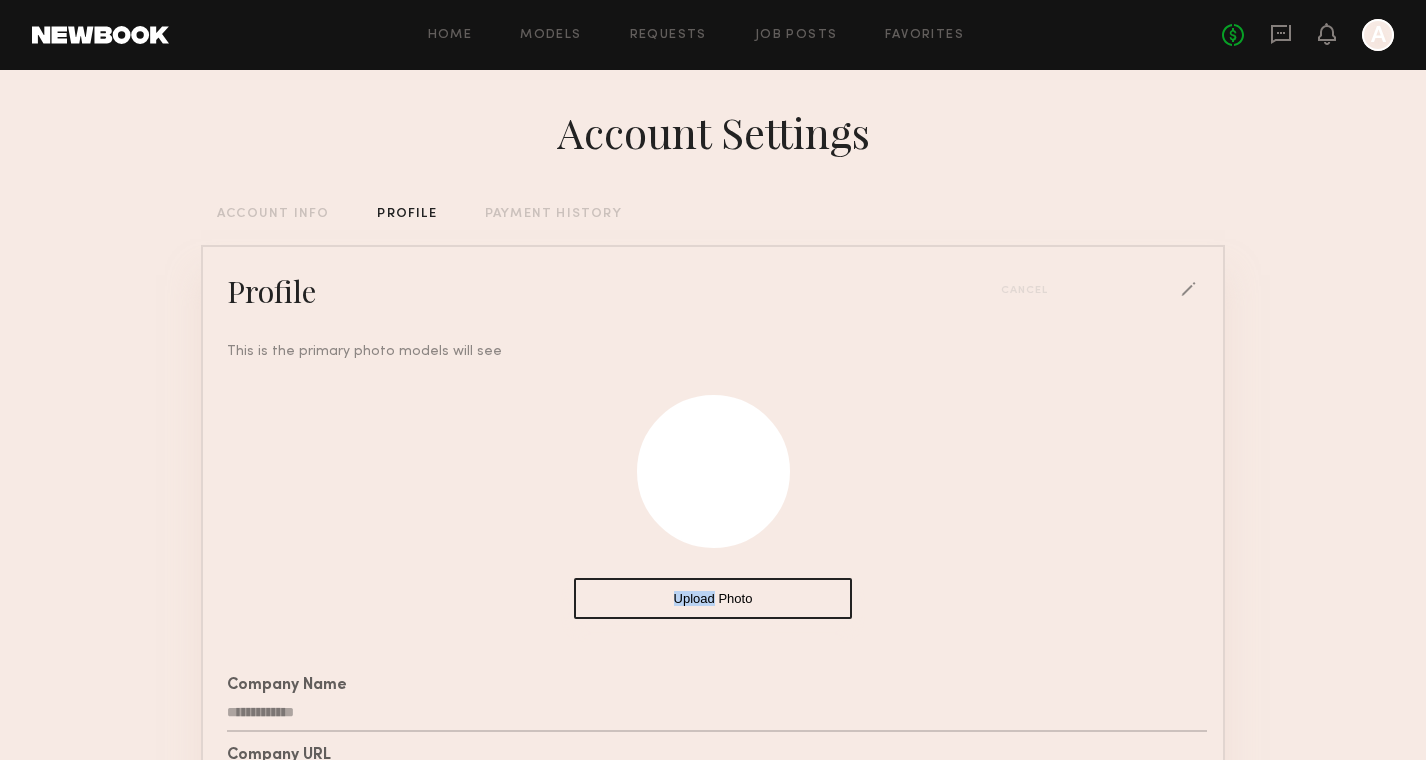 drag, startPoint x: 711, startPoint y: 520, endPoint x: 711, endPoint y: 600, distance: 80 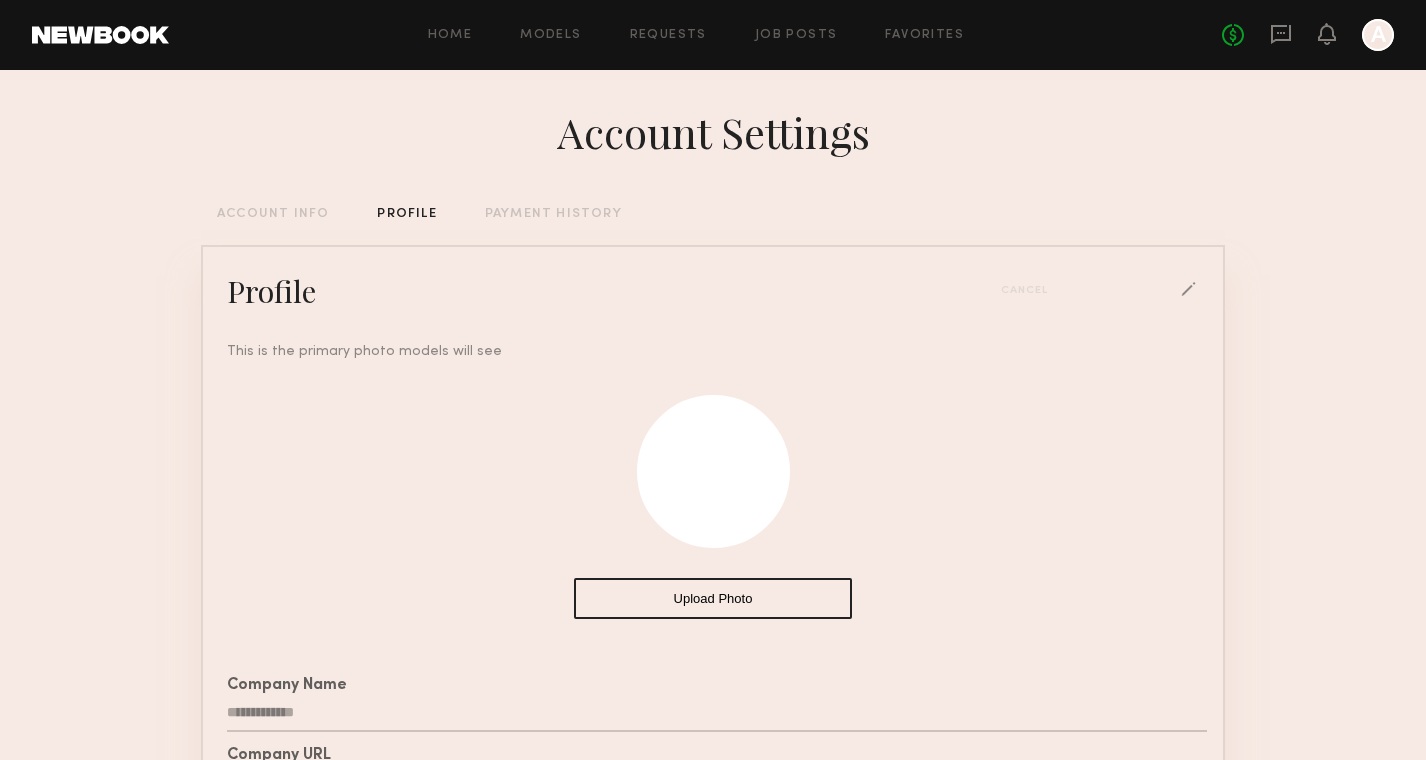 drag, startPoint x: 704, startPoint y: 475, endPoint x: 671, endPoint y: 475, distance: 33 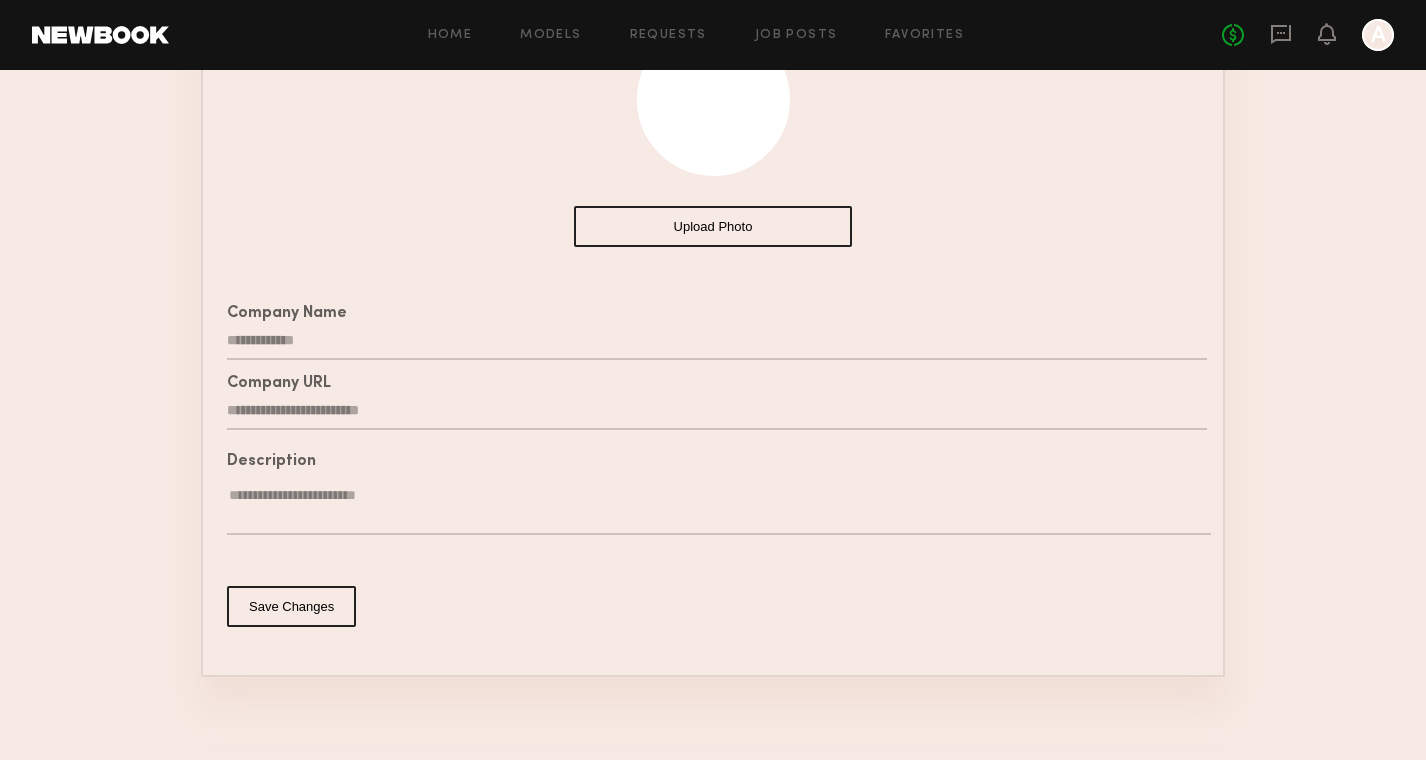 scroll, scrollTop: 398, scrollLeft: 0, axis: vertical 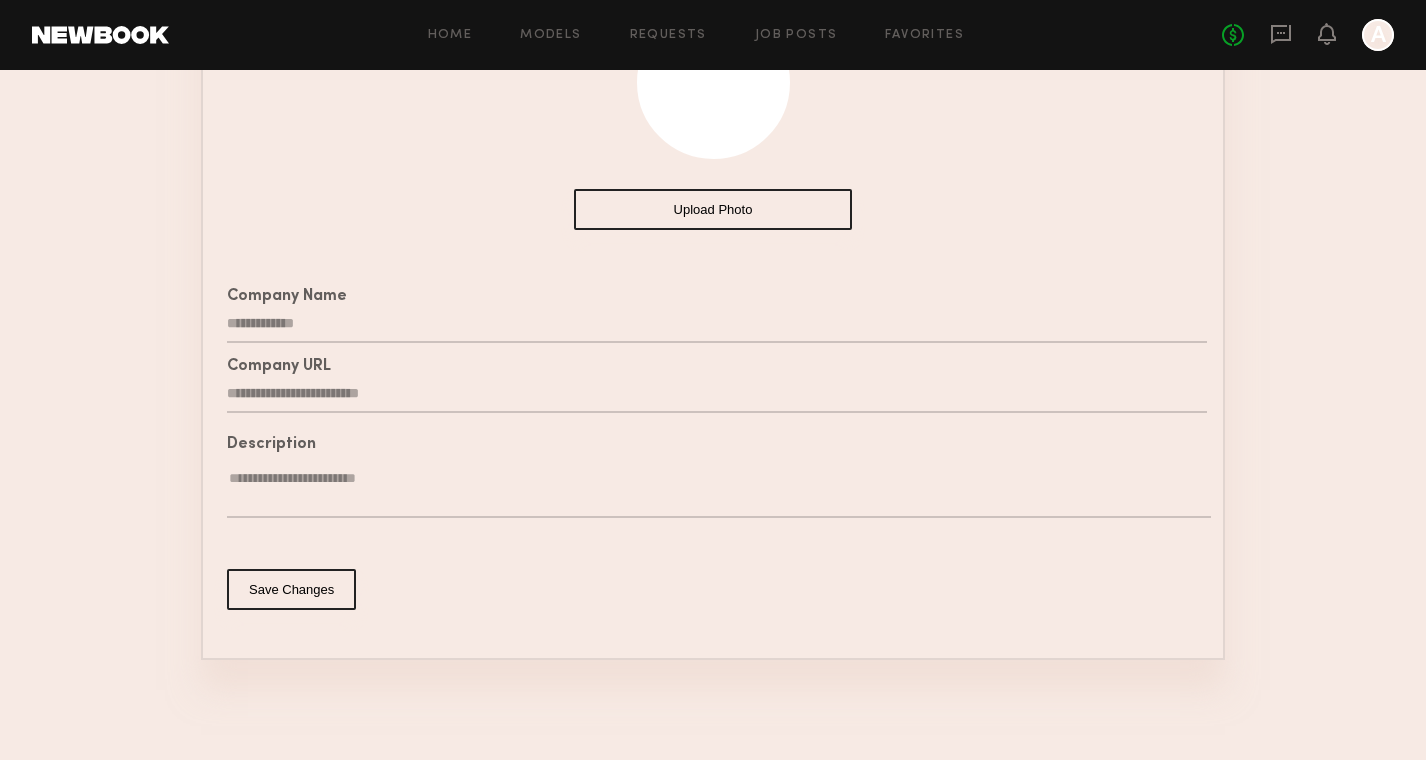 click on "Save Changes" 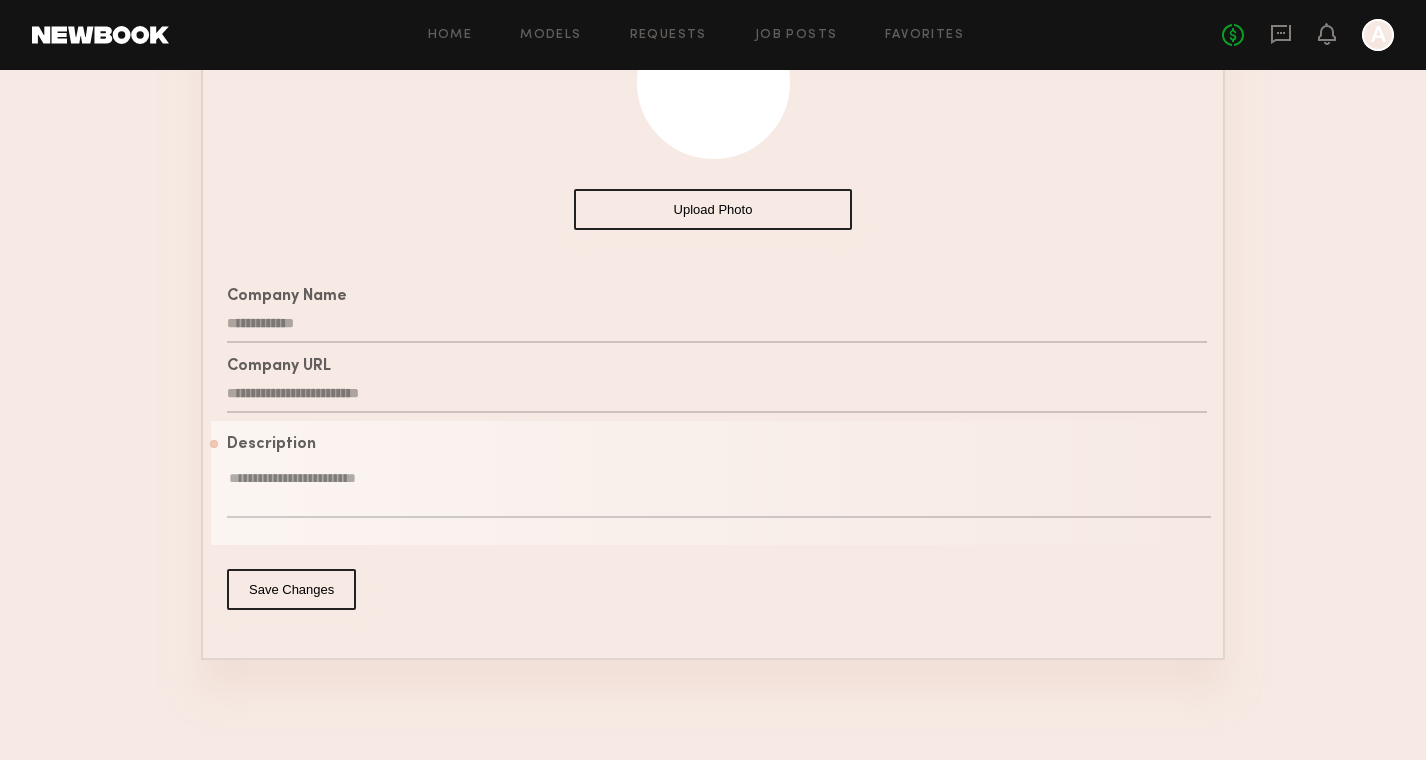 click 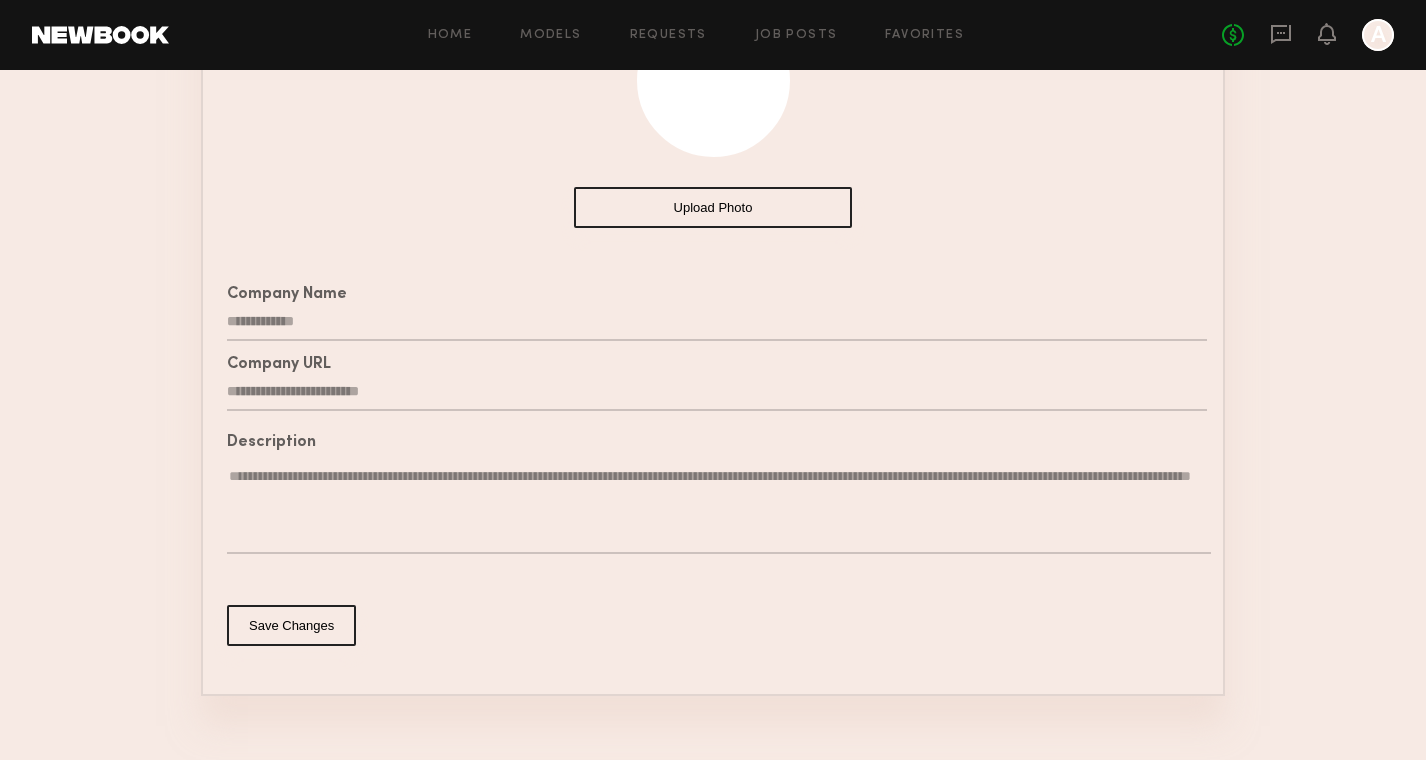 click on "**********" 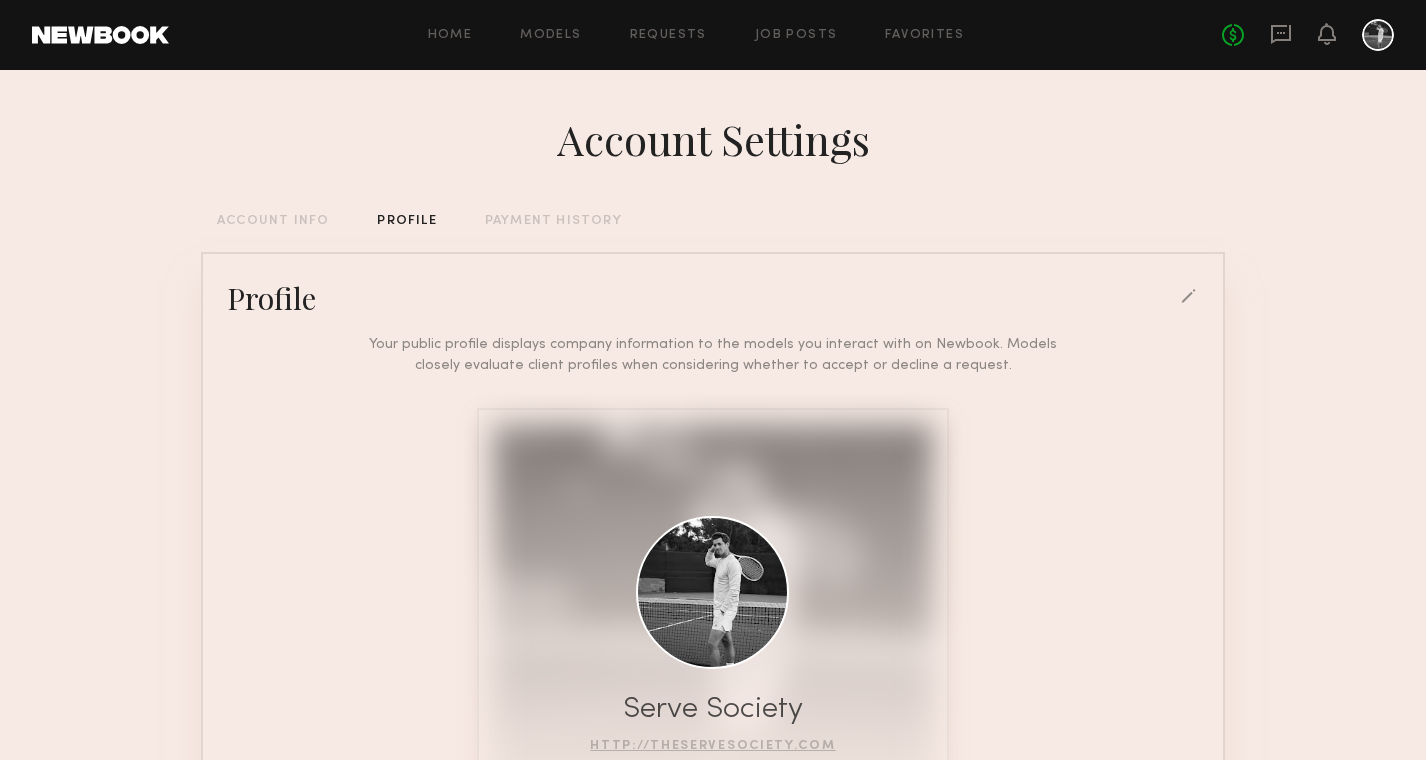 scroll, scrollTop: 0, scrollLeft: 0, axis: both 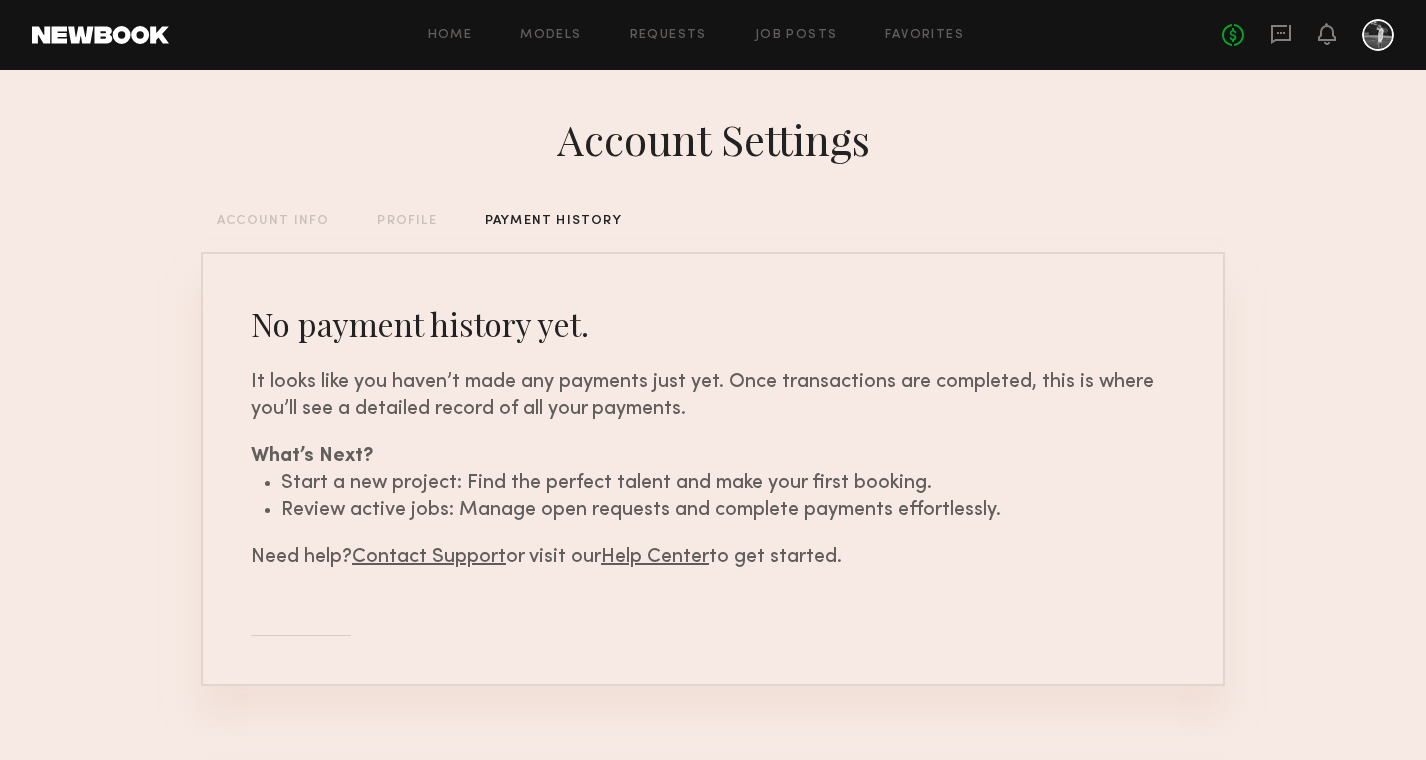 click on "Account Settings  ACCOUNT INFO   PROFILE   PAYMENT HISTORY   No payment history yet.   It looks like you haven’t made any payments just yet. Once transactions are completed, this is where you’ll see a detailed record of all your payments.   What’s Next?  Start a new project: Find the perfect talent and make your first booking. Review active jobs: Manage open requests and complete payments effortlessly.  Need help?  Contact Support  or visit our  Help Center  to get started." 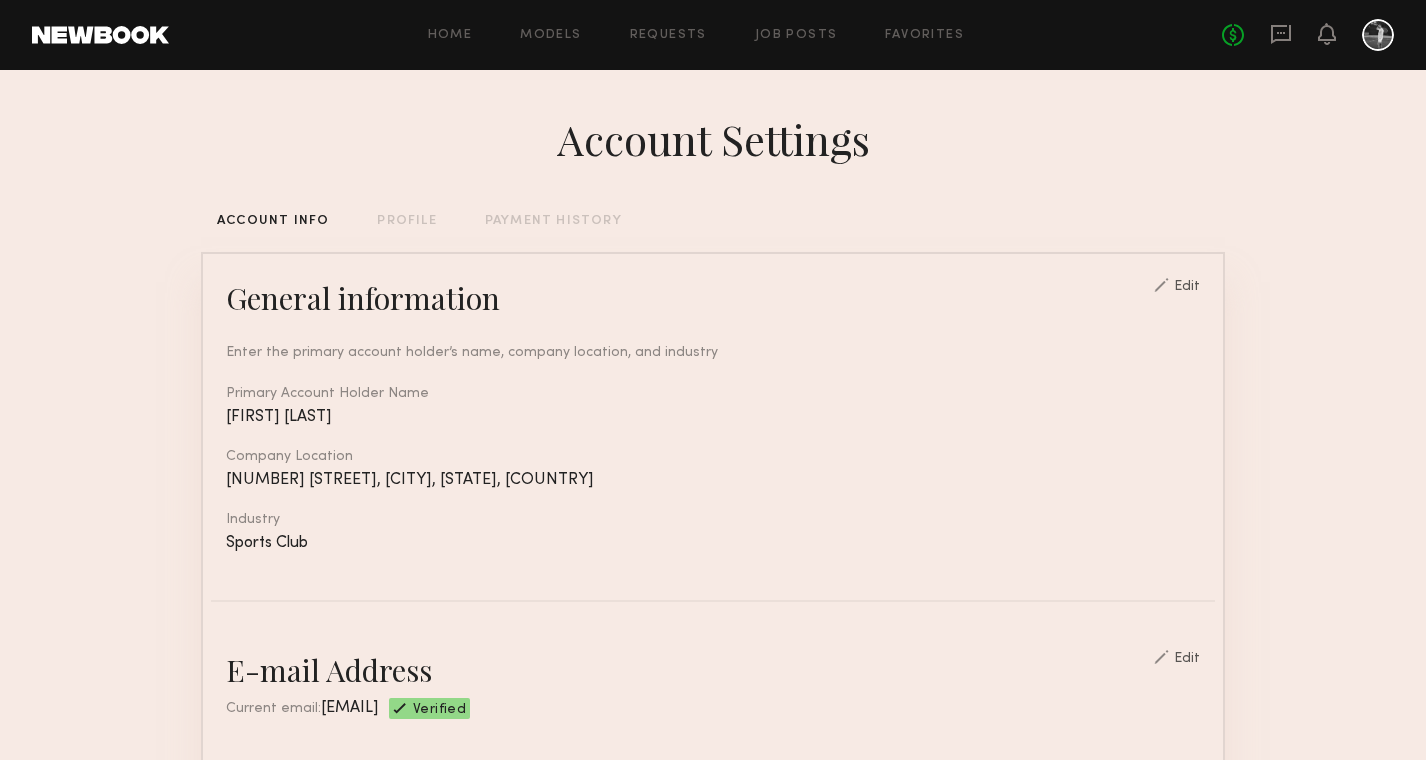 scroll, scrollTop: 0, scrollLeft: 0, axis: both 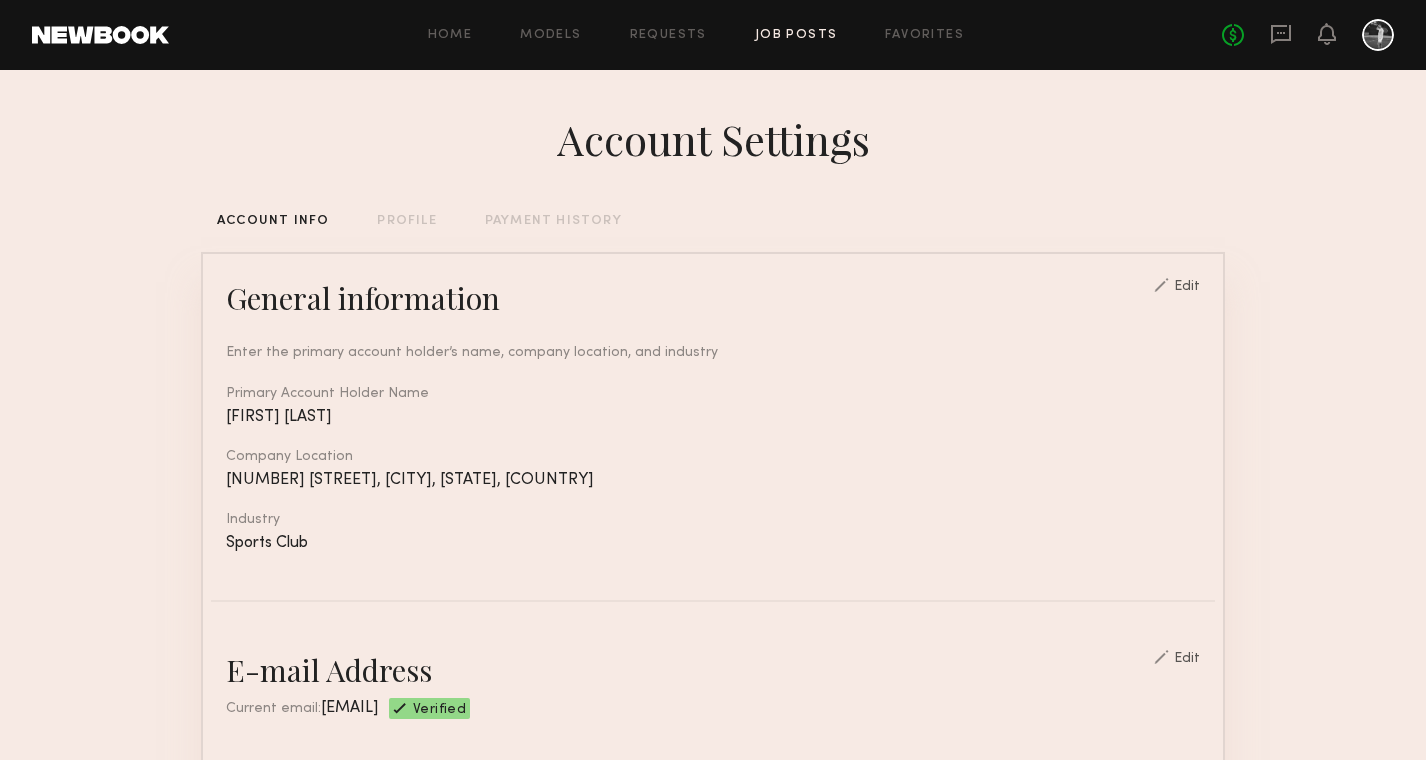 click on "Job Posts" 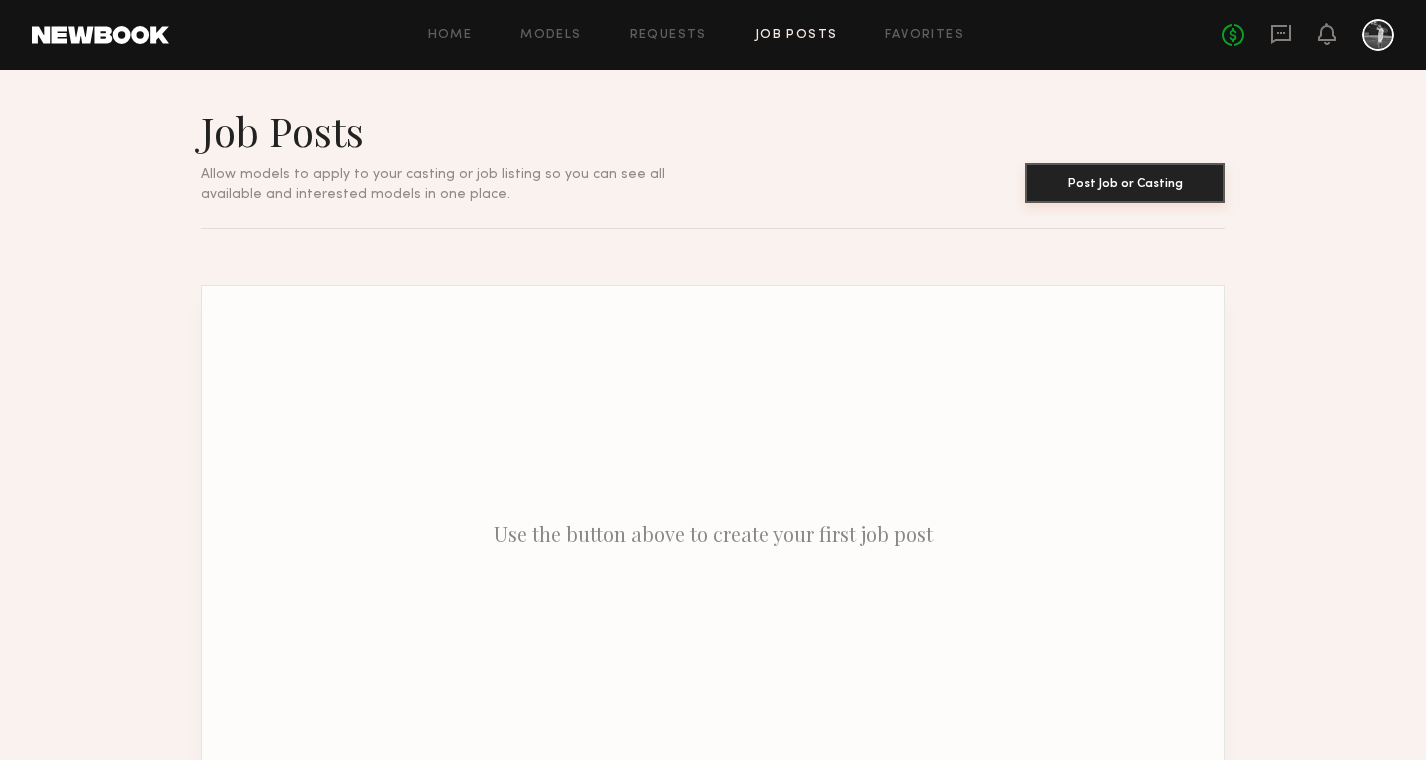 click on "Post Job or Casting" 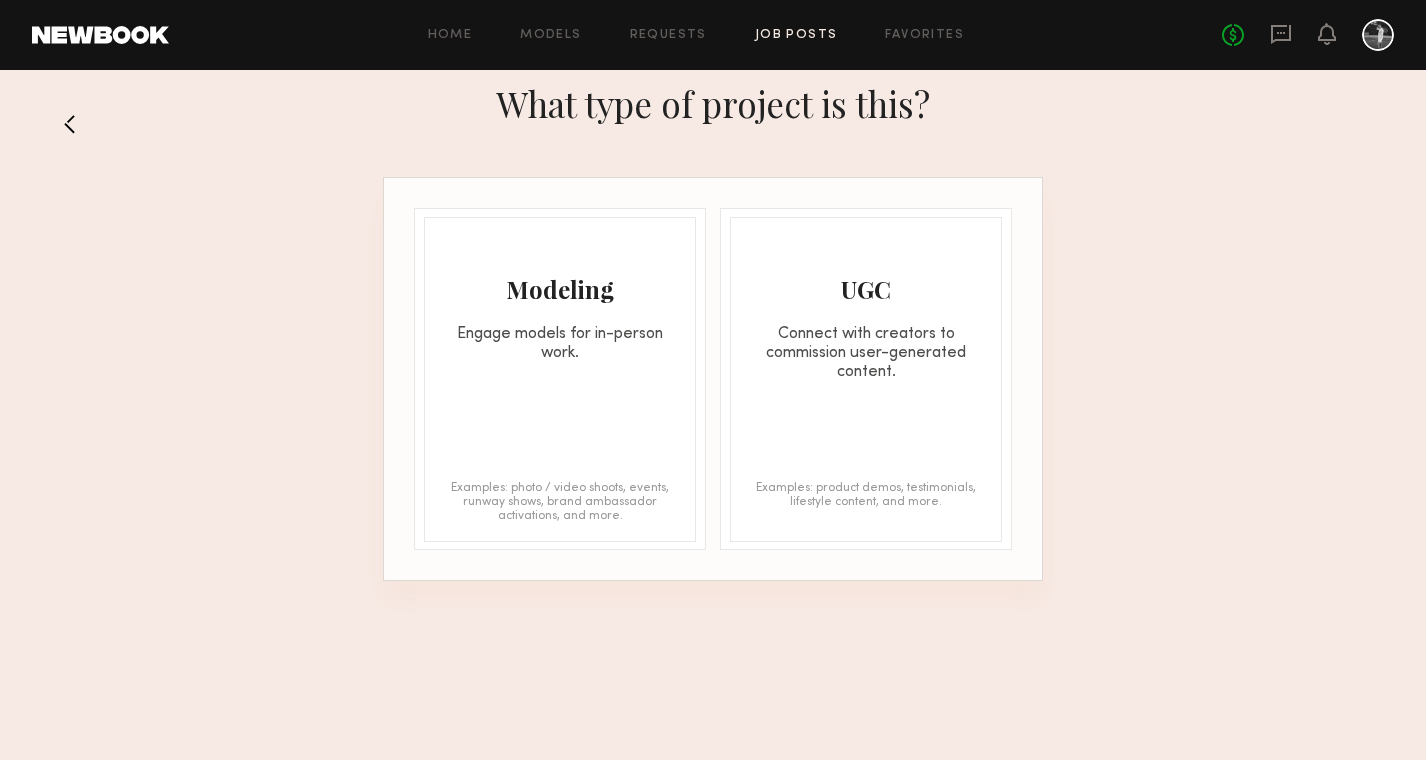 click on "Engage models for in-person work." 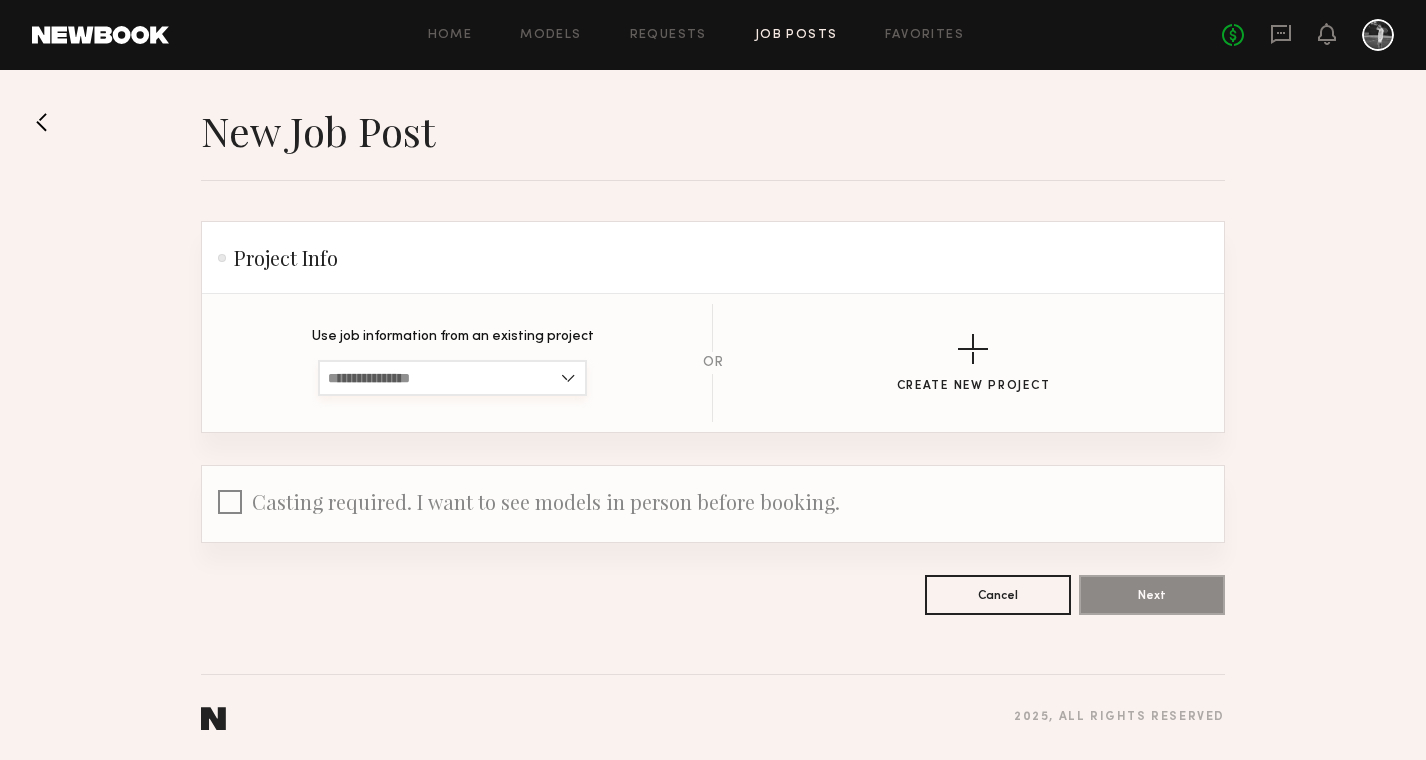 click at bounding box center (452, 378) 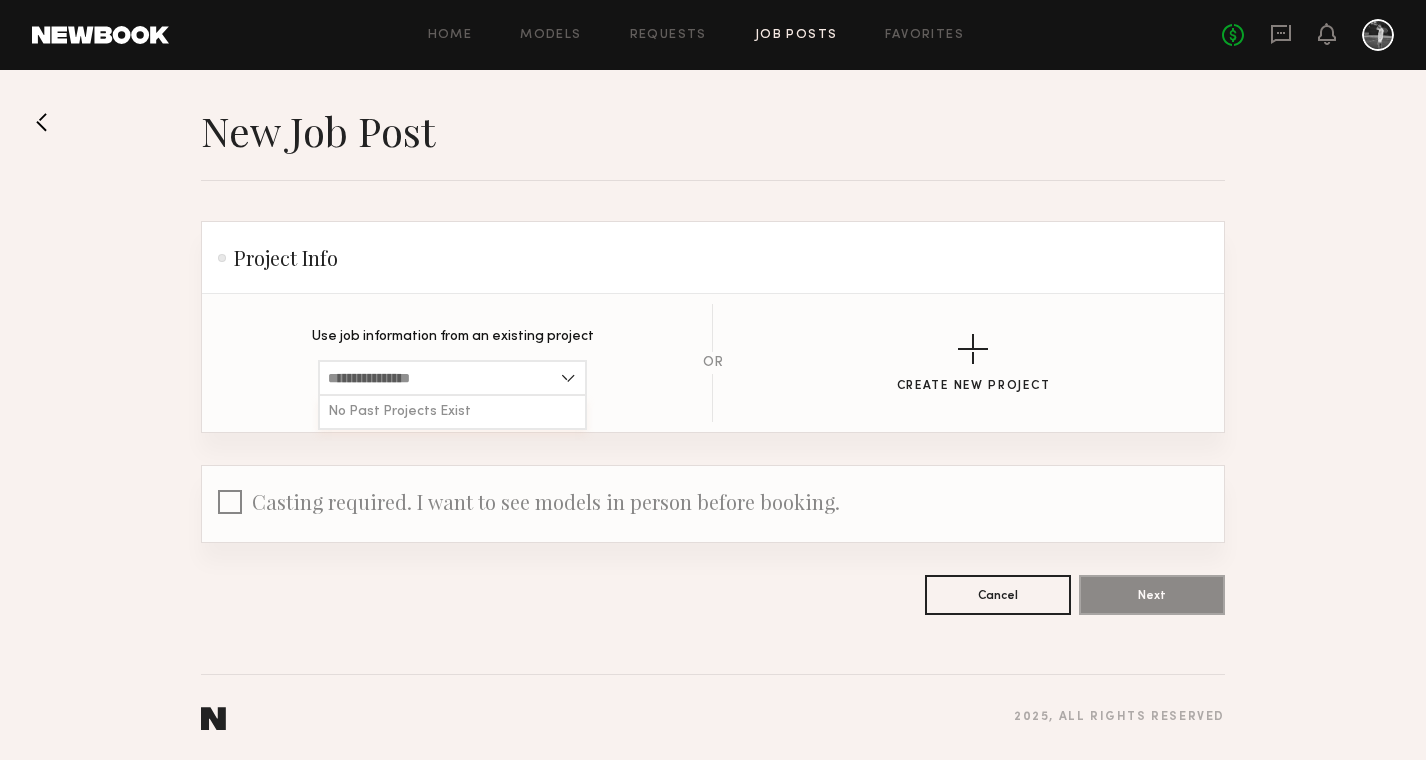 click on "Use job information from an existing project No Past Projects Exist" 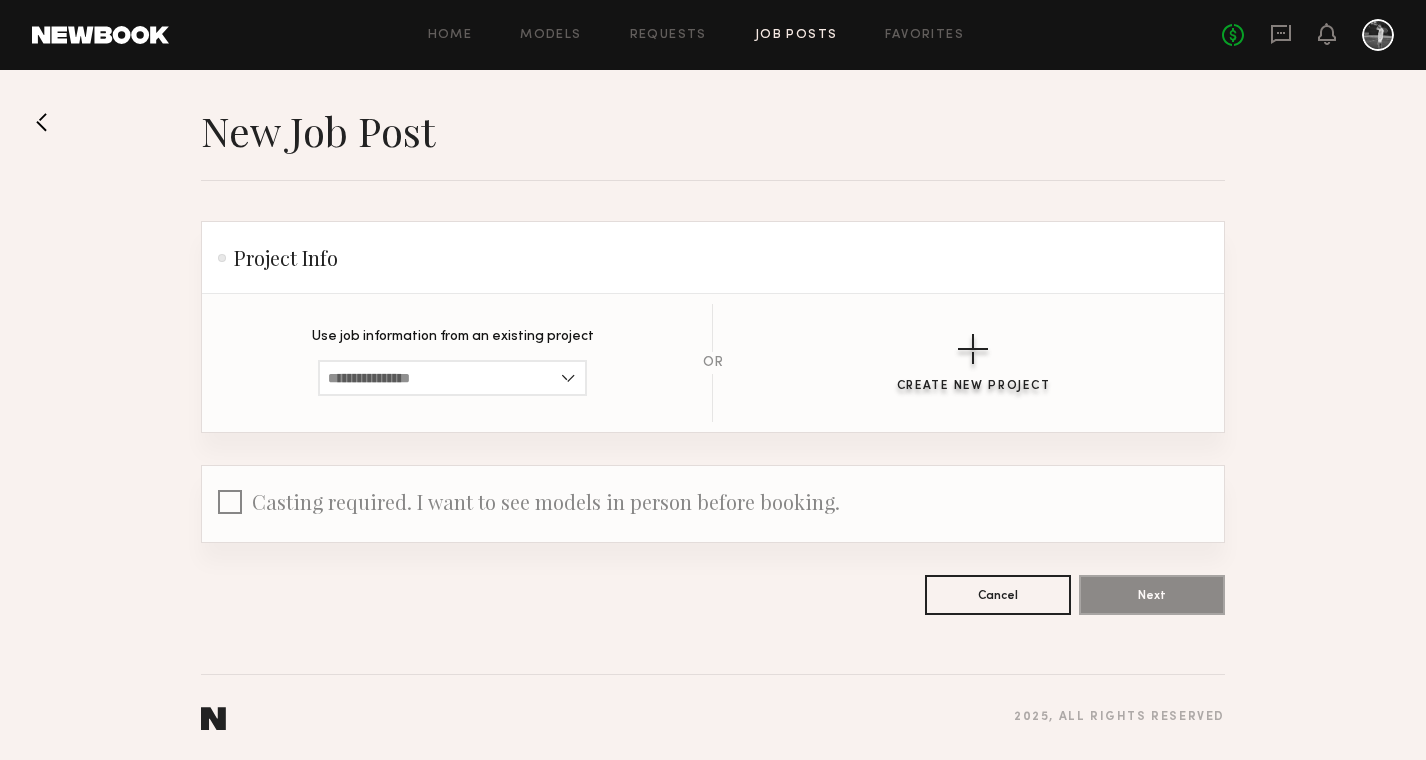 click 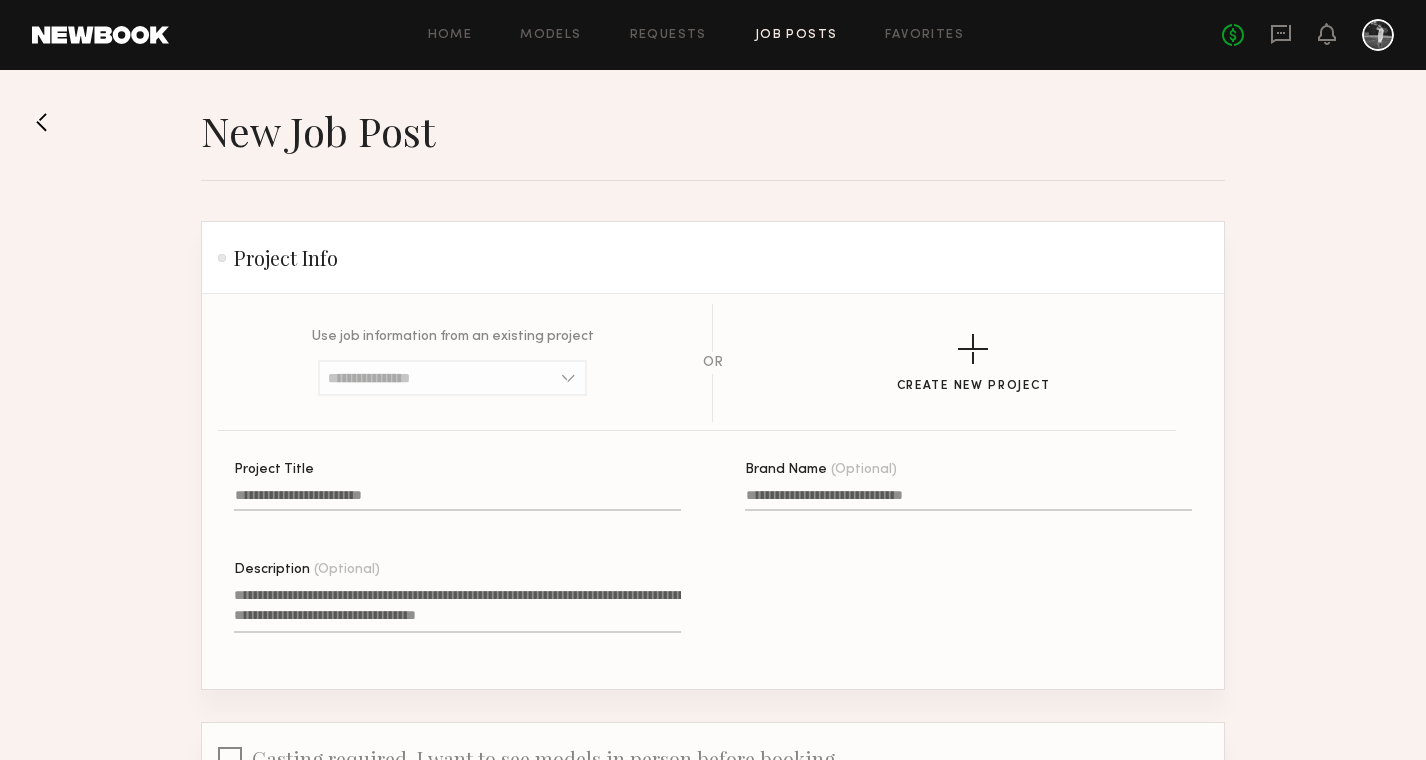click on "Project Title" 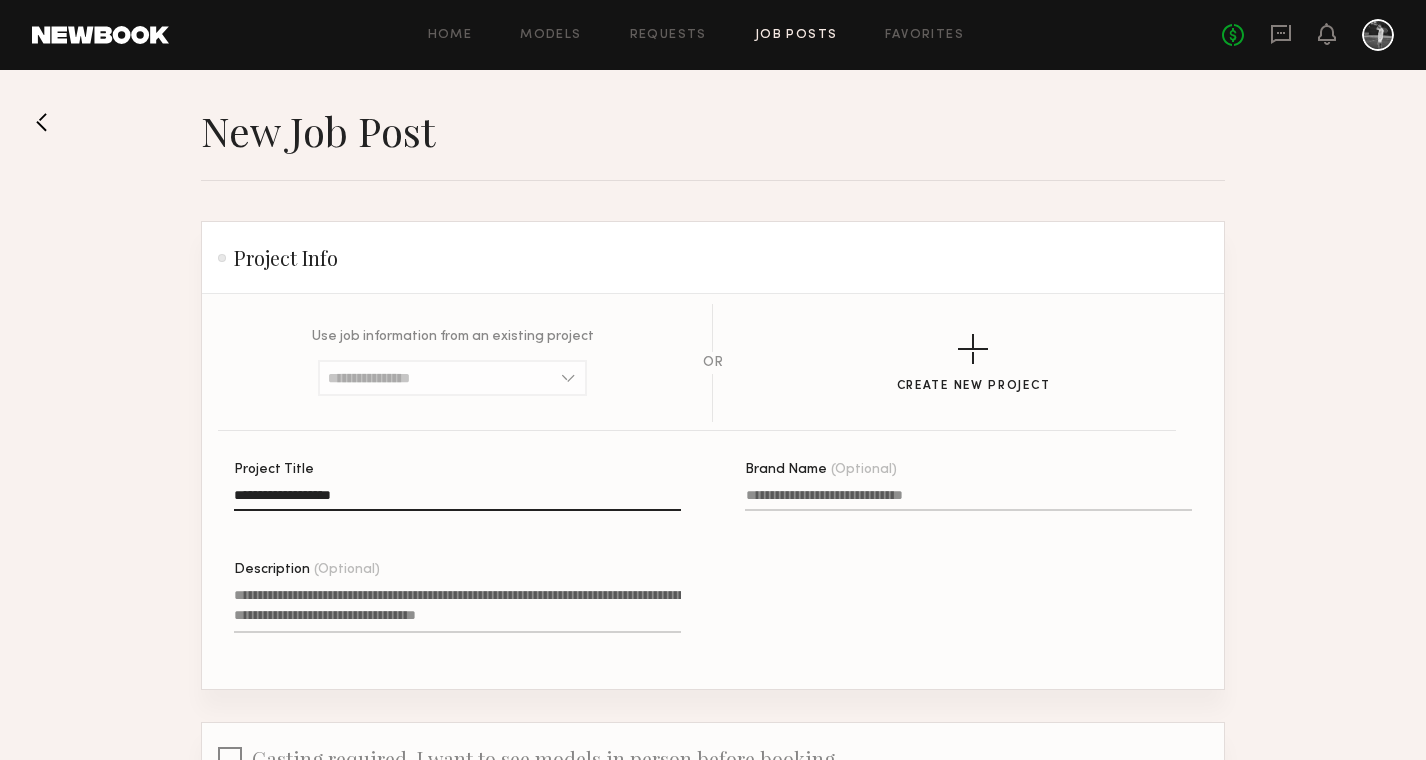type on "**********" 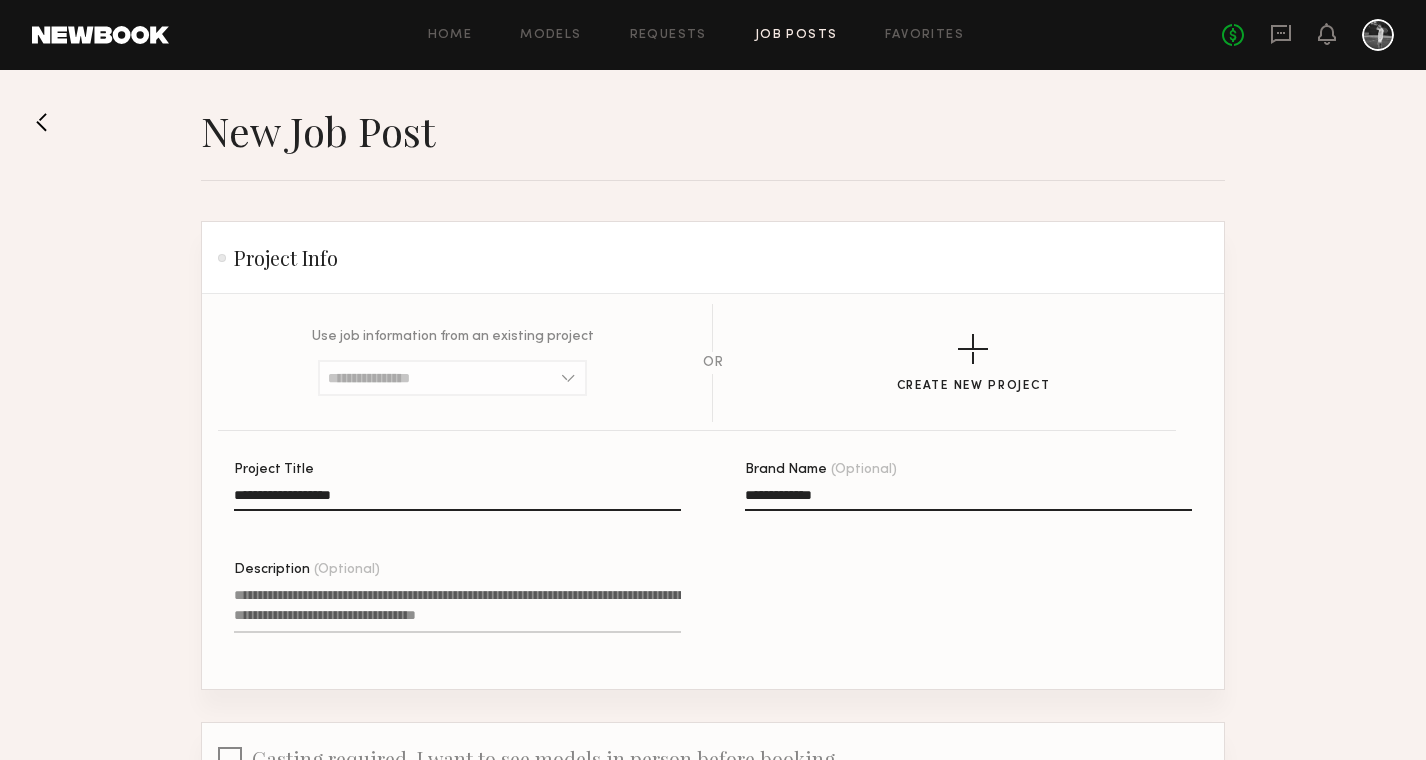 type on "**********" 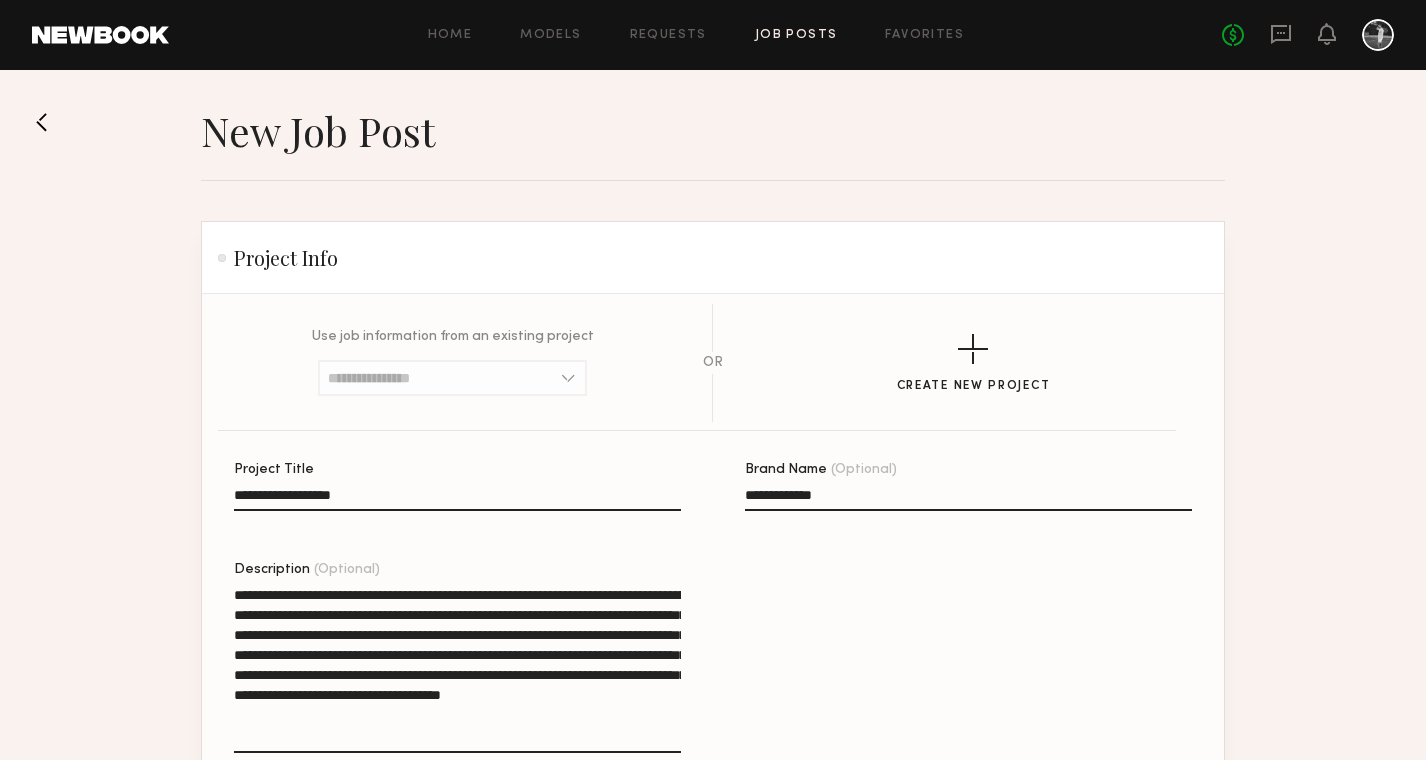 drag, startPoint x: 412, startPoint y: 596, endPoint x: 384, endPoint y: 596, distance: 28 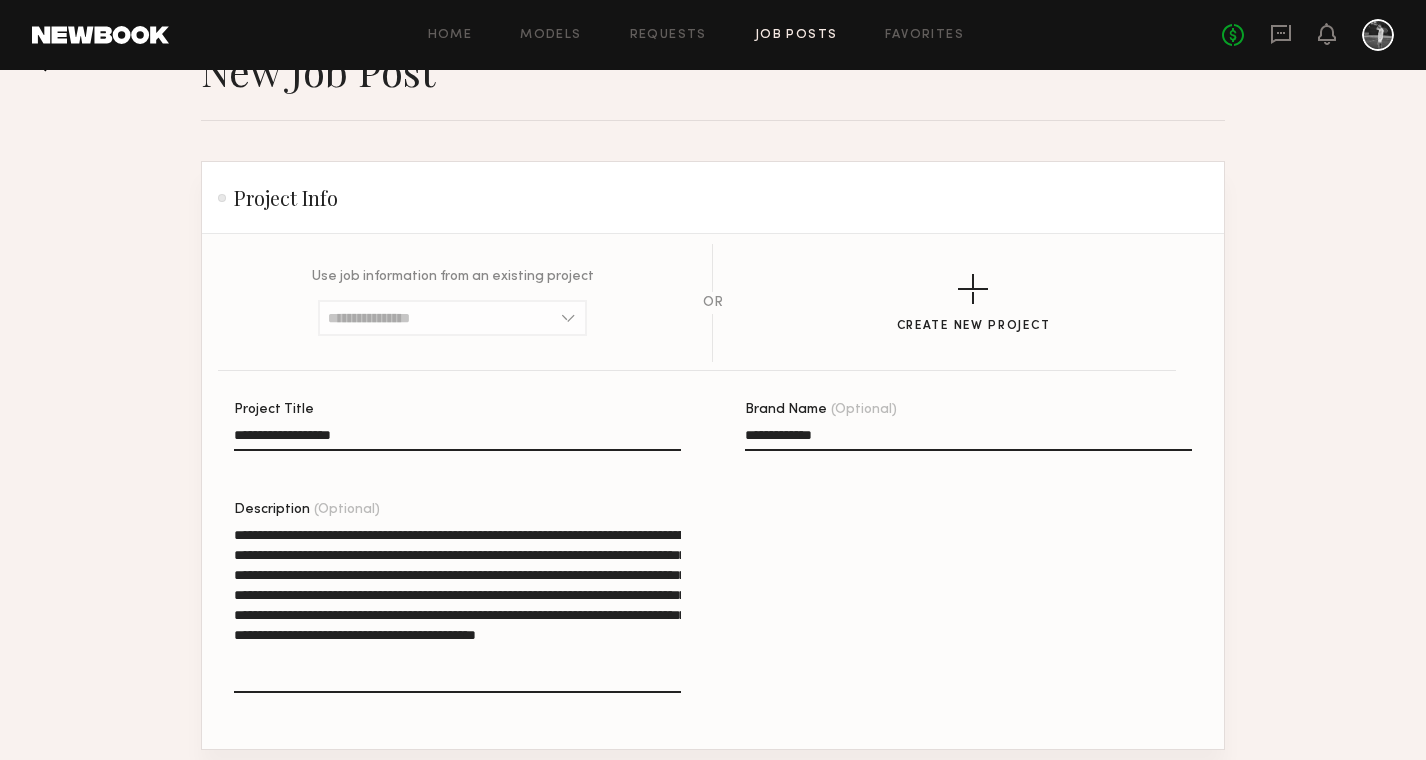 scroll, scrollTop: 62, scrollLeft: 0, axis: vertical 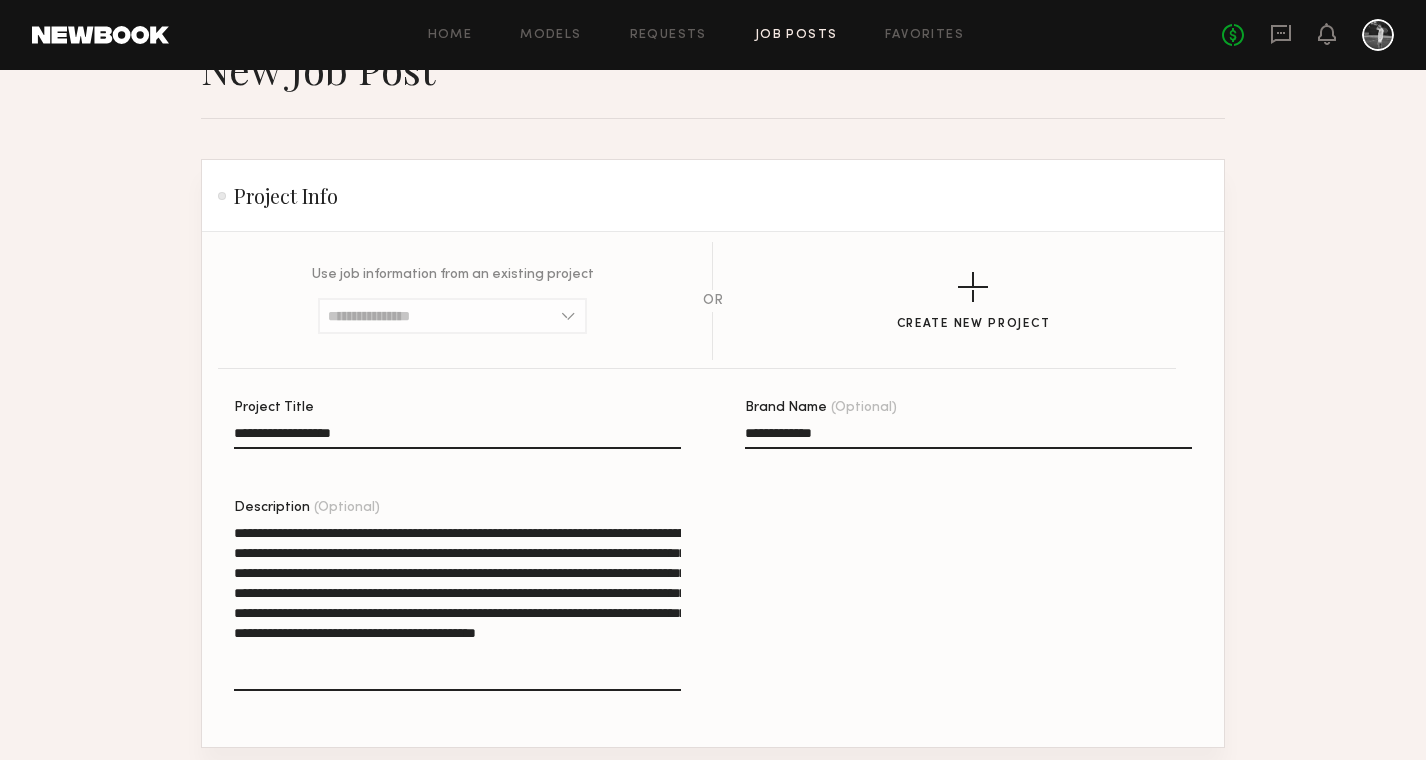 drag, startPoint x: 384, startPoint y: 552, endPoint x: 292, endPoint y: 553, distance: 92.00543 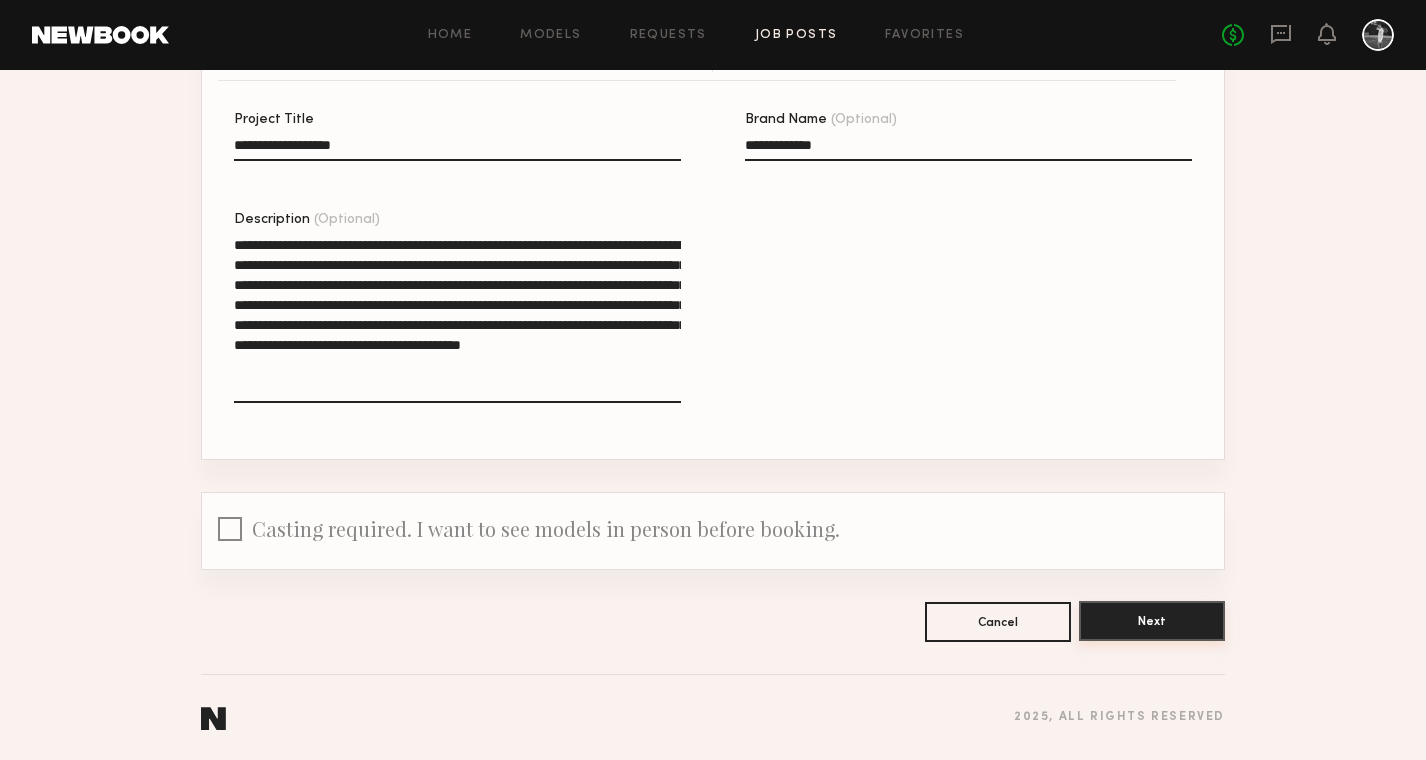 scroll, scrollTop: 350, scrollLeft: 0, axis: vertical 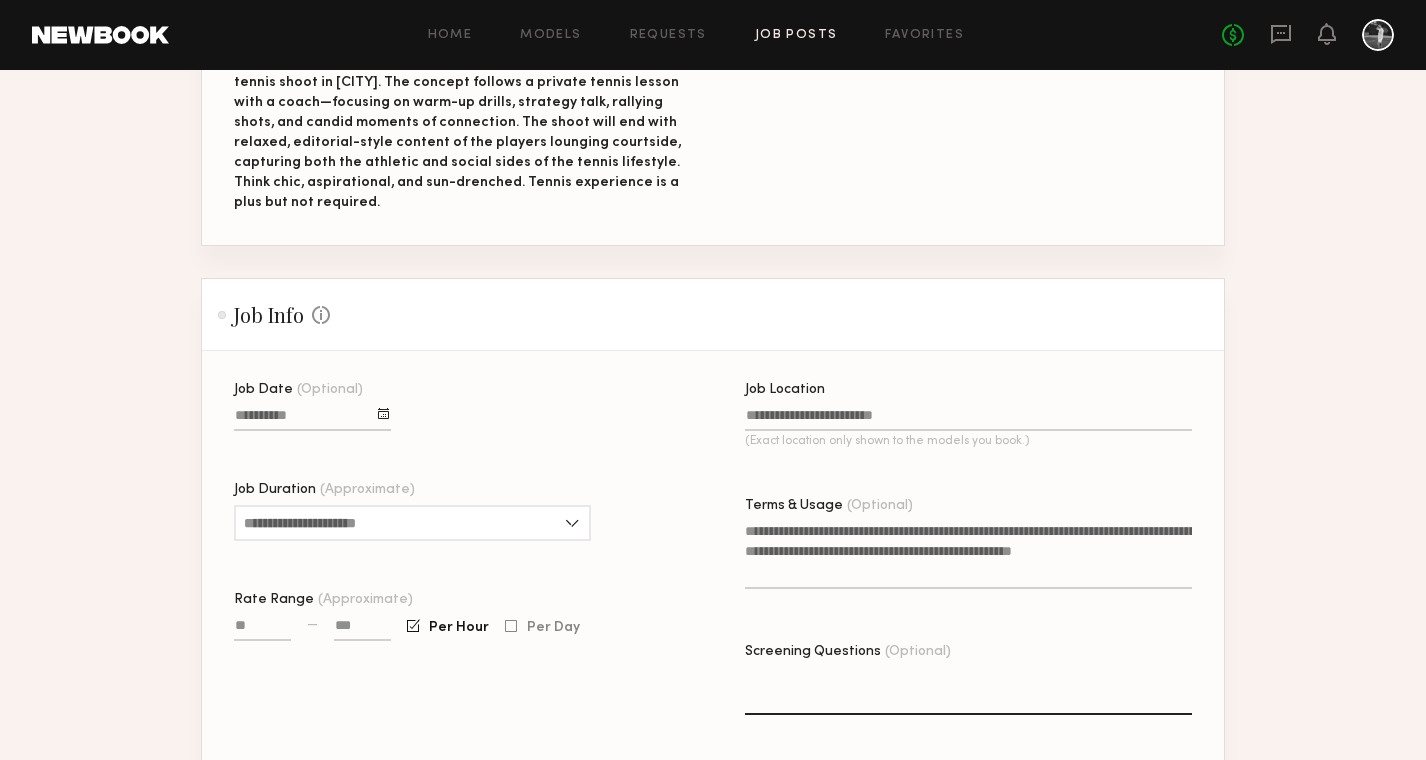 click on "Job Date (Optional)" at bounding box center (312, 419) 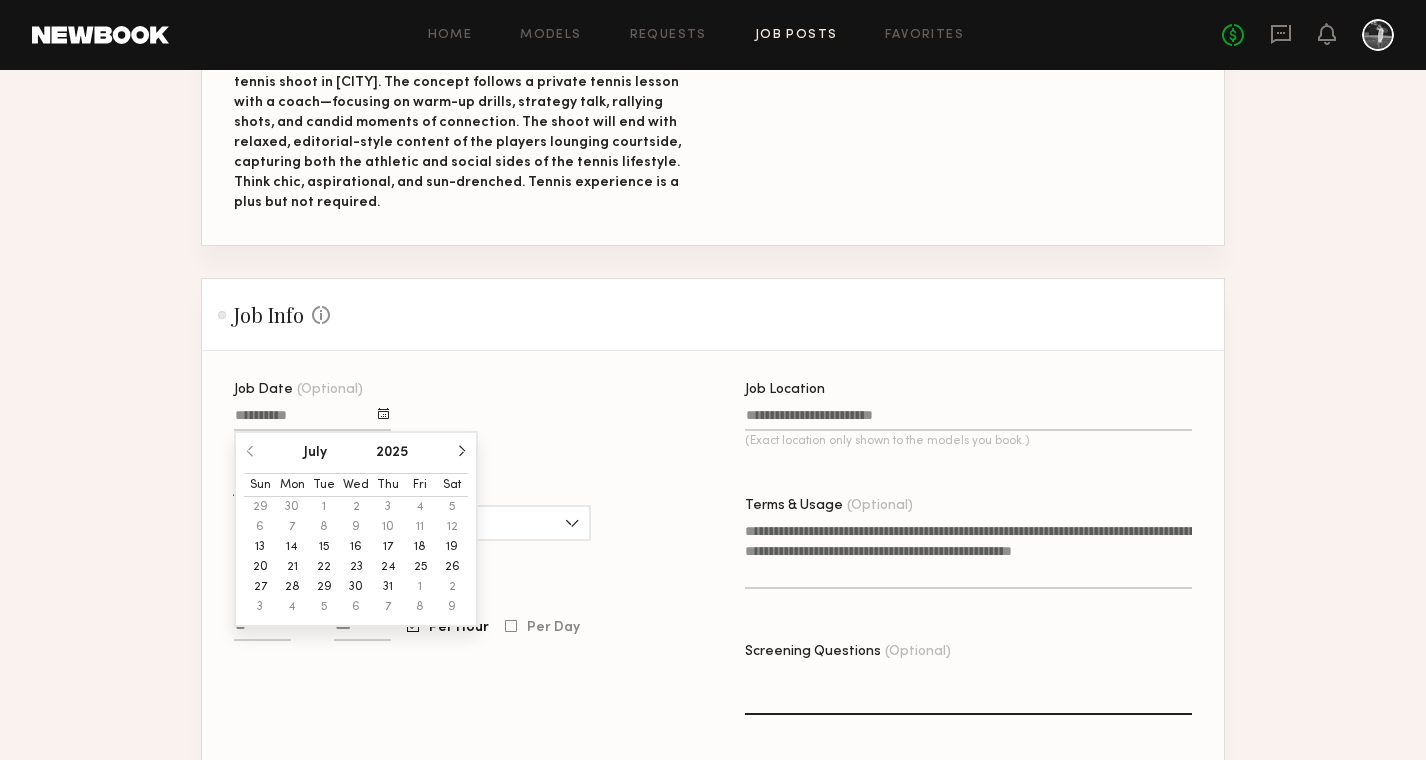 click on "Job Date (Optional) July 2025 Sun Mon Tue Wed Thu Fri Sat 29 30 1 2 3 4 5 6 7 8 9 10 11 12 13 14 15 16 17 18 19 20 21 22 23 24 25 26 27 28 29 30 31 1 2 3 4 5 6 7 8 9 Job Duration (Approximate) 1 hour 2 hours 3 hours 4 hours 5 hours 6 hours 7 hours 8 hours 8+ hours Rate Range (Approximate) — Per Hour Per Day" 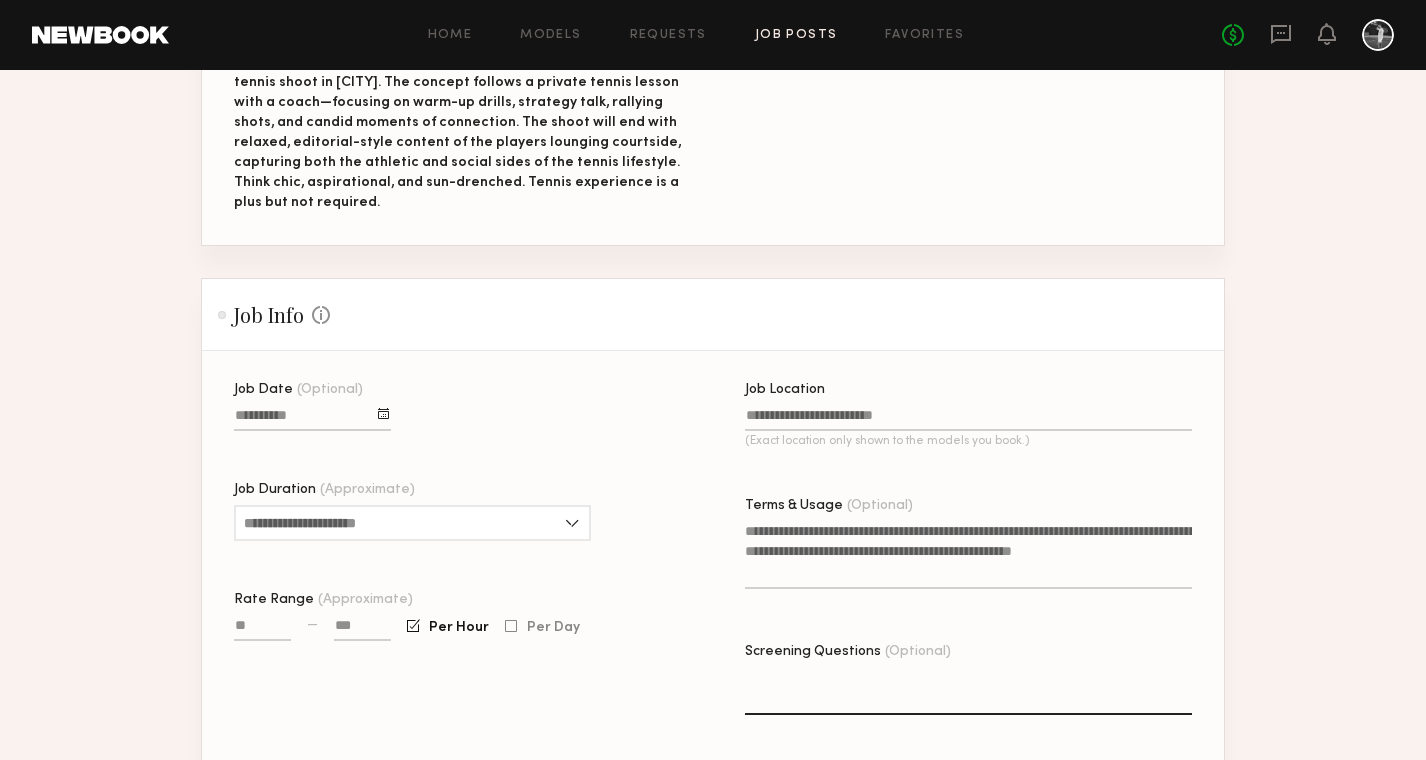 click on "Job Location (Exact location only shown to the models you book.)" 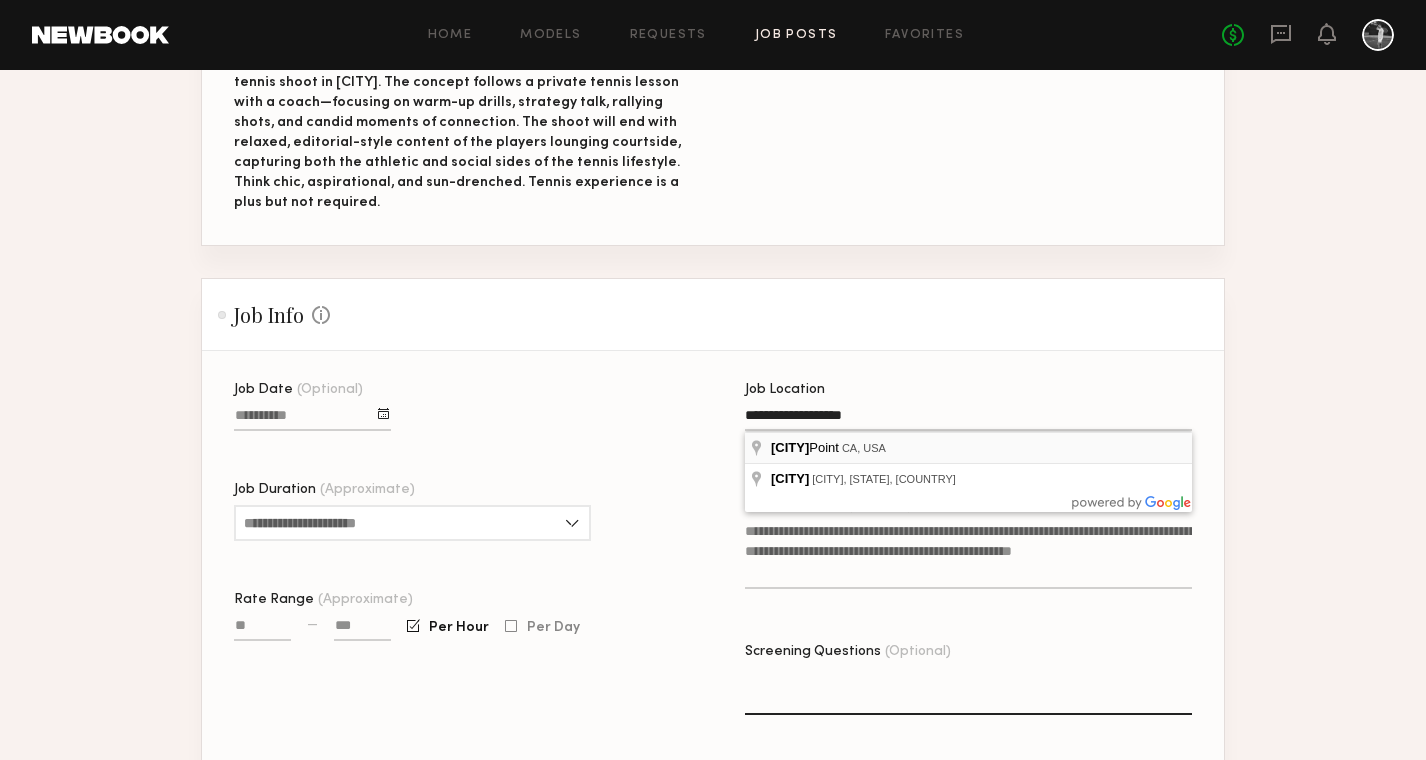 type on "**********" 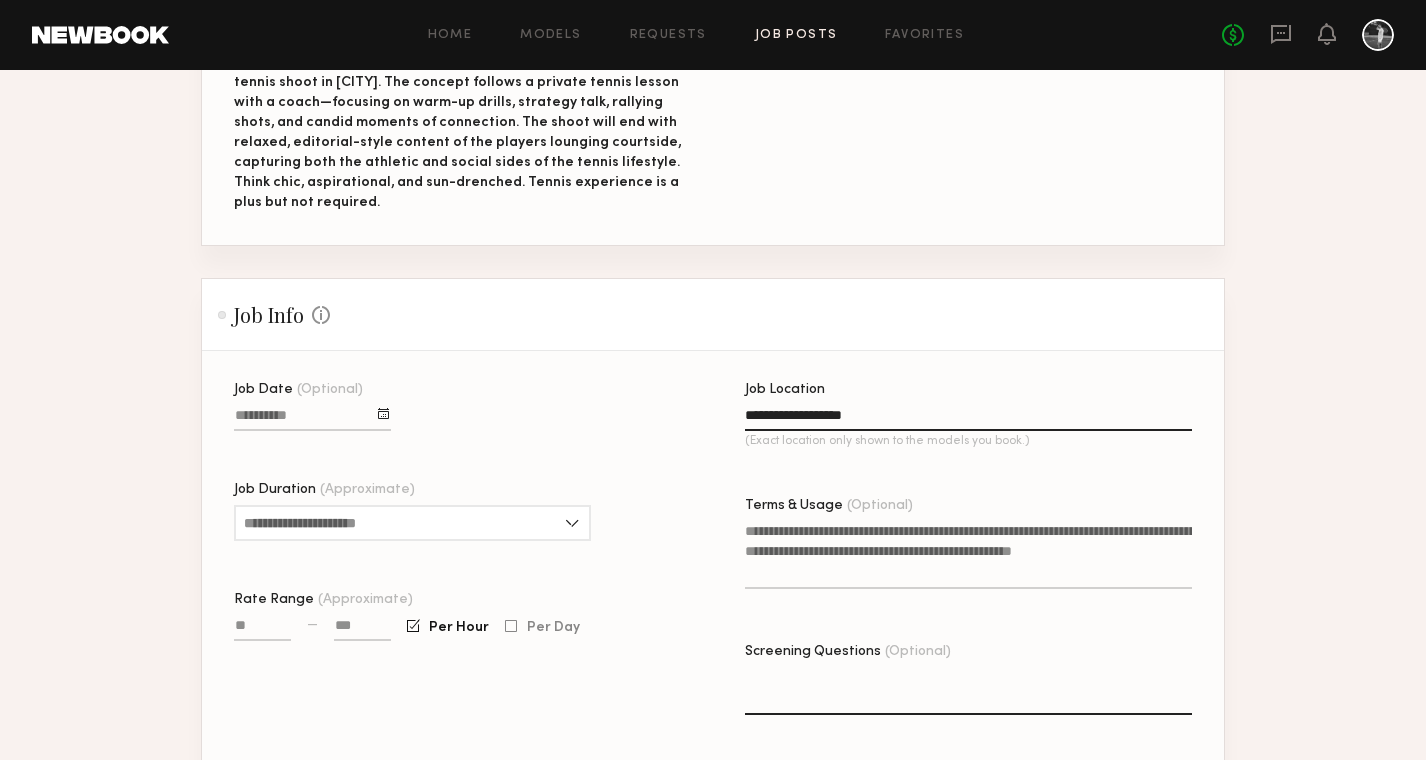 click on "Job Date (Optional) Job Duration (Approximate) 1 hour 2 hours 3 hours 4 hours 5 hours 6 hours 7 hours 8 hours 8+ hours Rate Range (Approximate) — Per Hour Per Day" 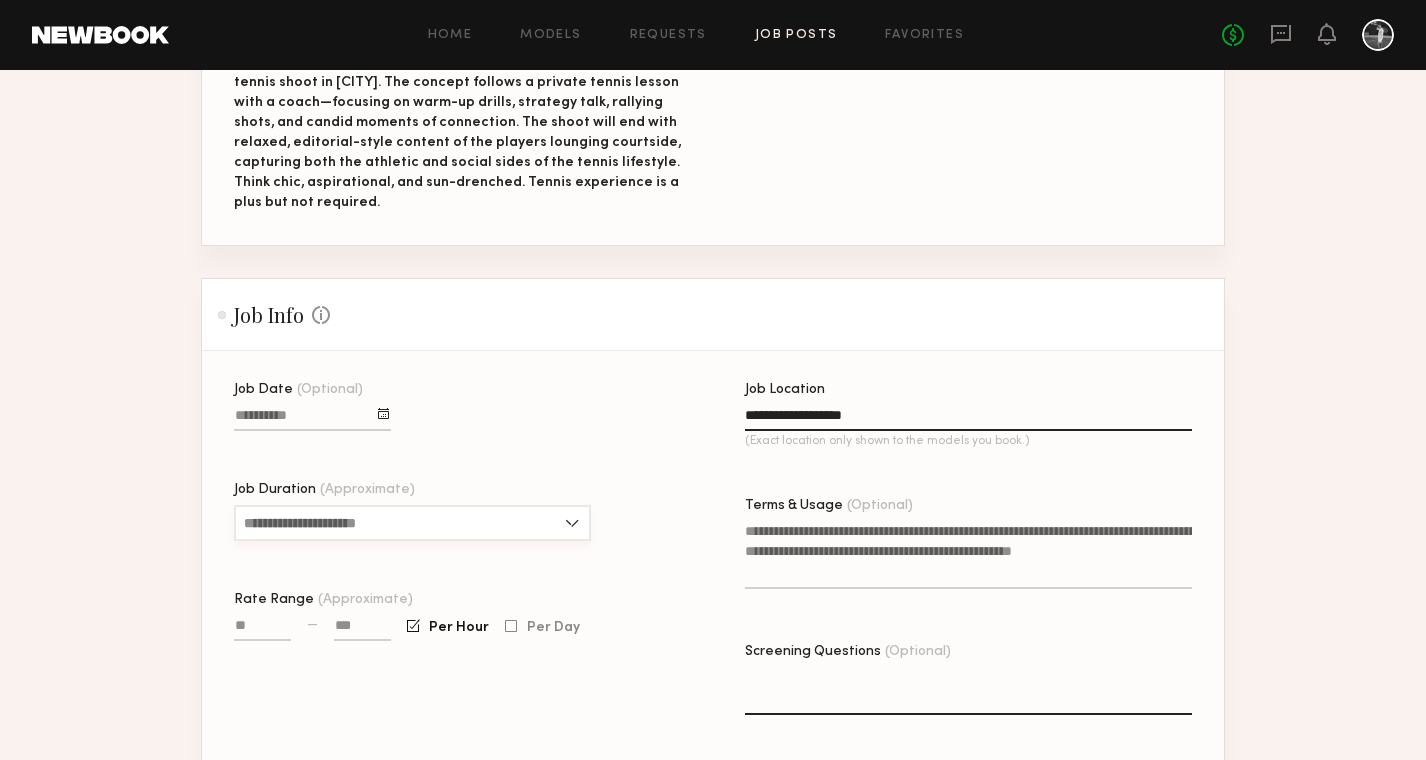 click on "Job Duration (Approximate)" at bounding box center (412, 523) 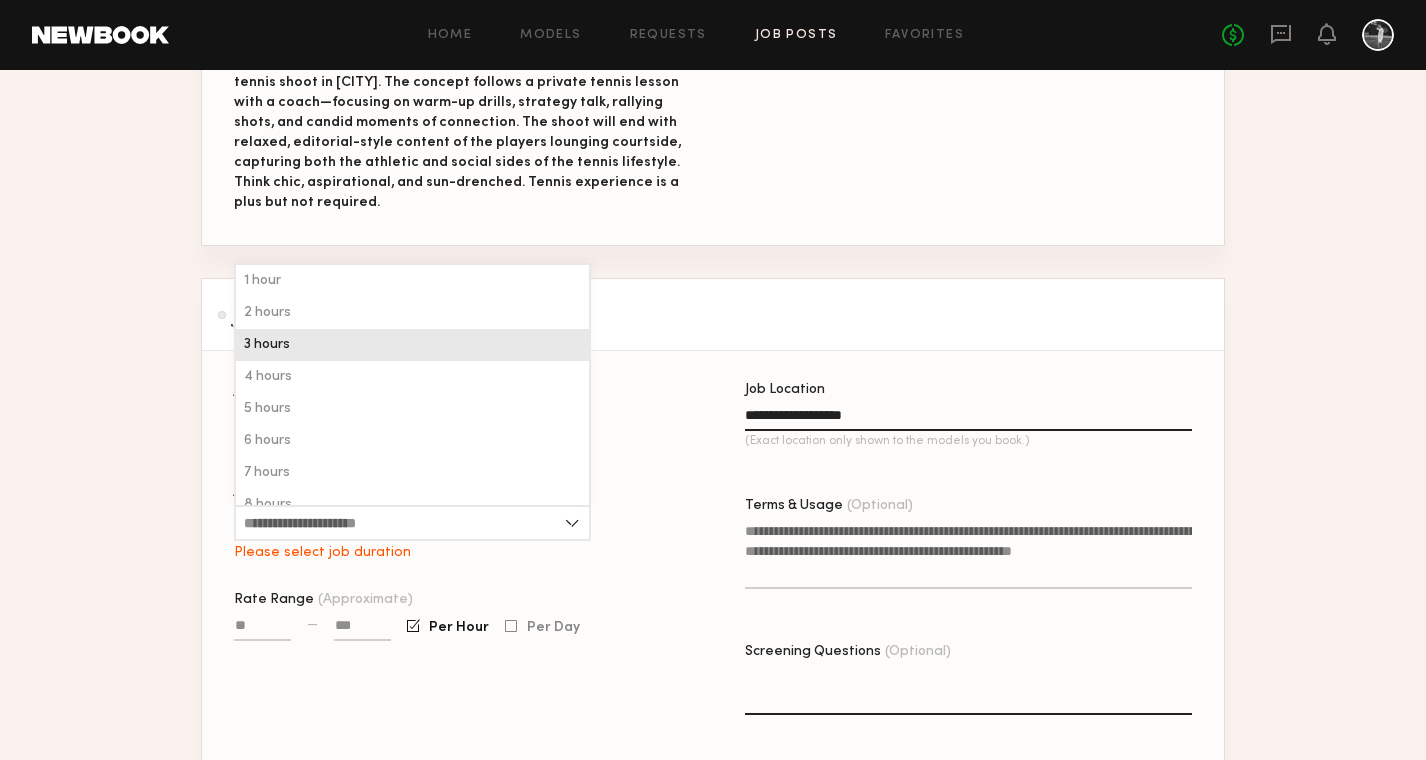 click on "3 hours" 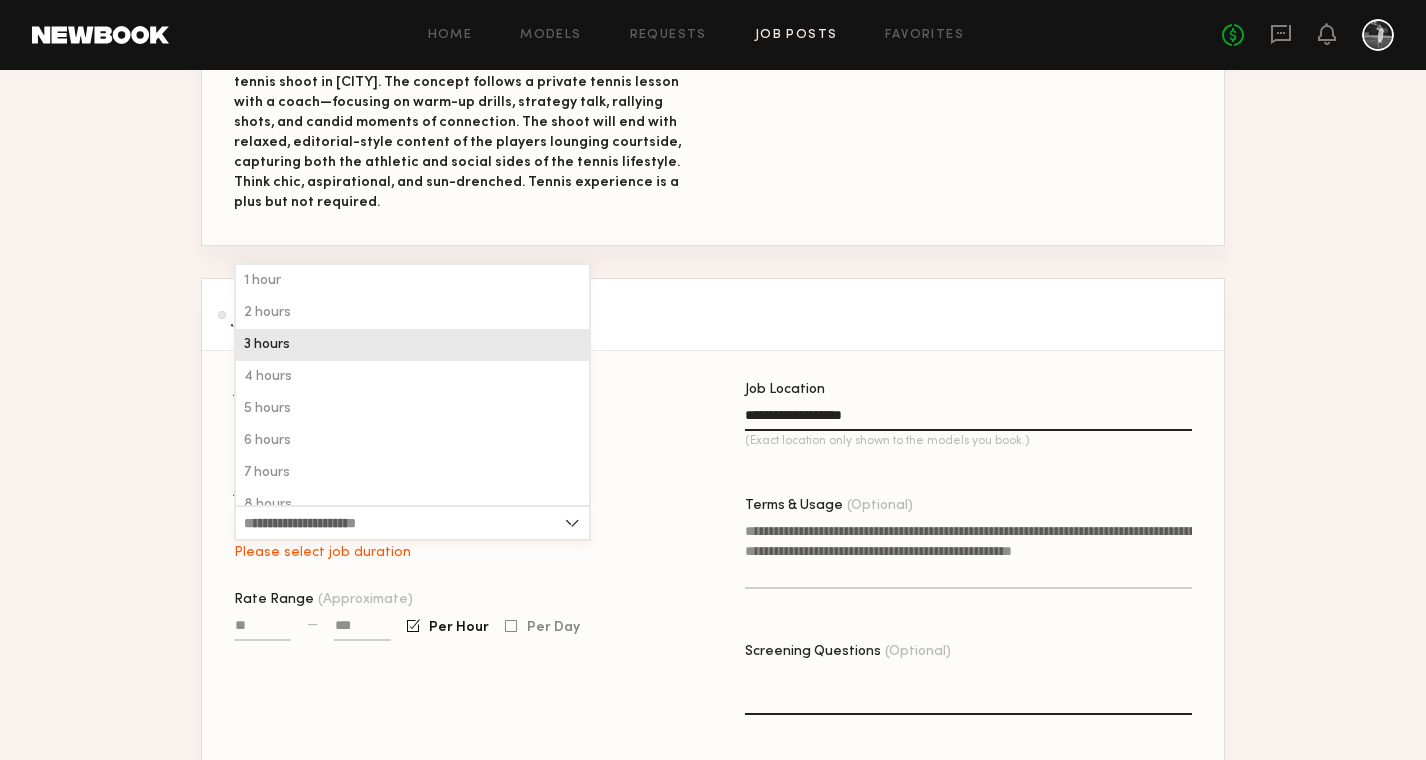 type on "*******" 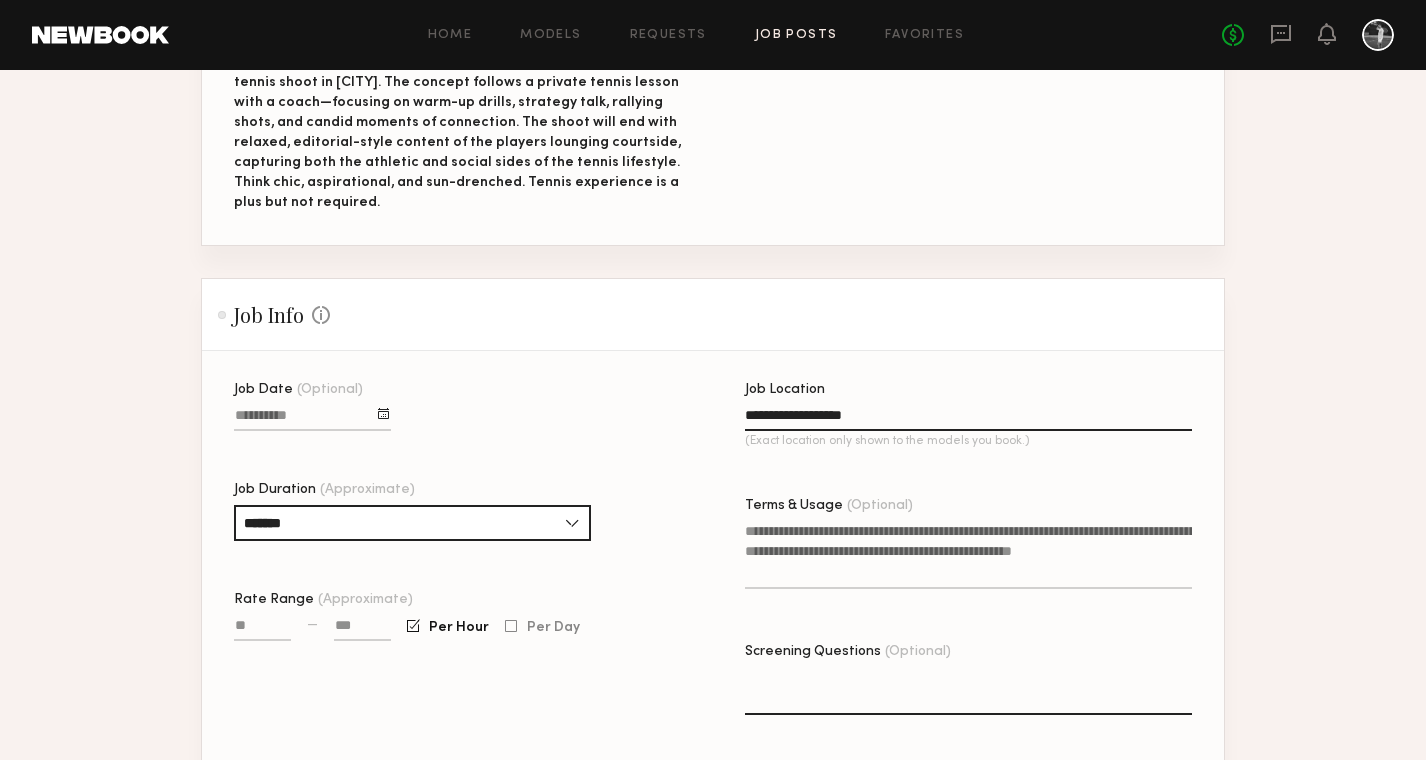 click on "Job Date (Optional) Job Duration (Approximate) ******* 1 hour 2 hours 3 hours 4 hours 5 hours 6 hours 7 hours 8 hours 8+ hours Rate Range (Approximate) — Per Hour Per Day" 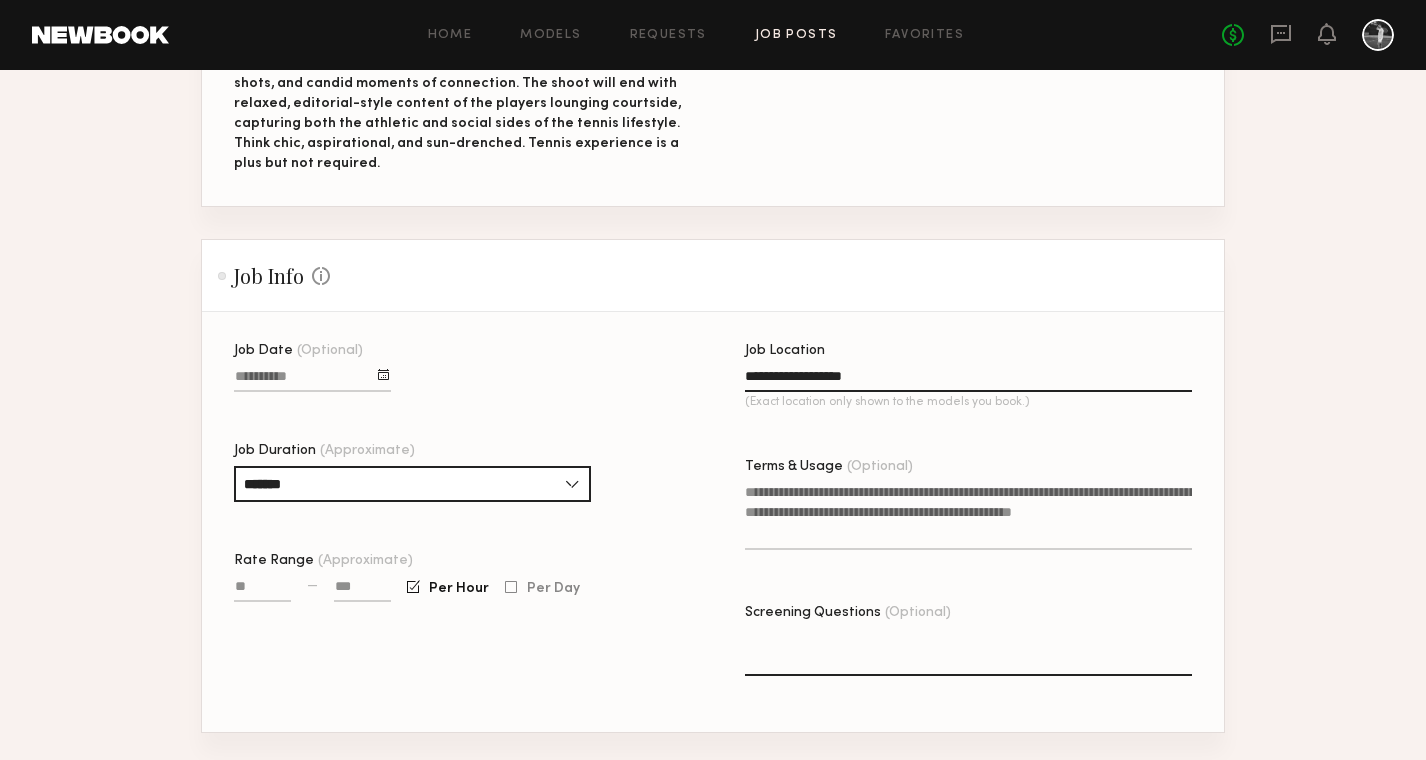 scroll, scrollTop: 456, scrollLeft: 0, axis: vertical 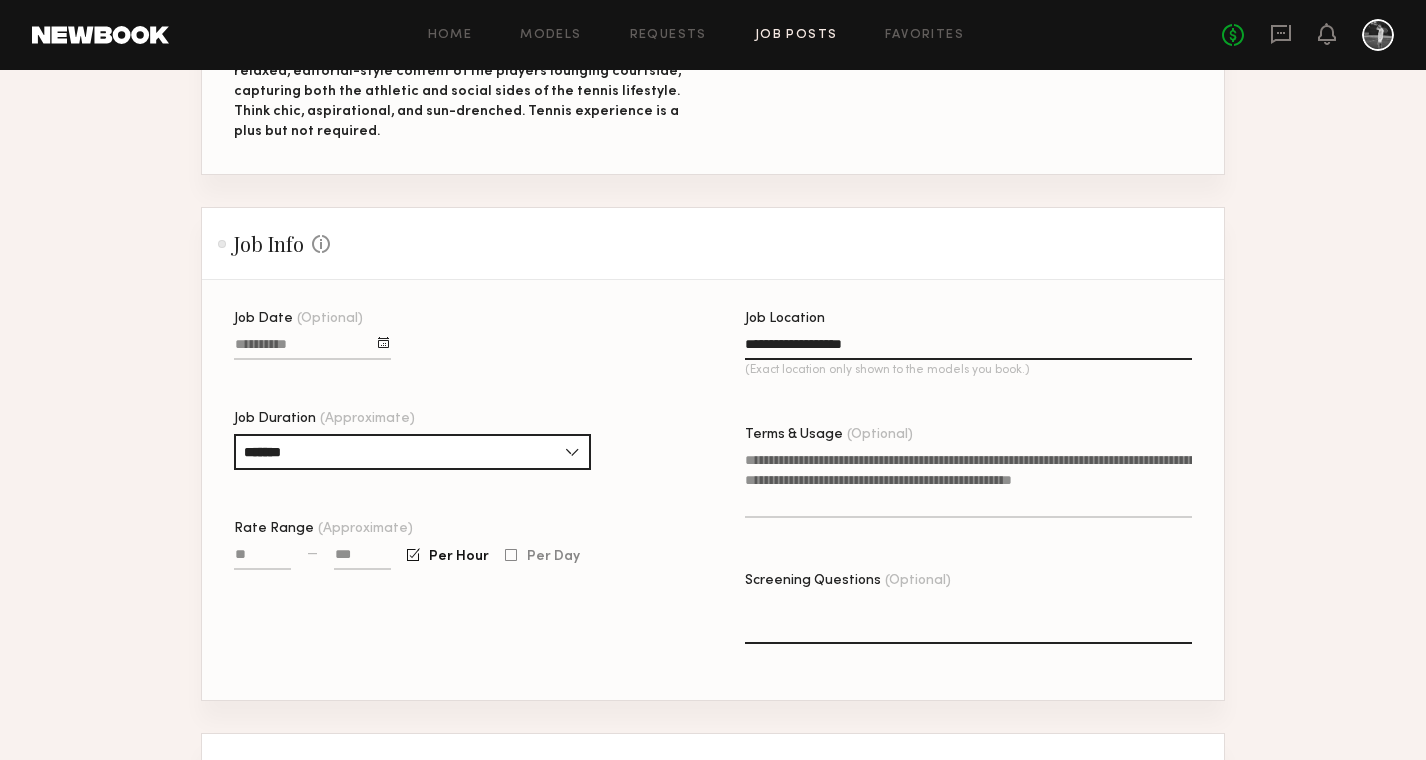 click on "Terms & Usage (Optional)" 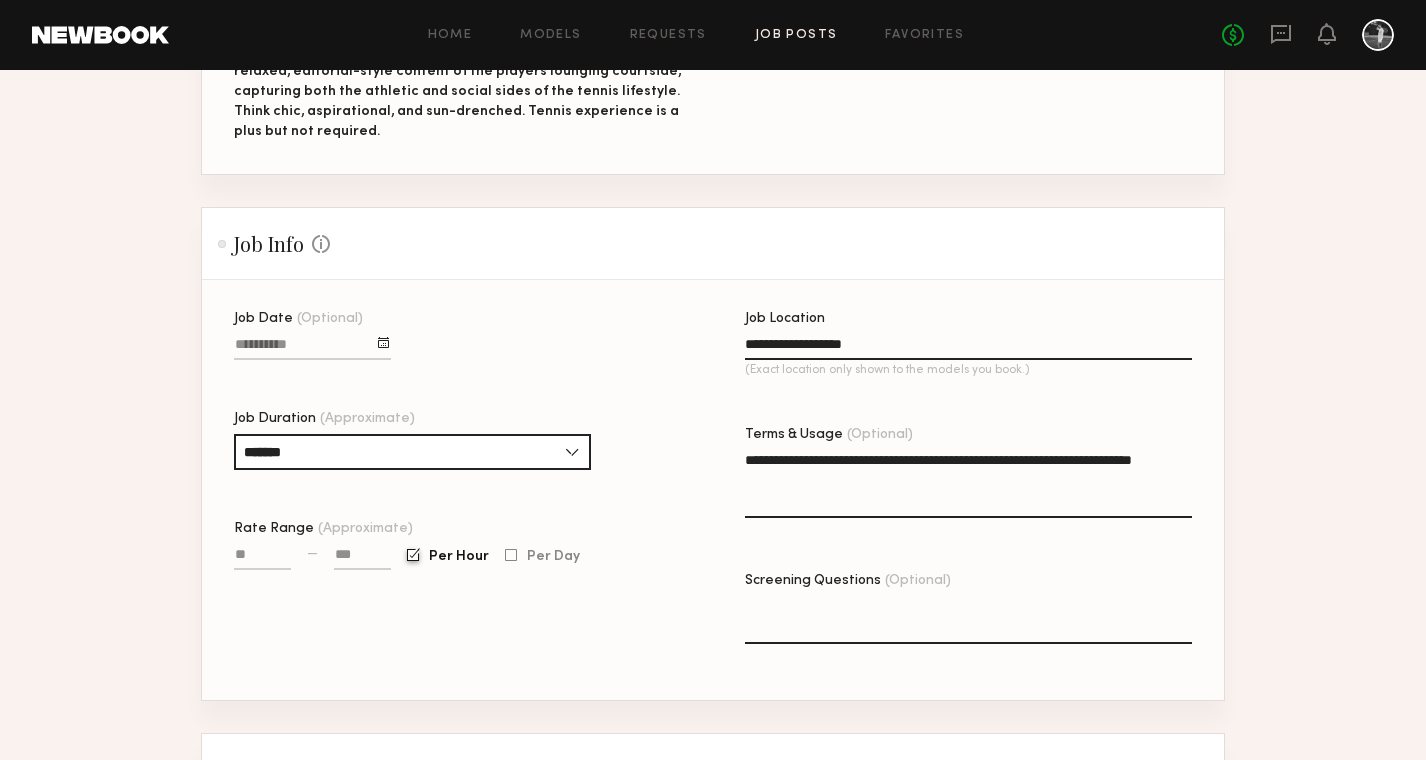 type on "**********" 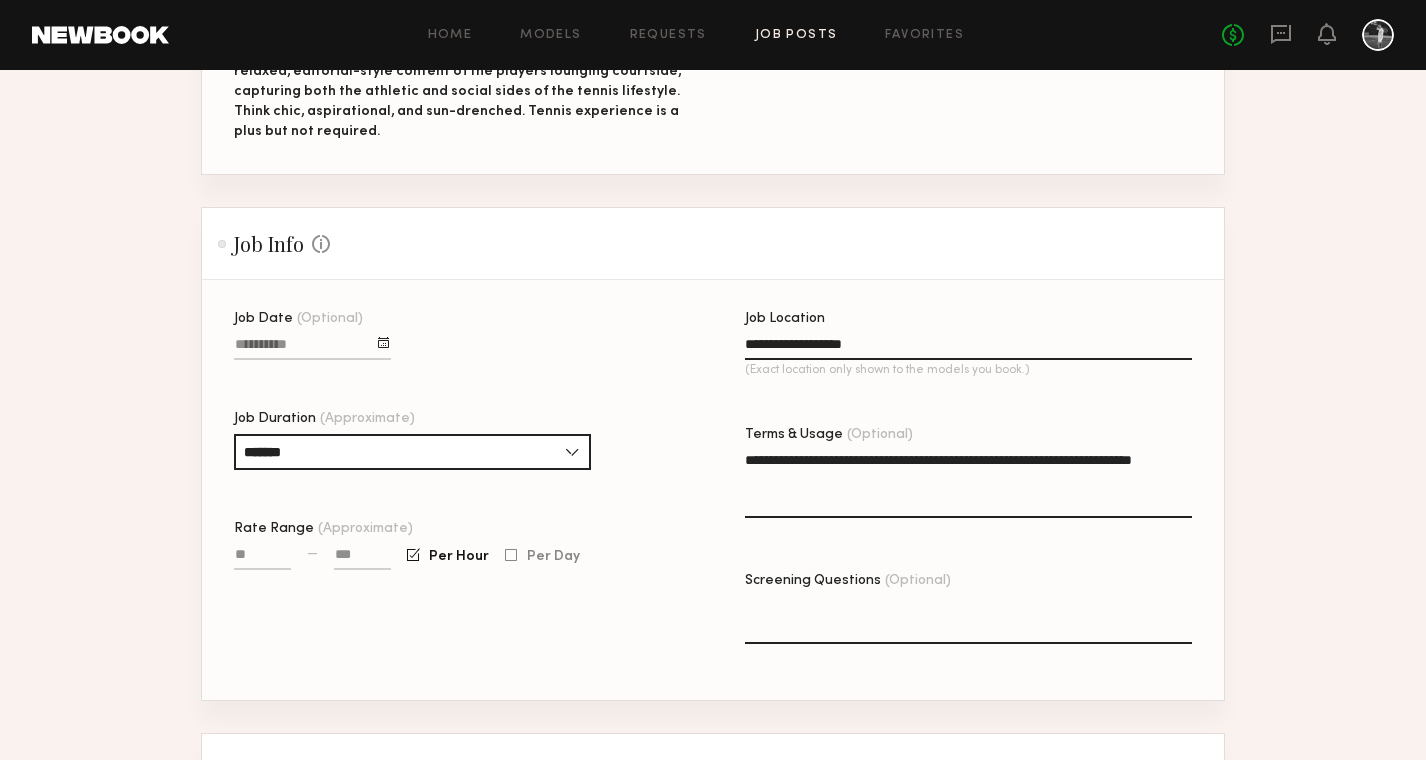 click on "Rate Range (Approximate)" at bounding box center [262, 558] 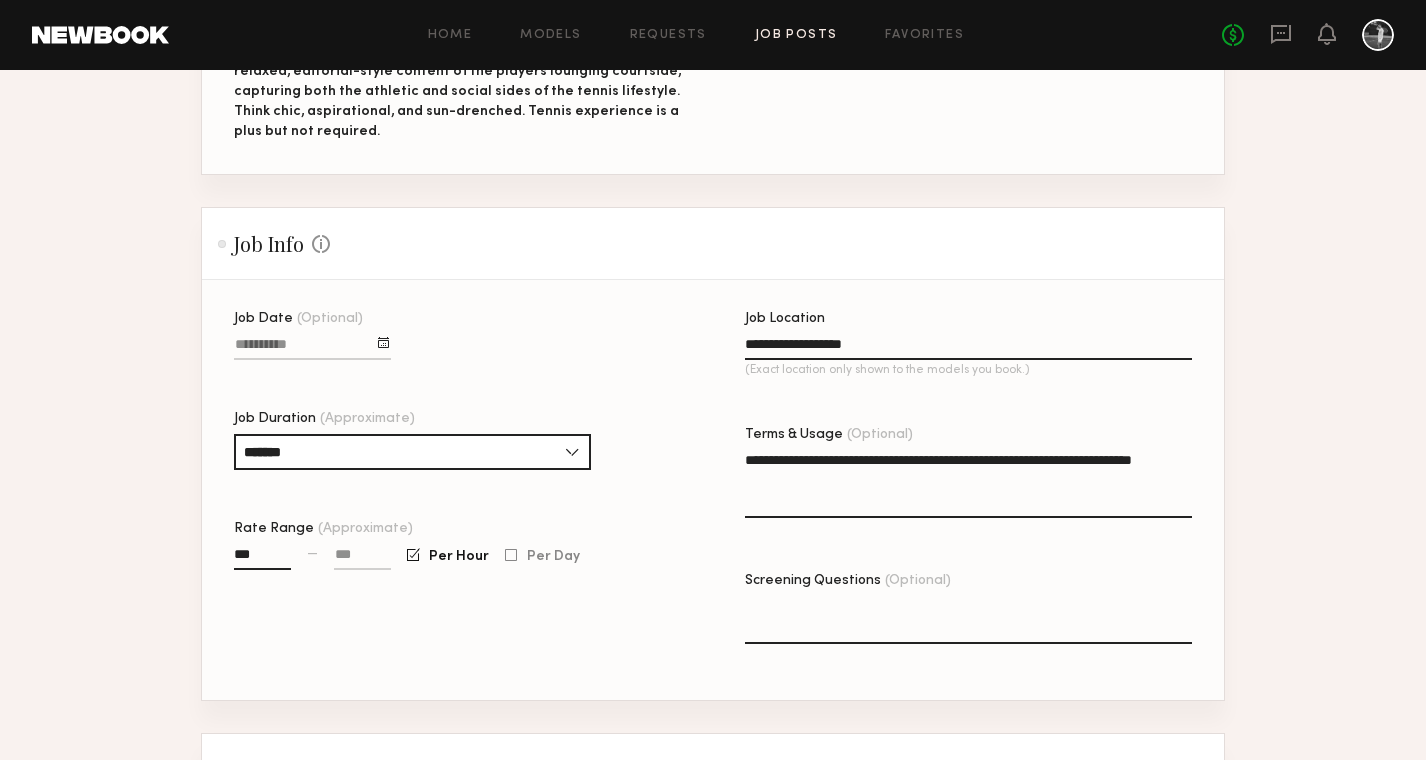 type on "***" 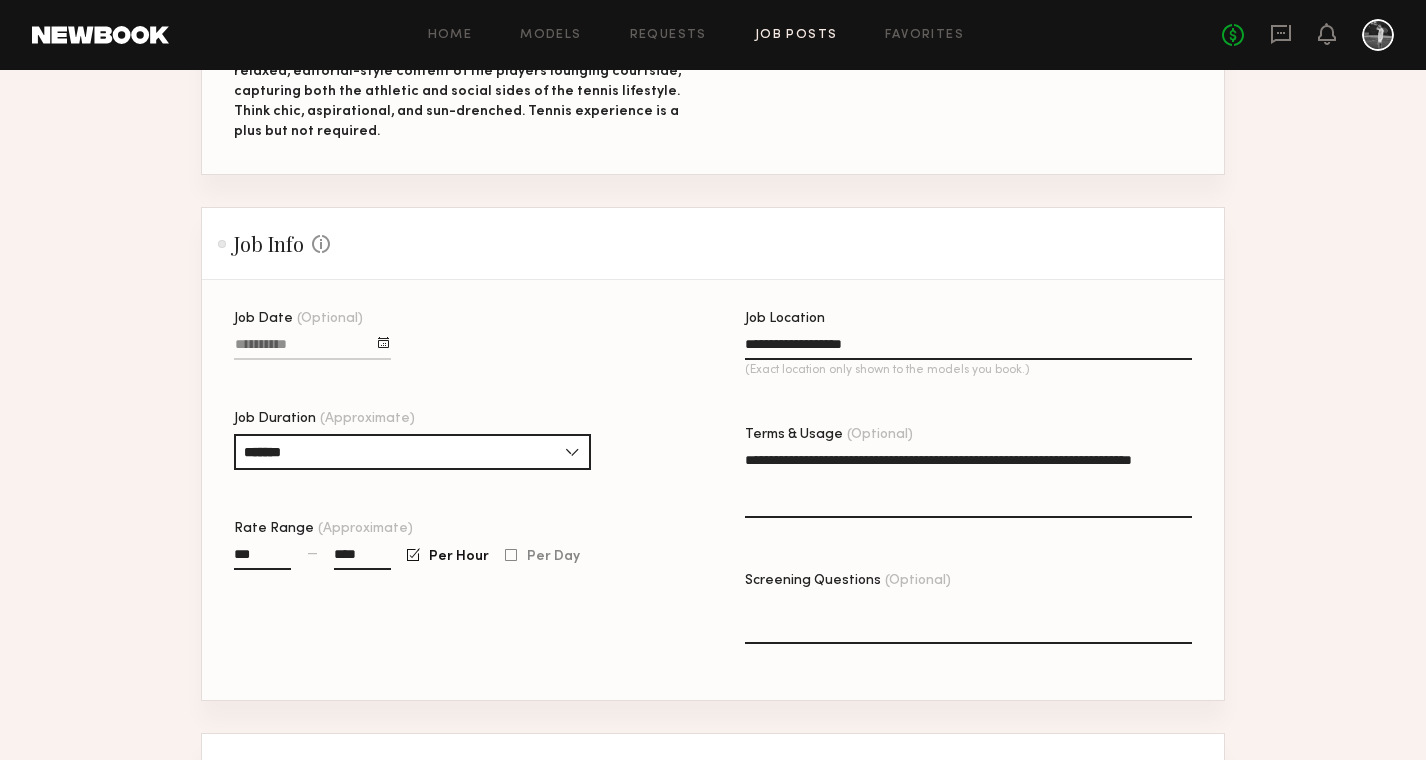 type on "****" 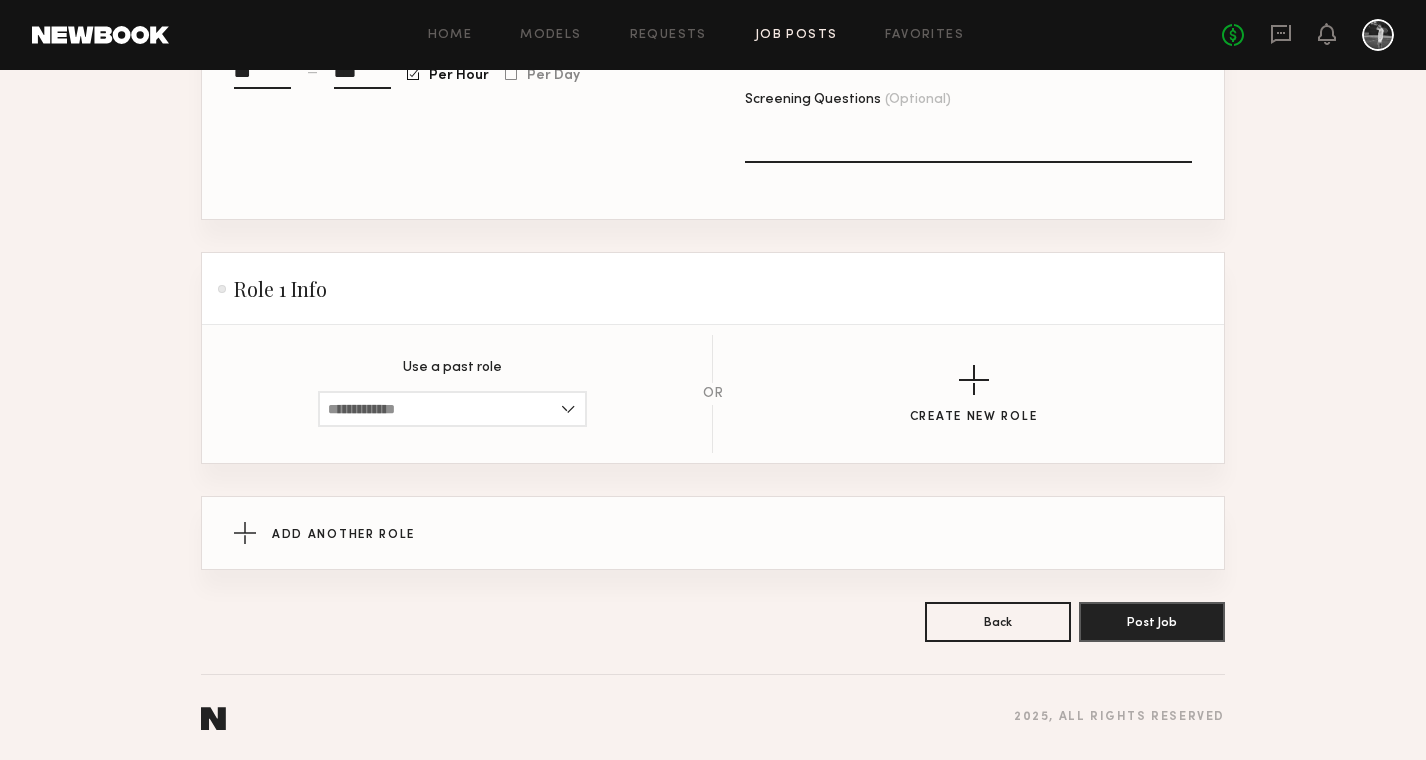 scroll, scrollTop: 937, scrollLeft: 0, axis: vertical 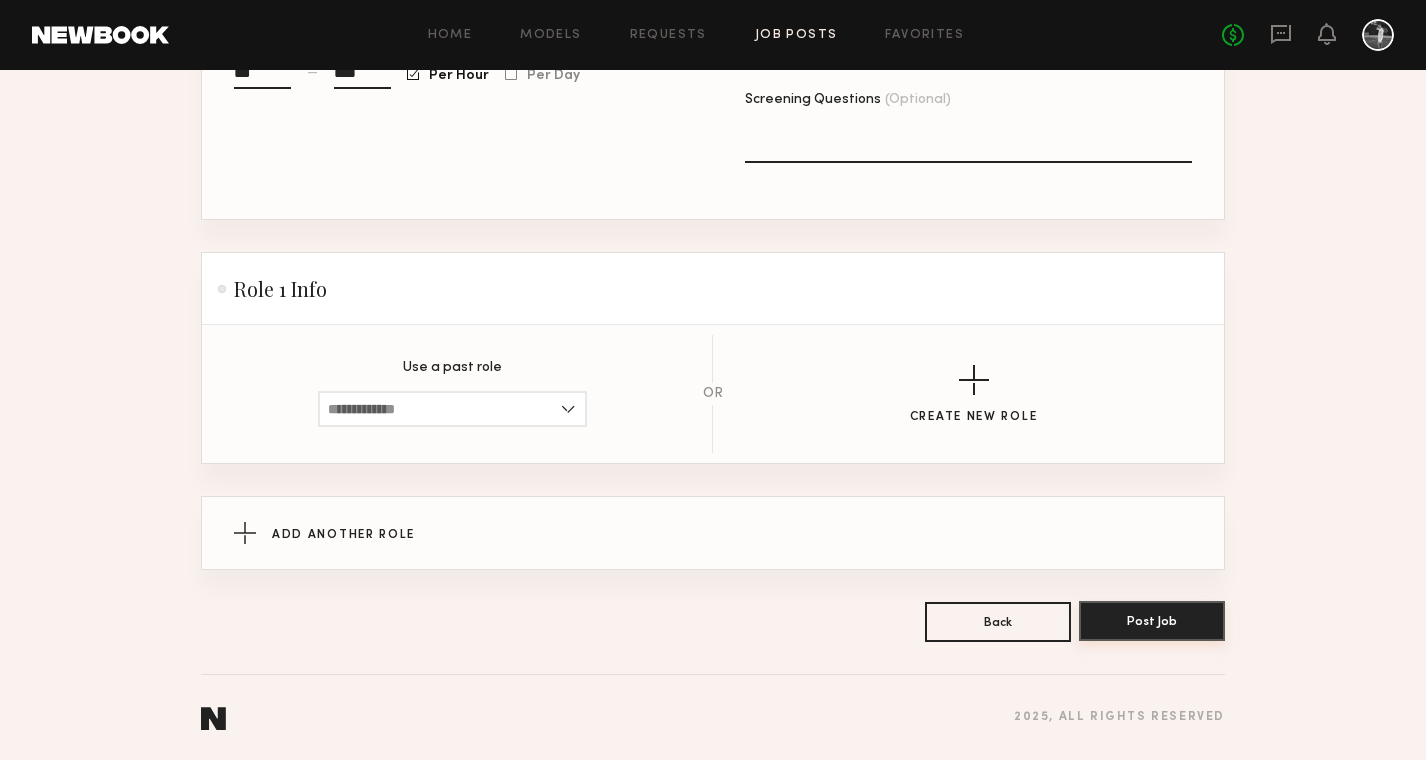 click on "Post Job" 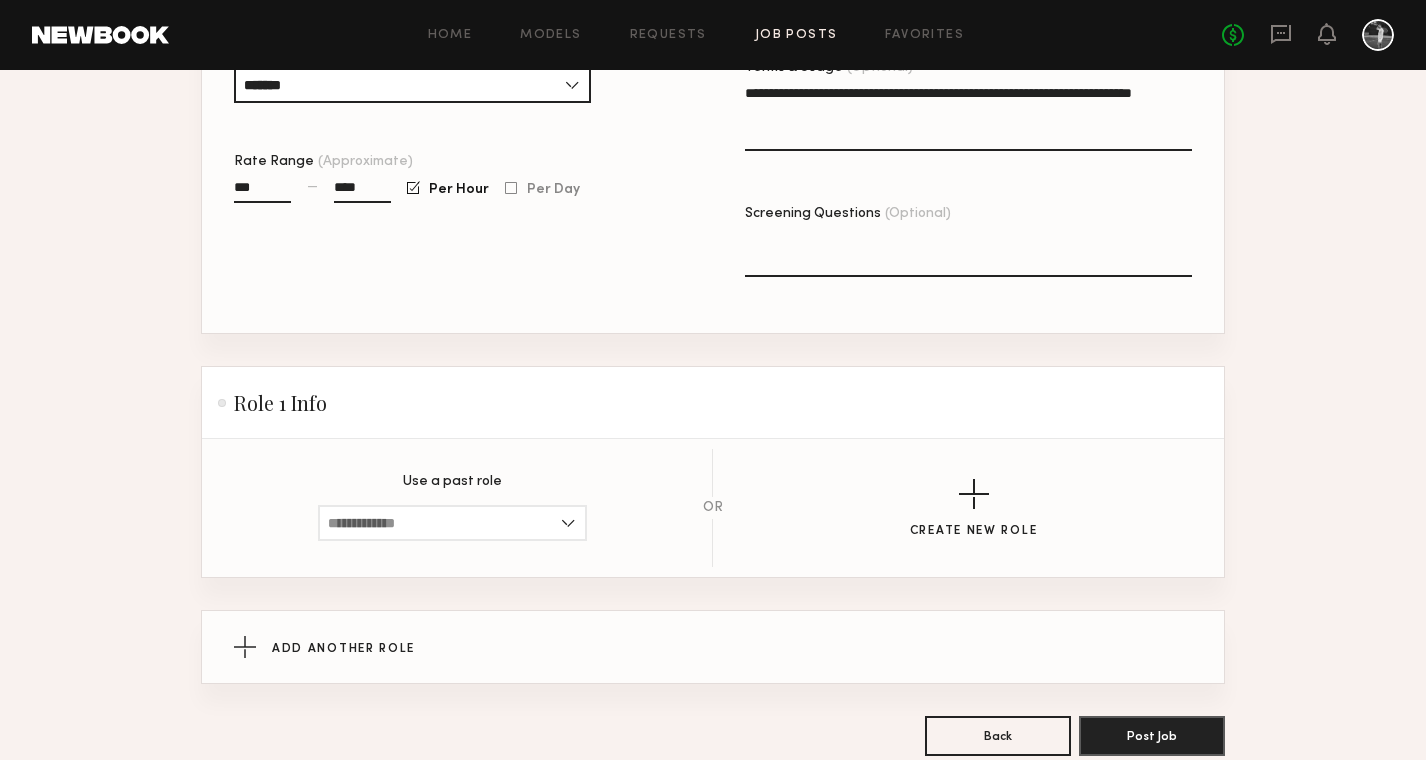 scroll, scrollTop: 831, scrollLeft: 0, axis: vertical 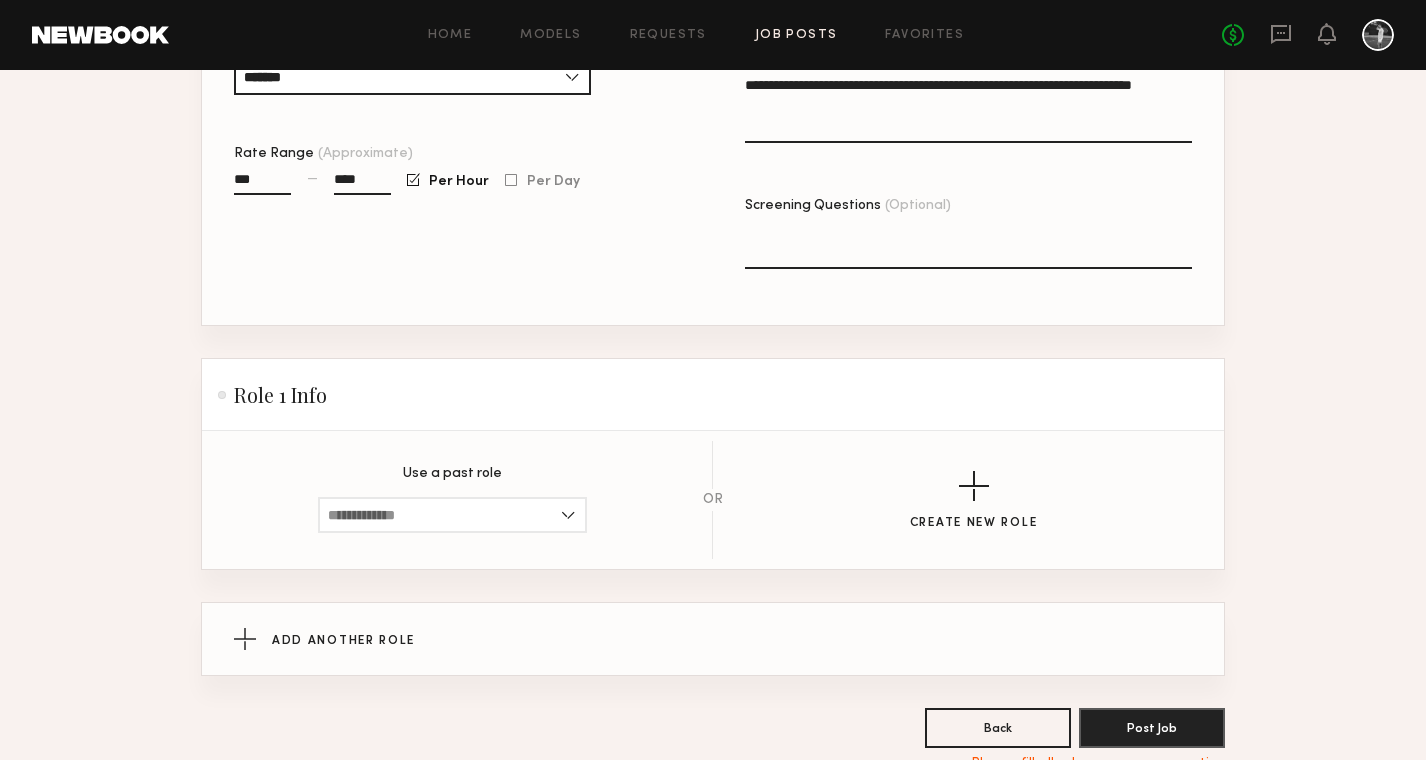 click on "Role 1 Info" 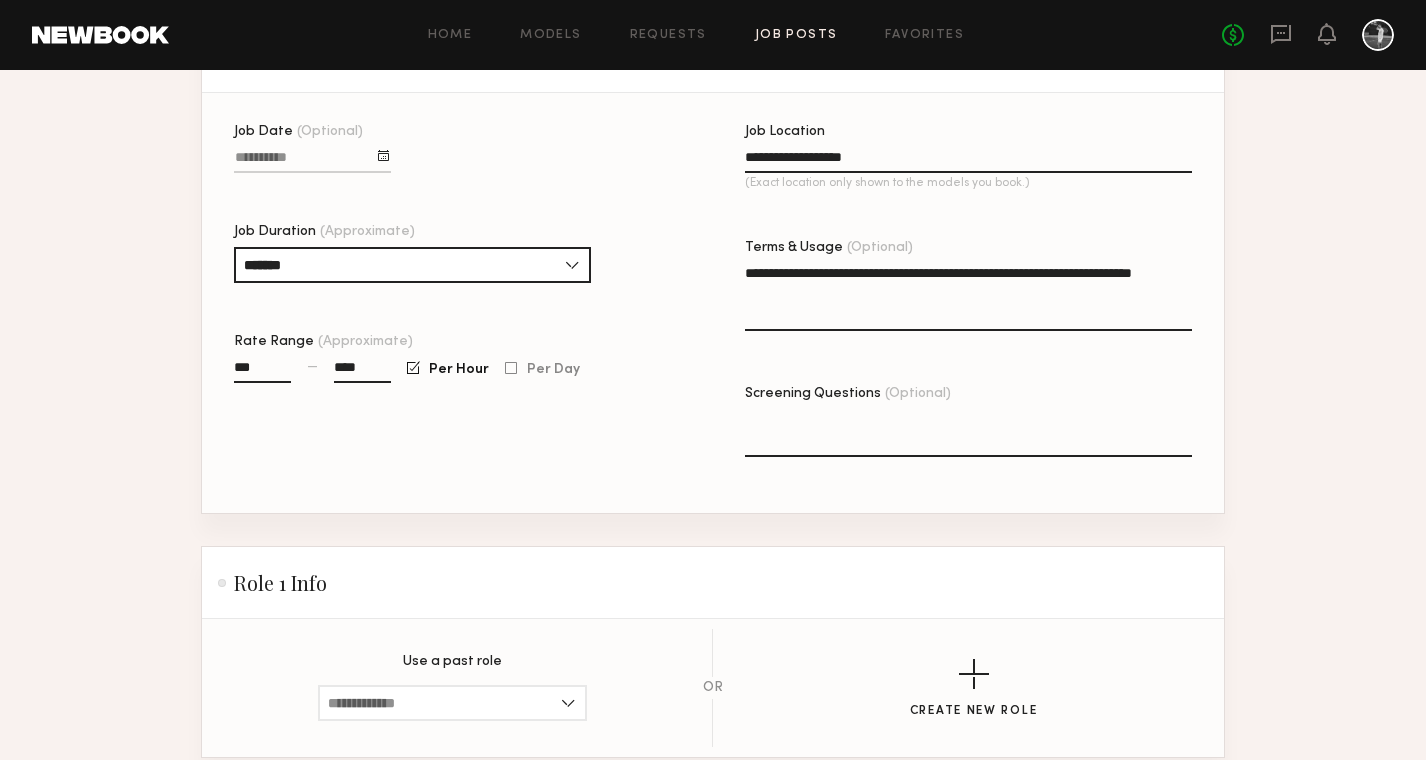 scroll, scrollTop: 708, scrollLeft: 0, axis: vertical 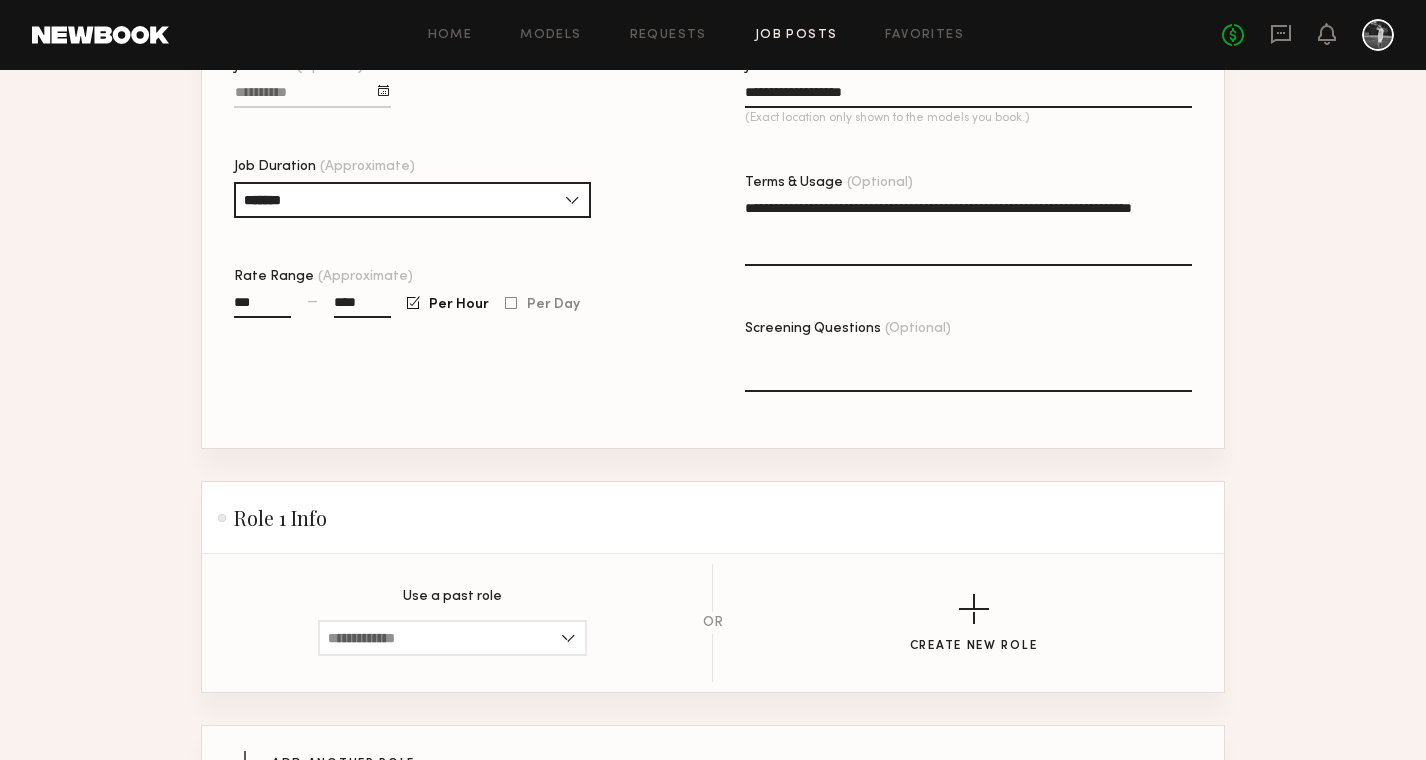click on "Screening Questions (Optional)" 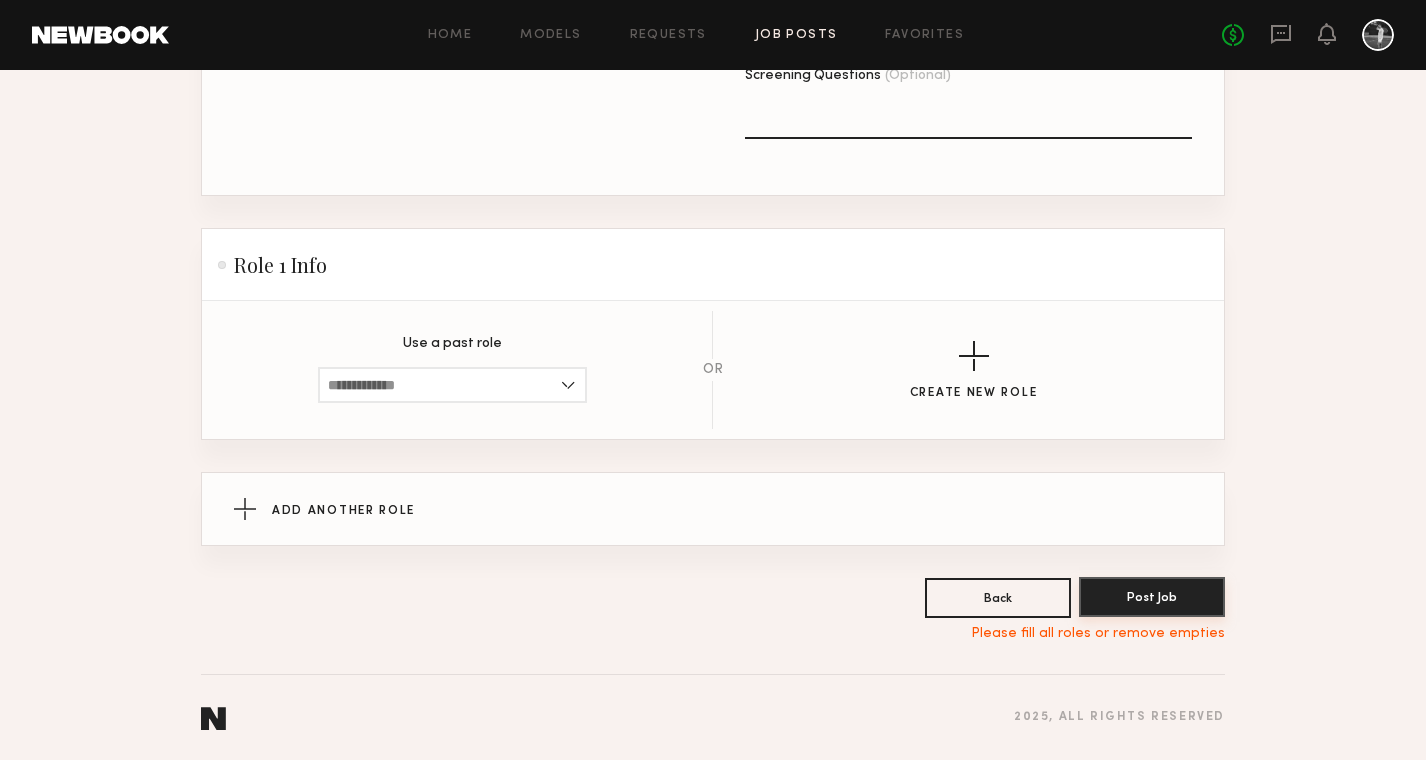scroll, scrollTop: 937, scrollLeft: 0, axis: vertical 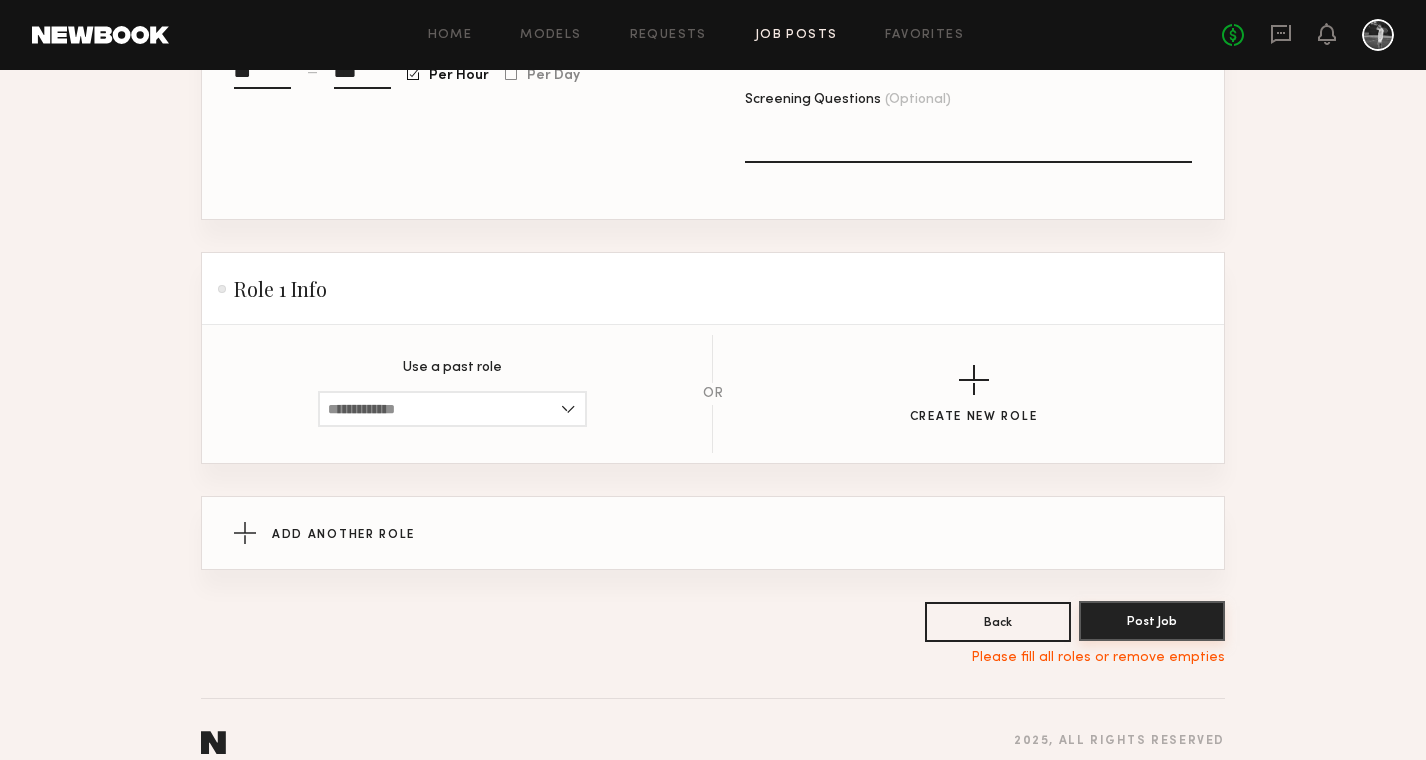 click on "Post Job" 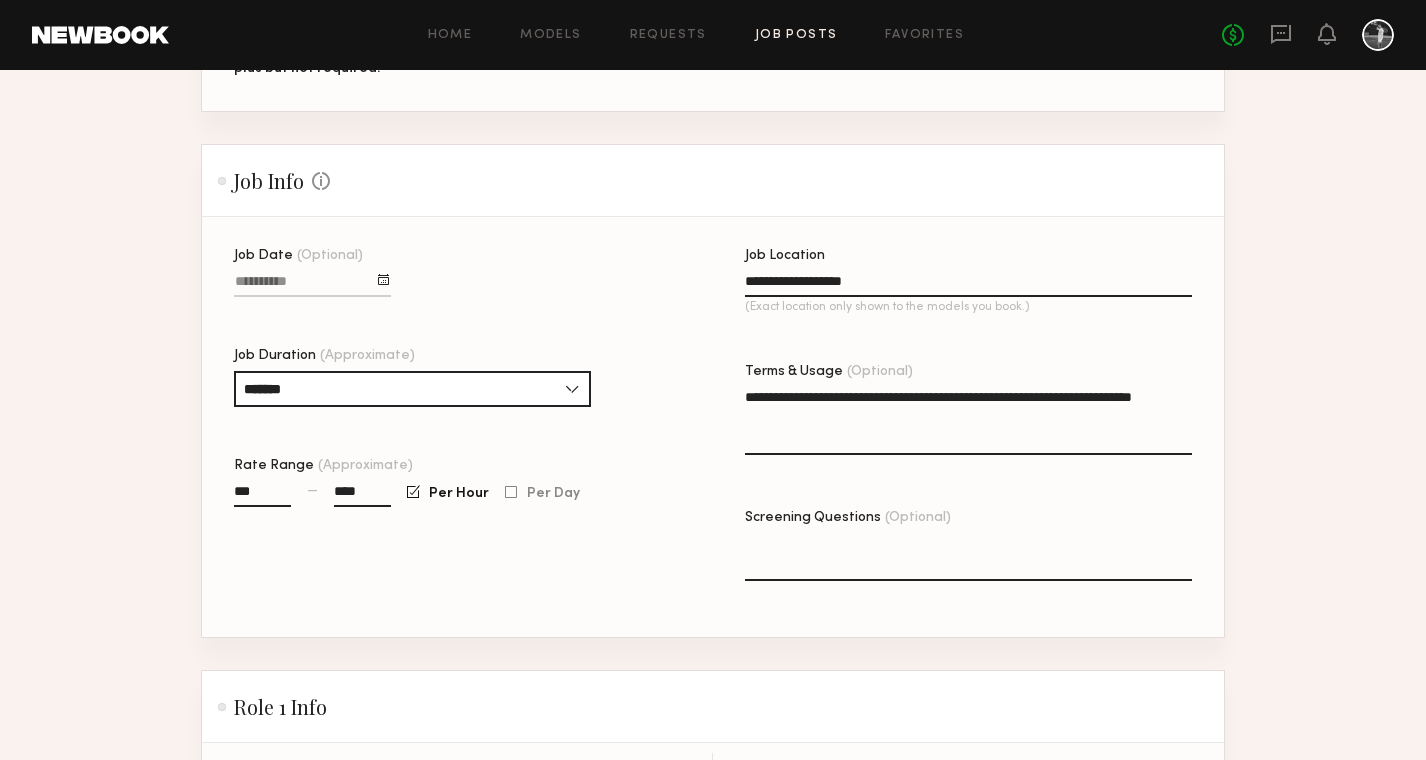 scroll, scrollTop: 512, scrollLeft: 0, axis: vertical 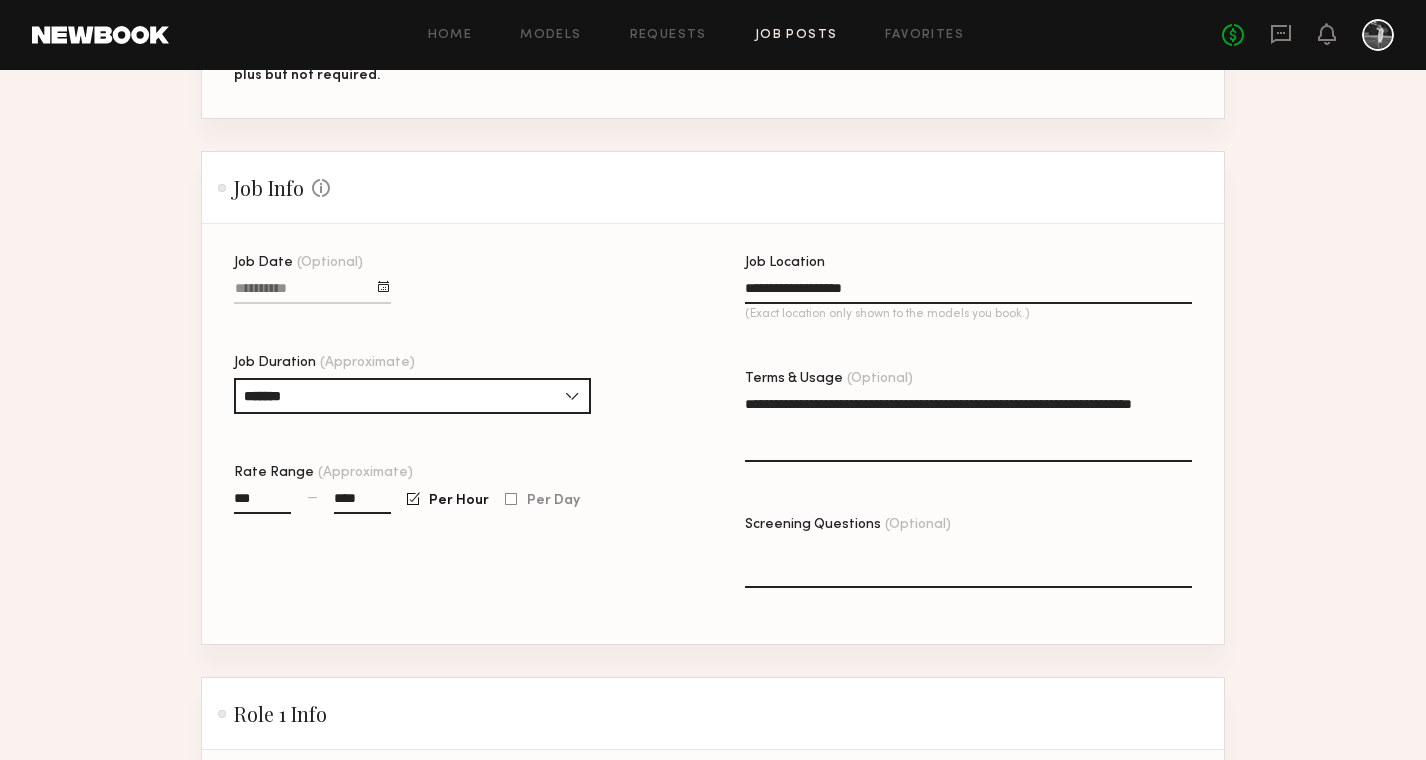 click on "**********" 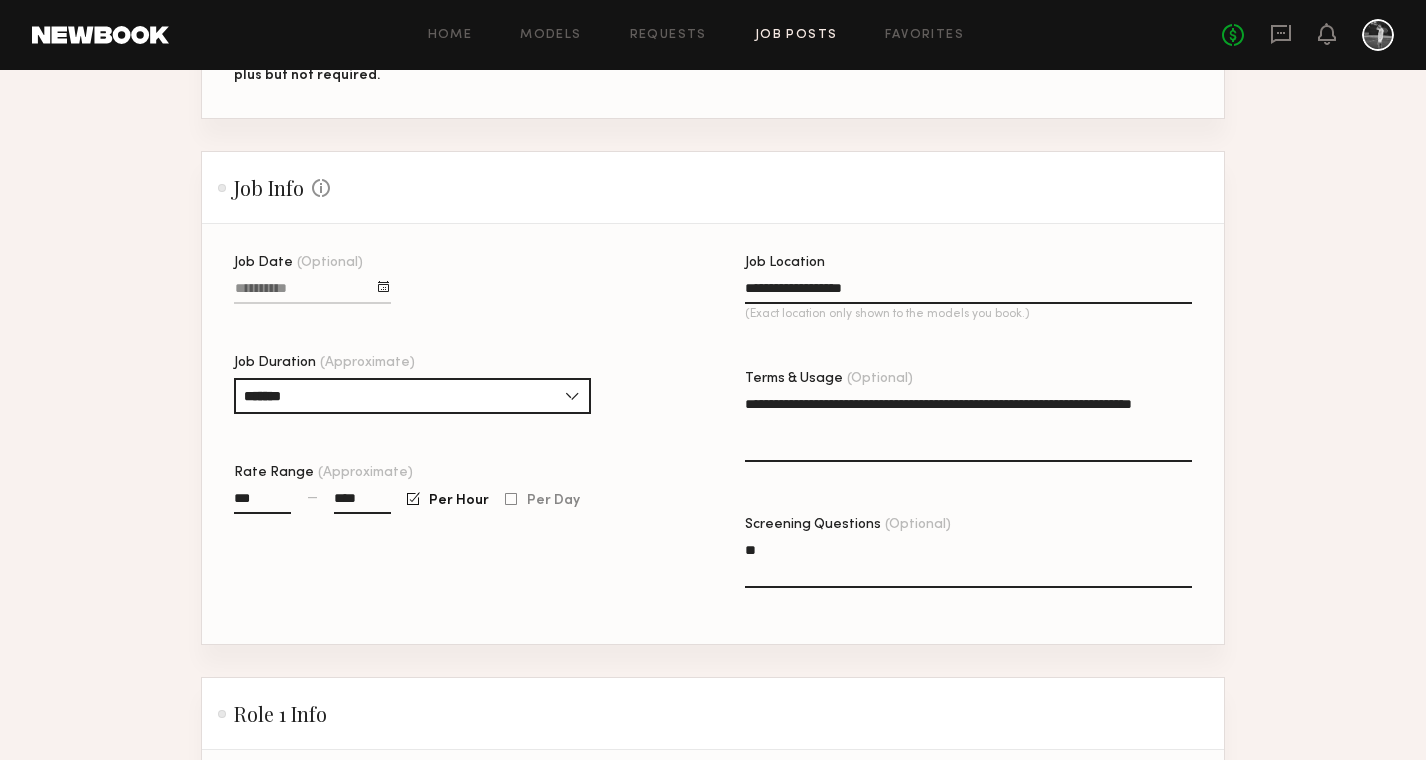 type on "*" 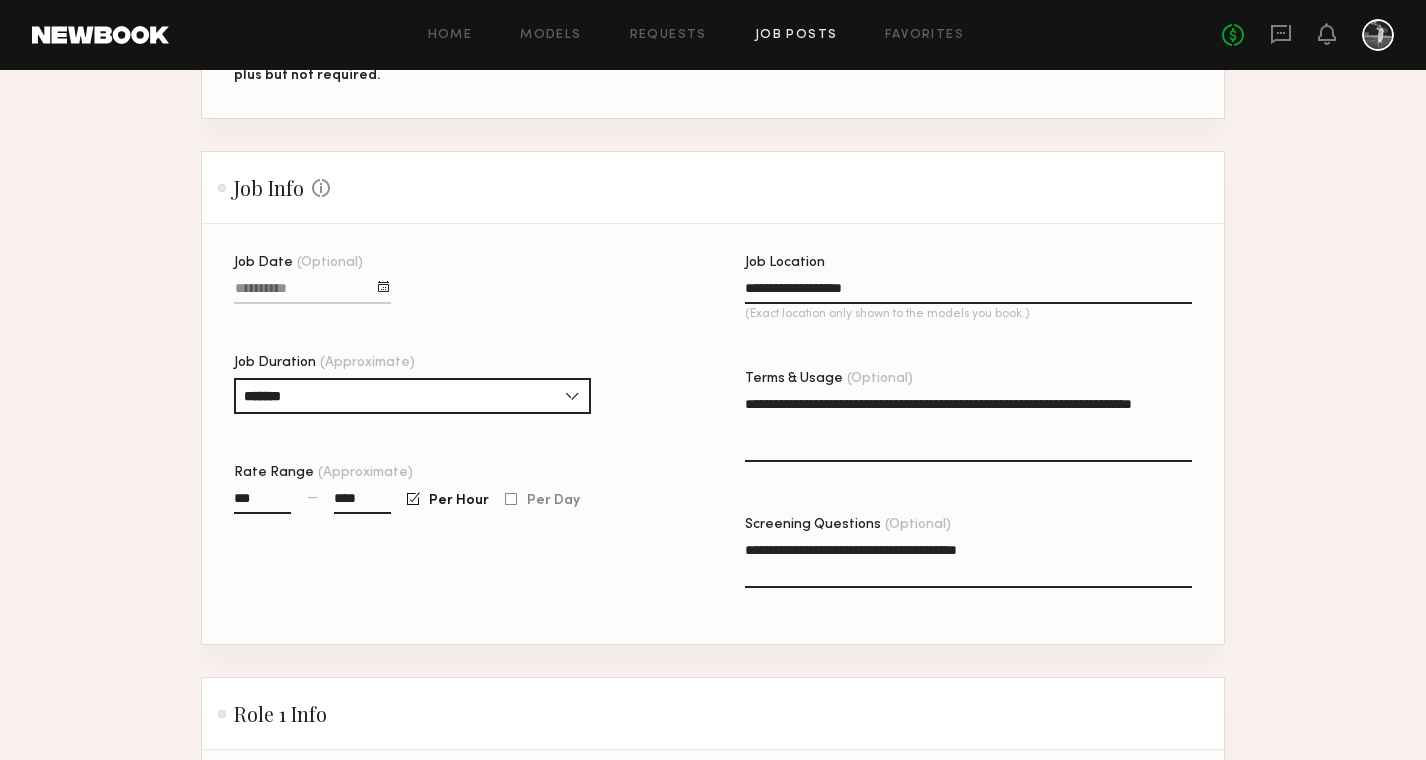 type on "**********" 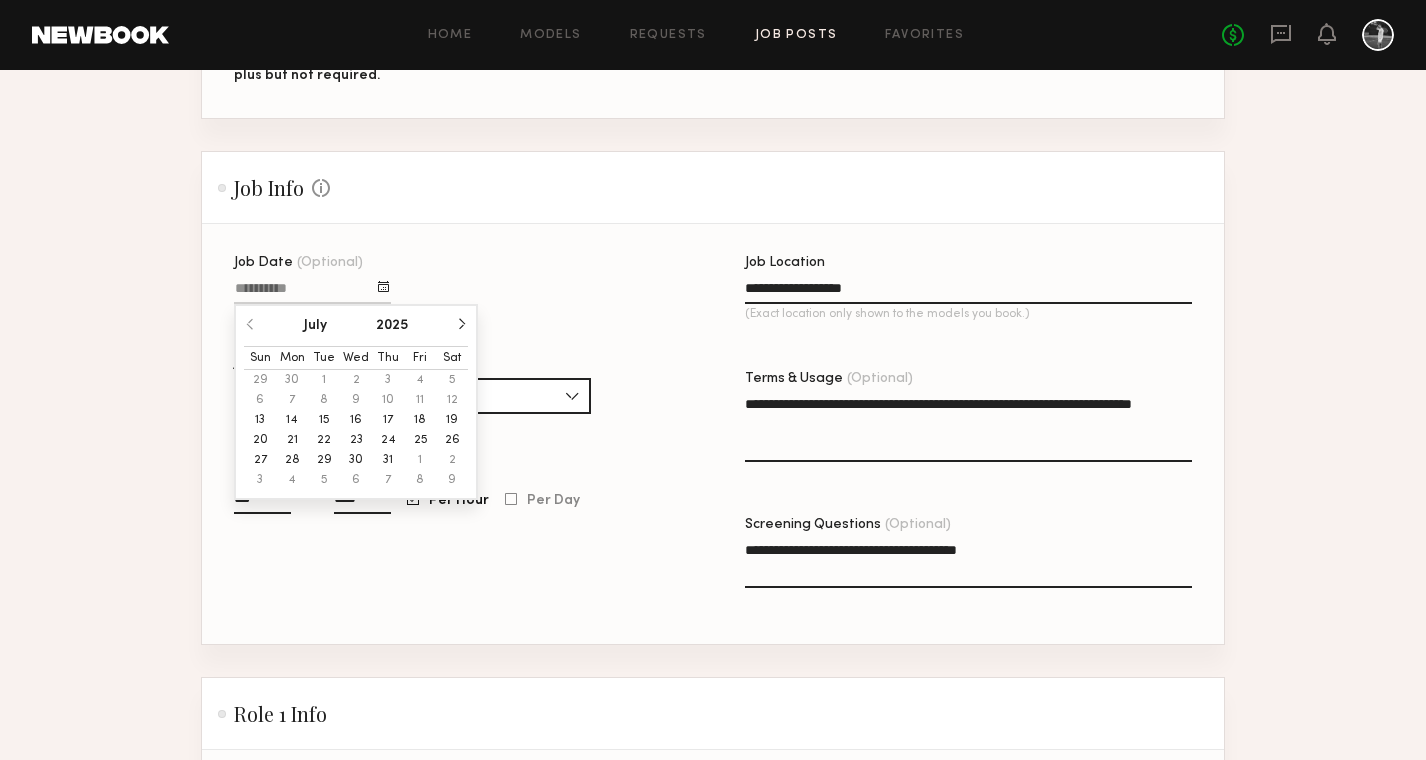 click on "**********" 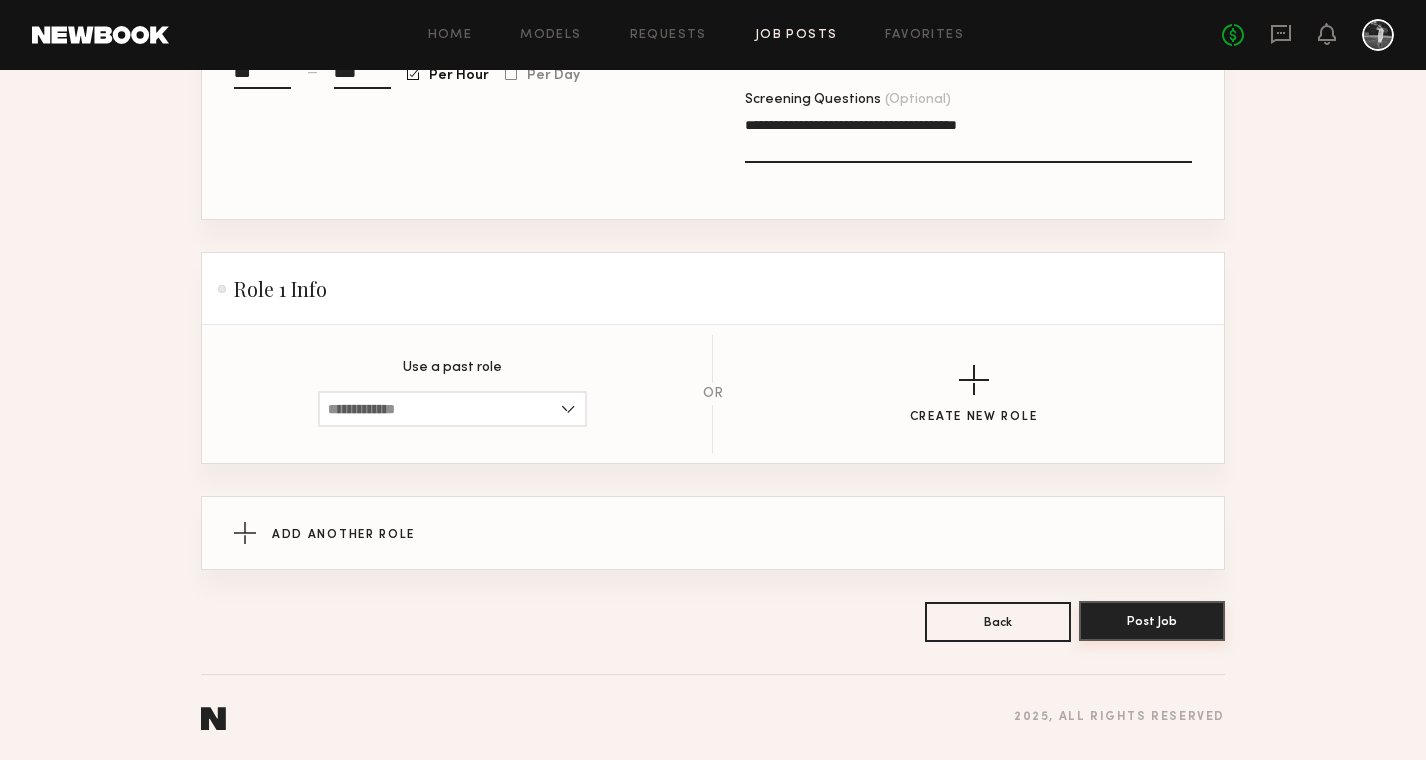 scroll, scrollTop: 937, scrollLeft: 0, axis: vertical 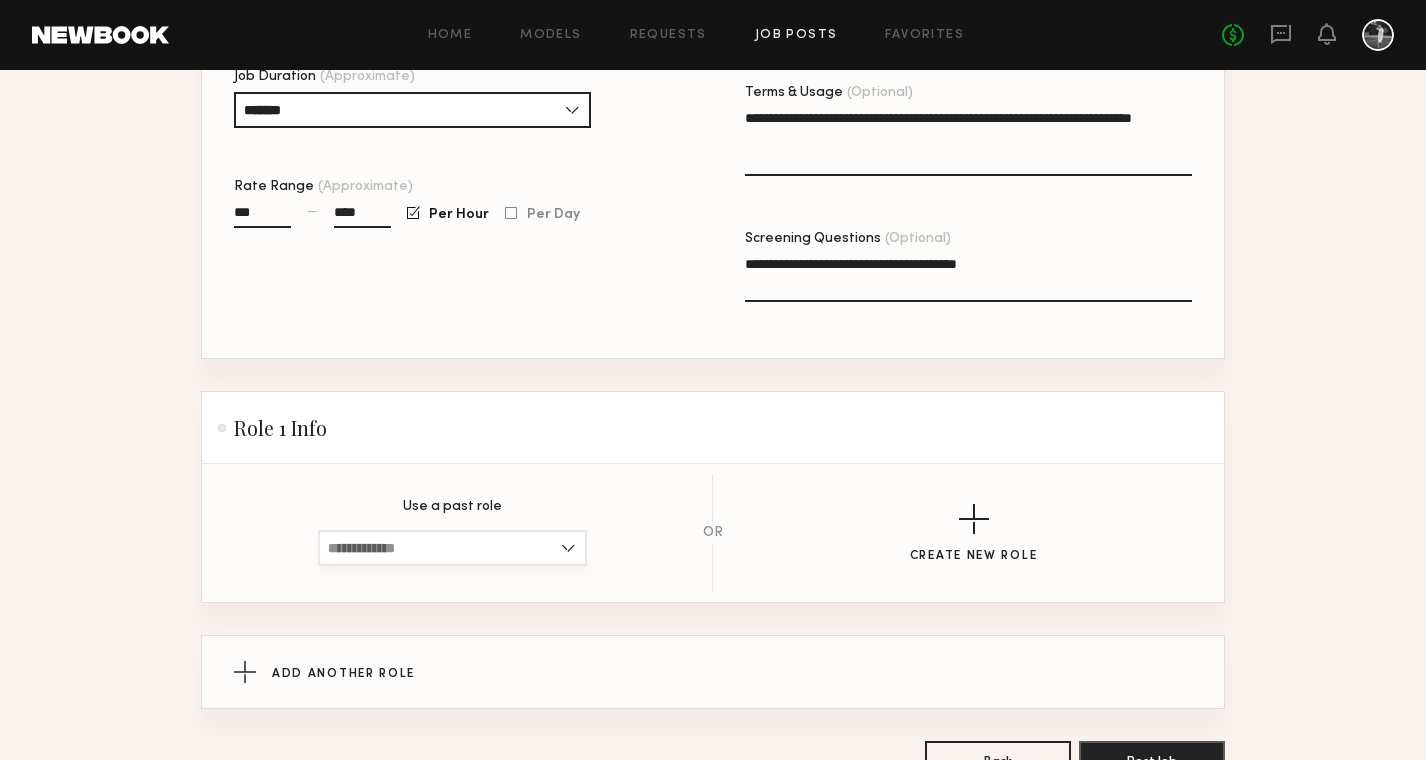 click at bounding box center (452, 548) 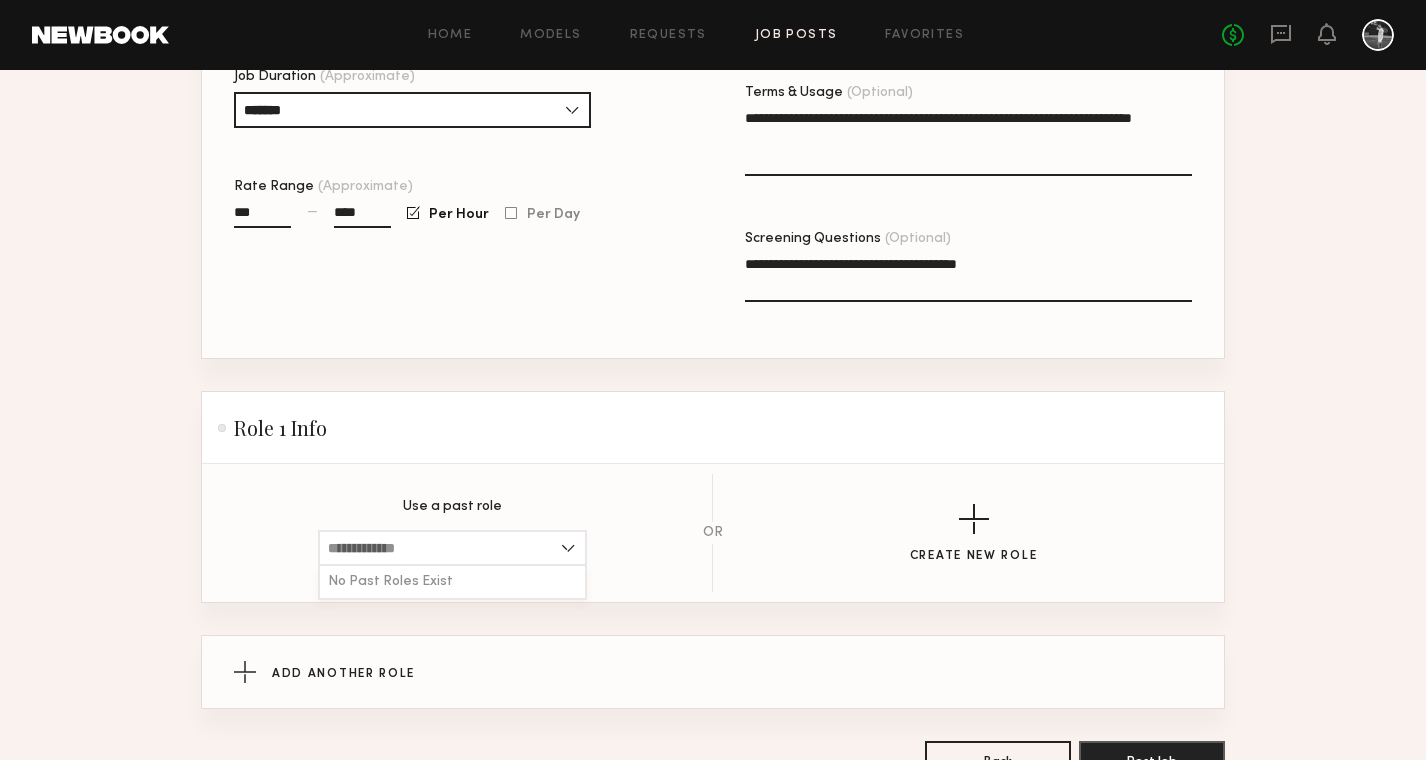 click on "Use a past role No Past Roles Exist OR Create New Role" 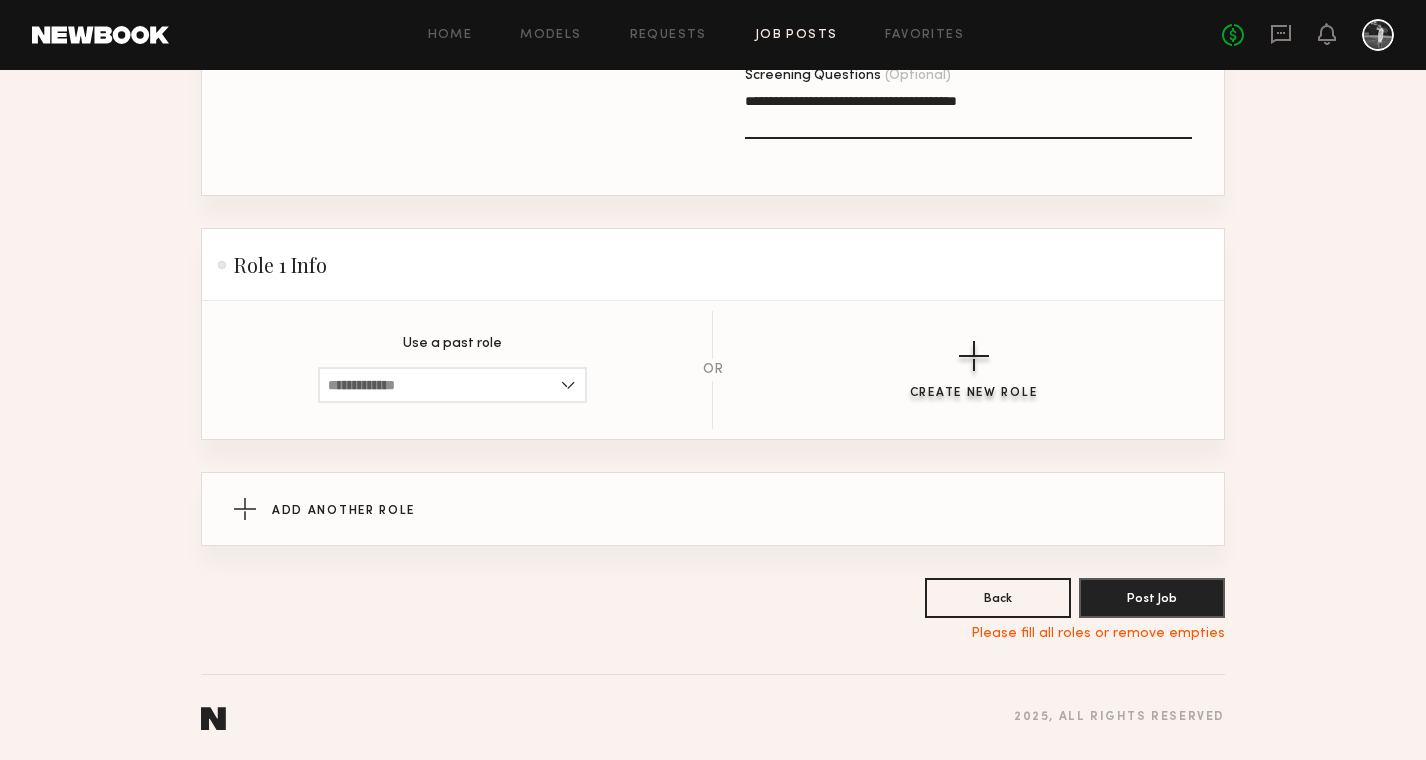 scroll, scrollTop: 961, scrollLeft: 0, axis: vertical 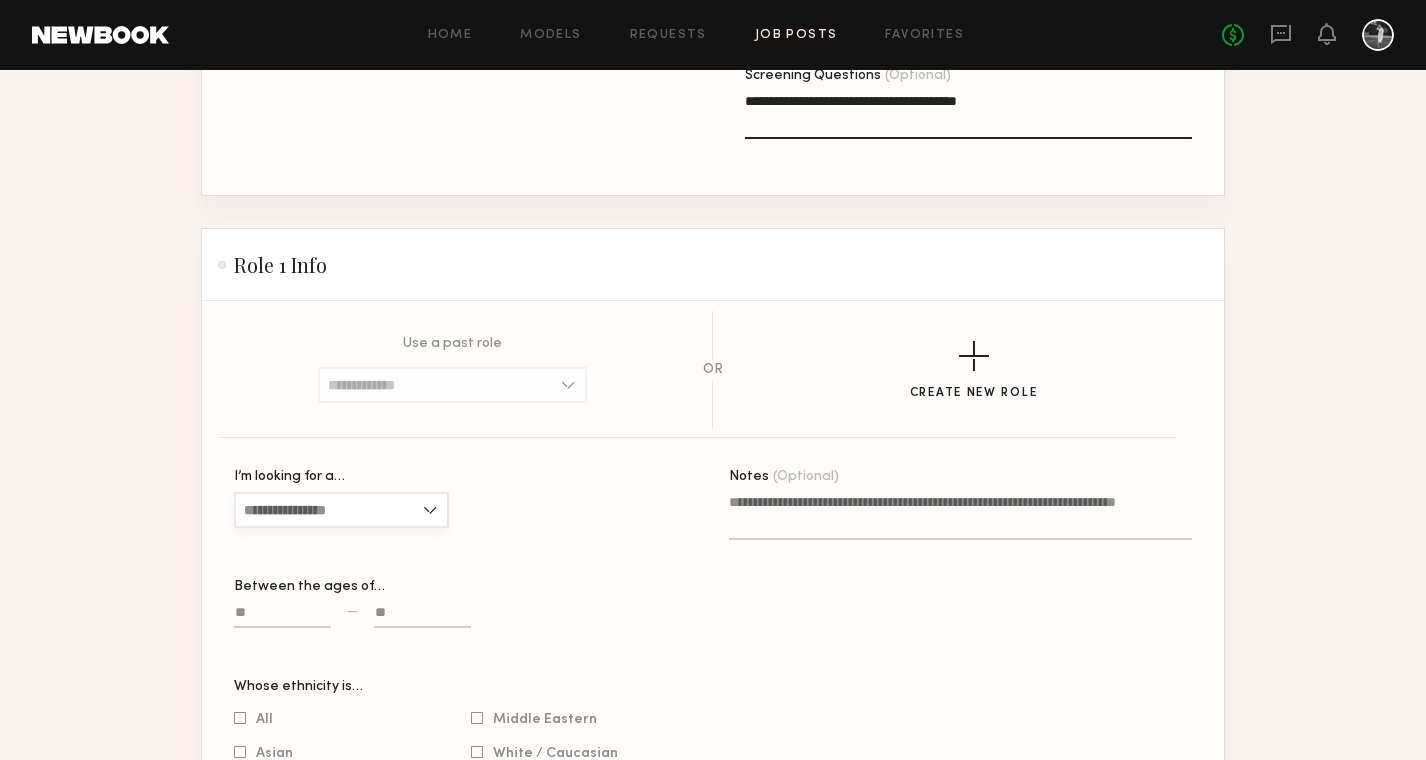 click on "I’m looking for a…" at bounding box center (341, 510) 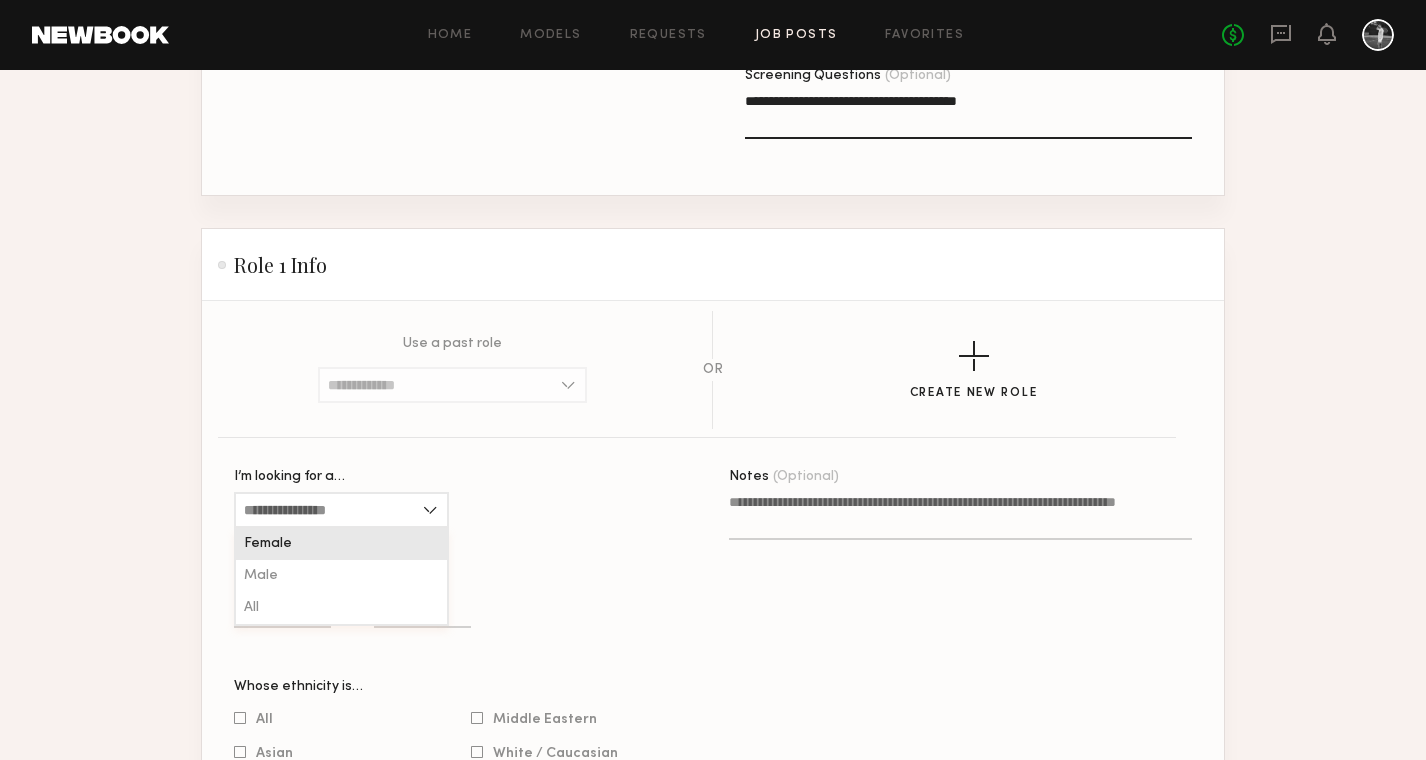 click on "Female" 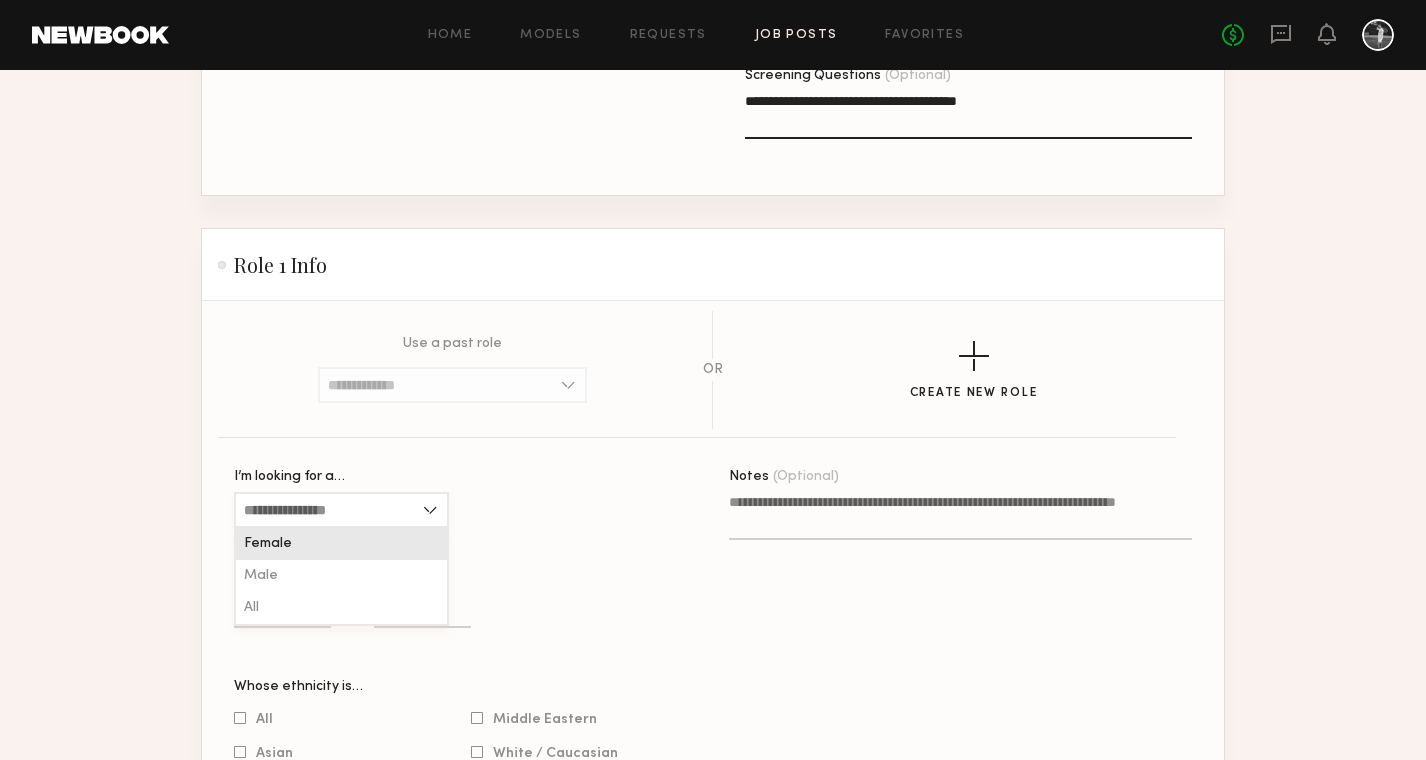 type on "******" 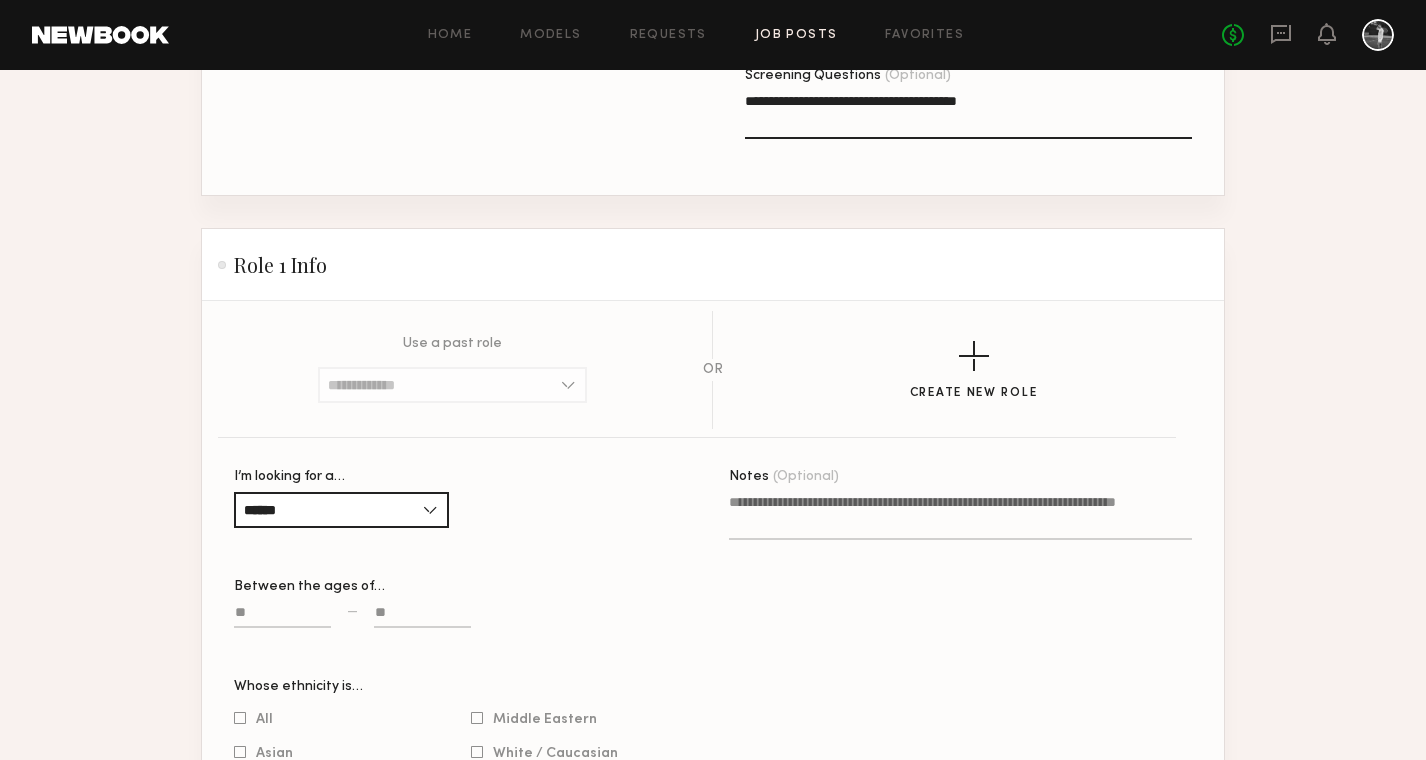 click on "Notes (Optional)" 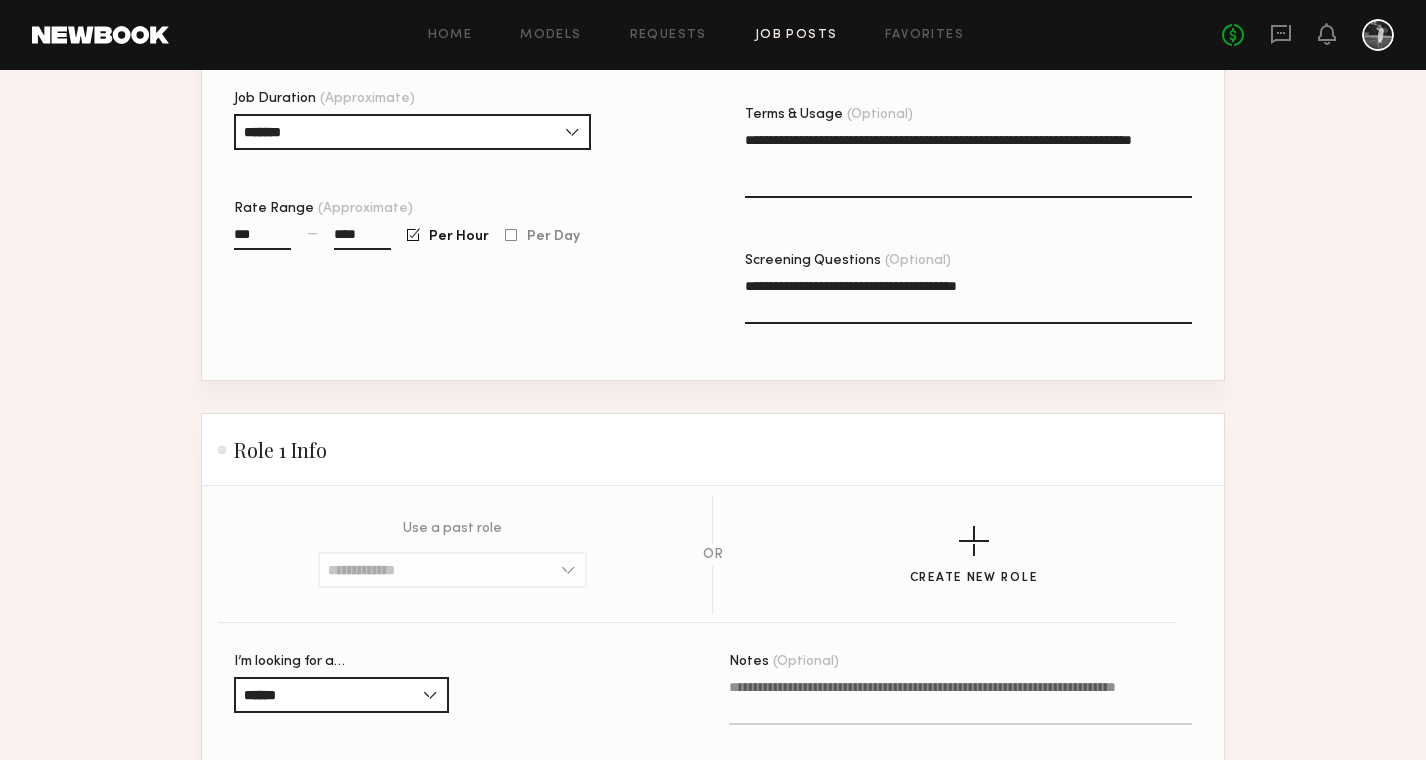 scroll, scrollTop: 738, scrollLeft: 0, axis: vertical 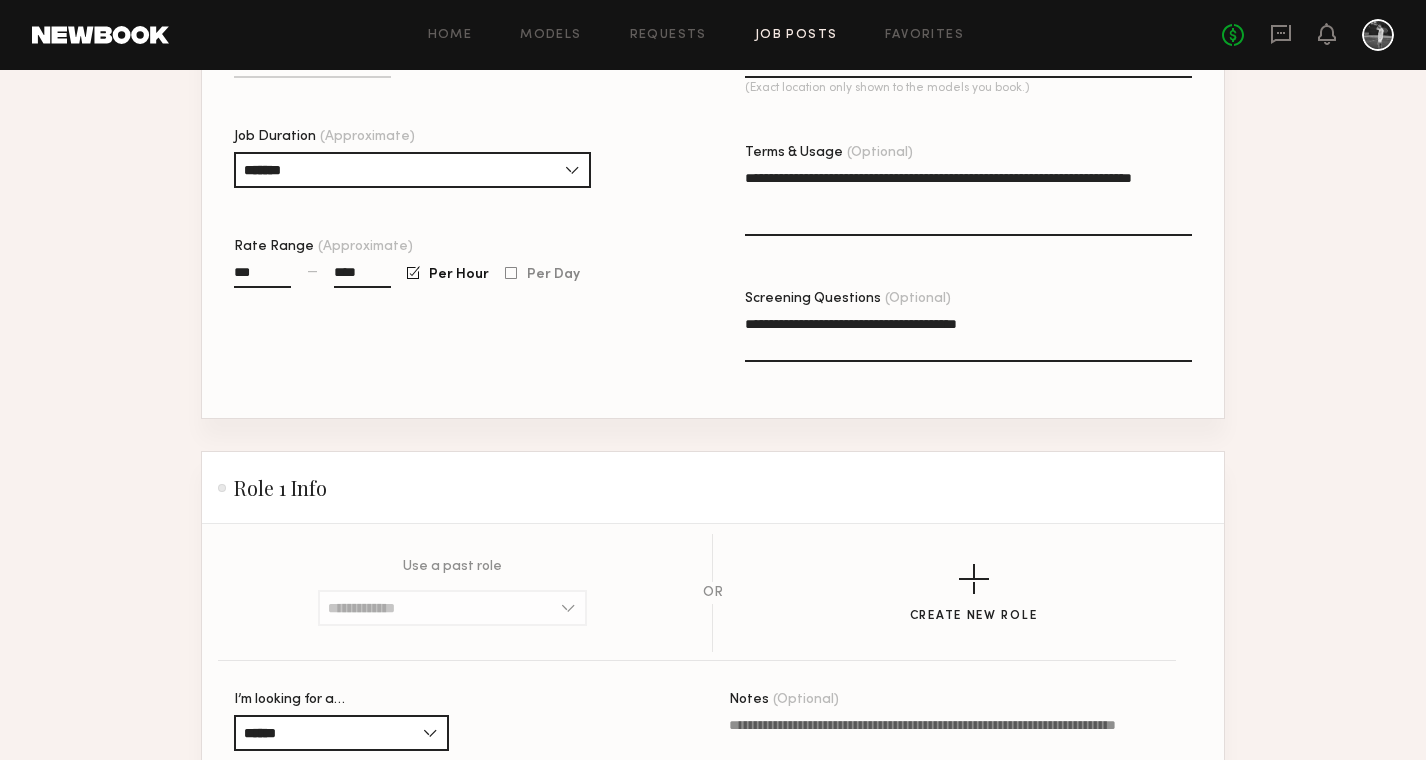 drag, startPoint x: 1025, startPoint y: 330, endPoint x: 689, endPoint y: 304, distance: 337.00446 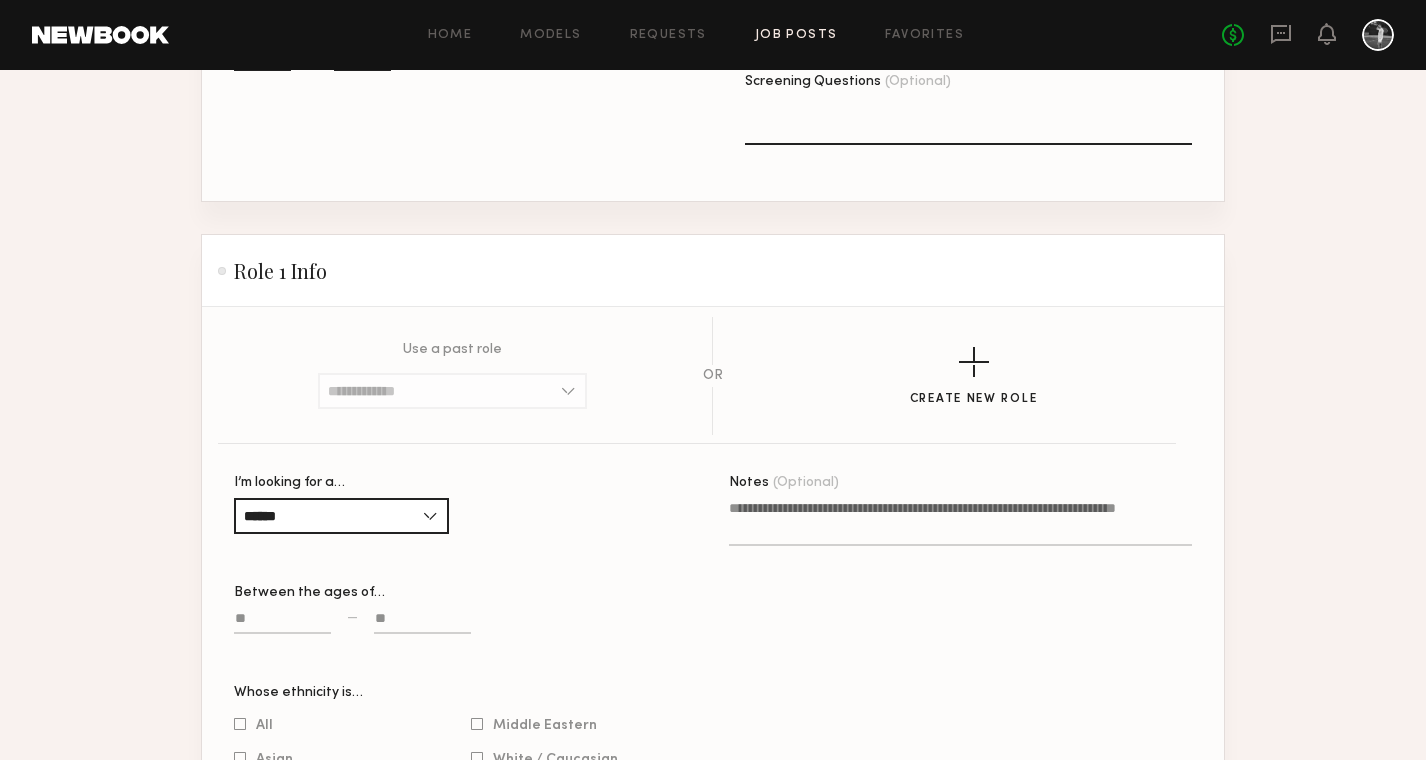 scroll, scrollTop: 975, scrollLeft: 0, axis: vertical 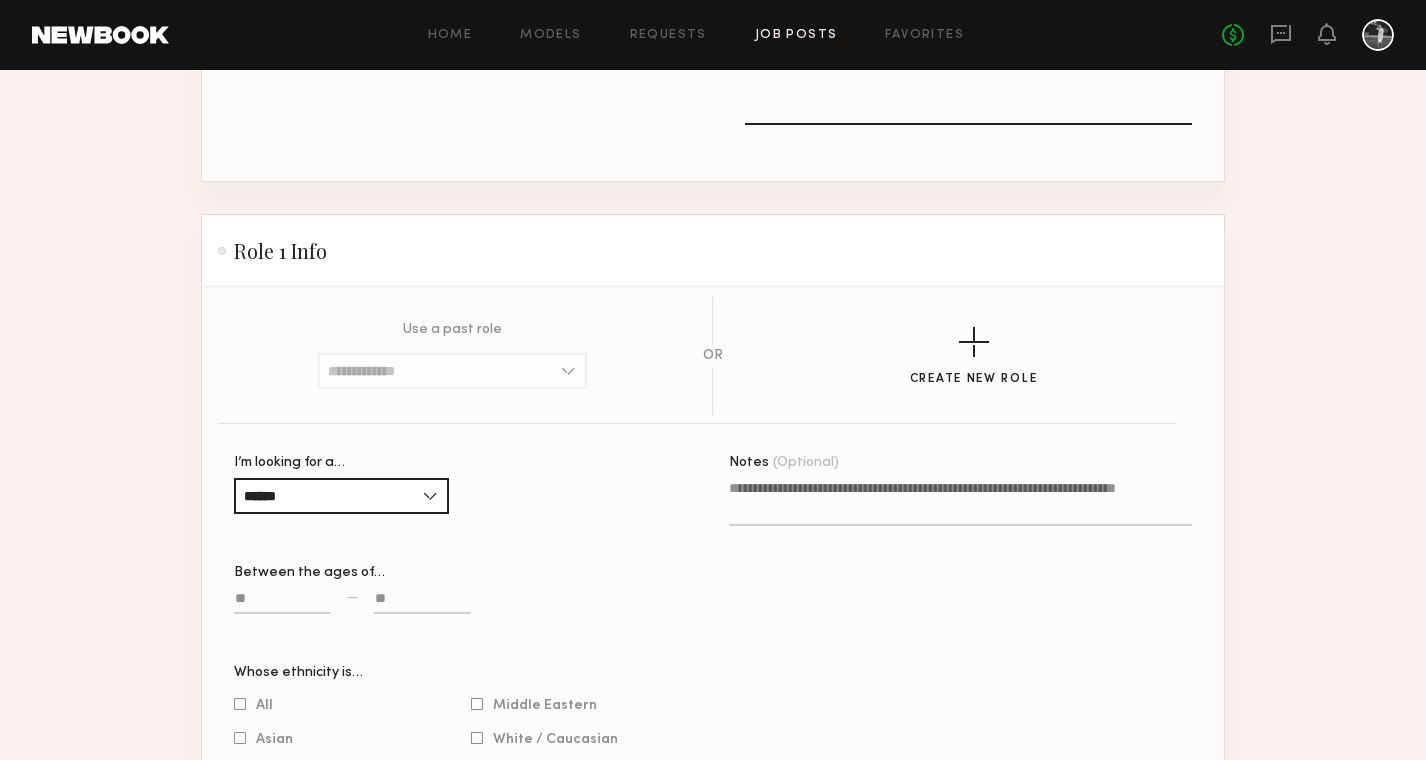 type 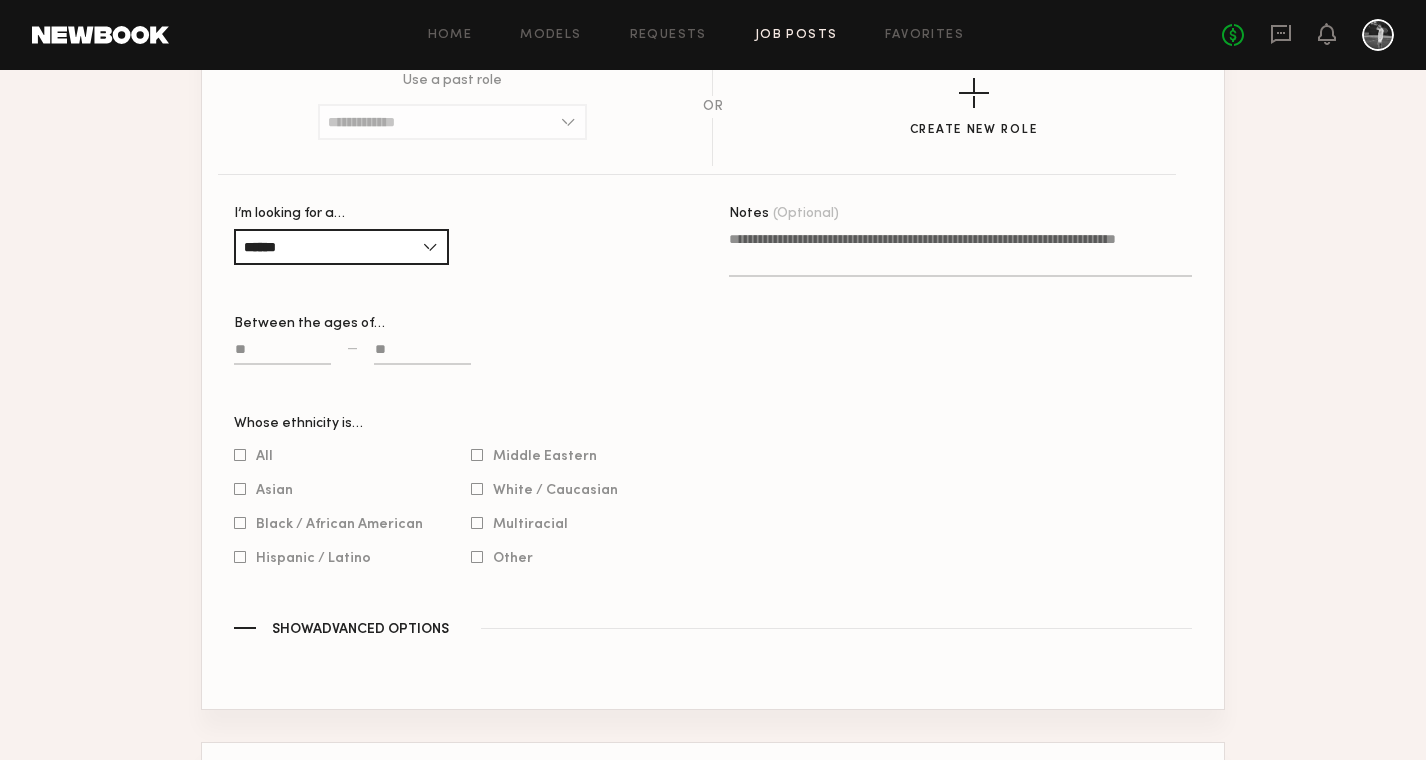scroll, scrollTop: 1239, scrollLeft: 0, axis: vertical 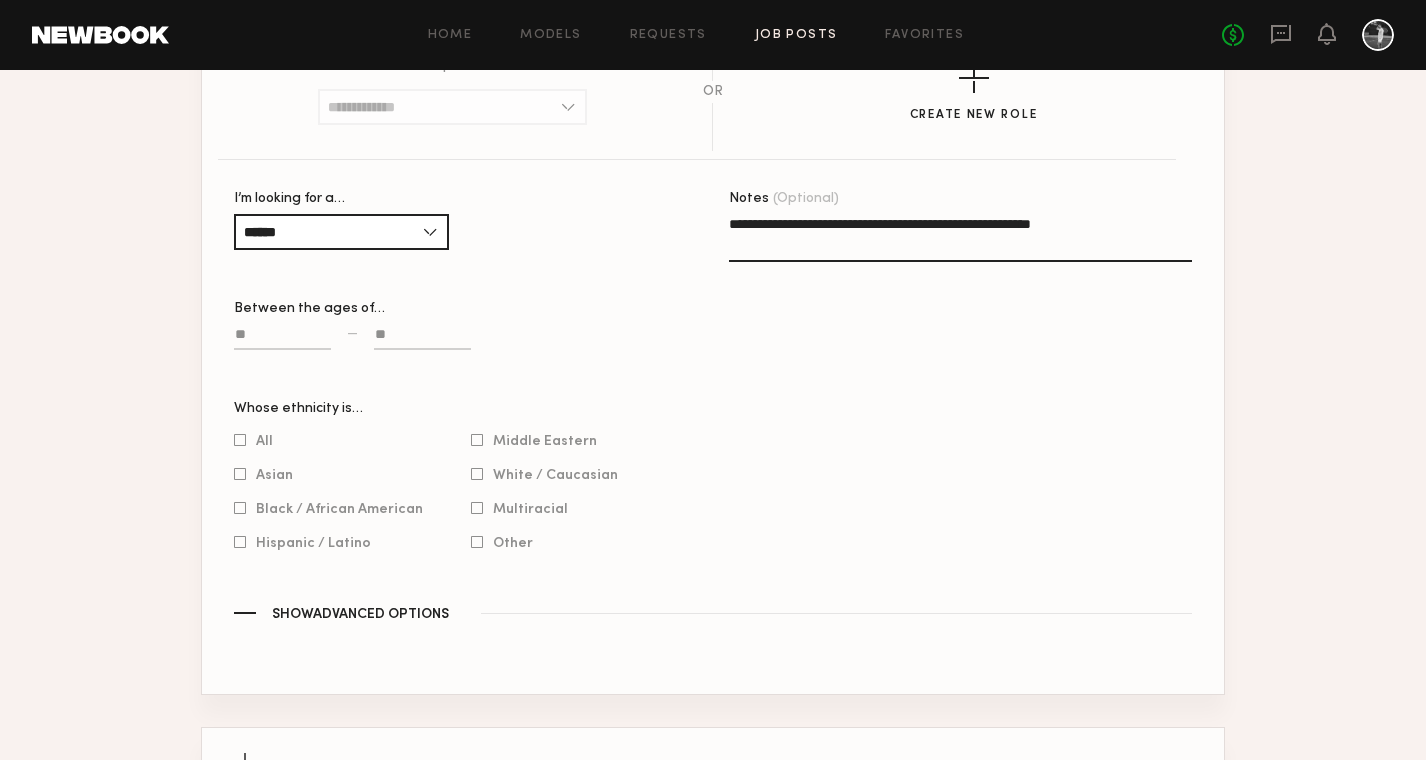type on "**********" 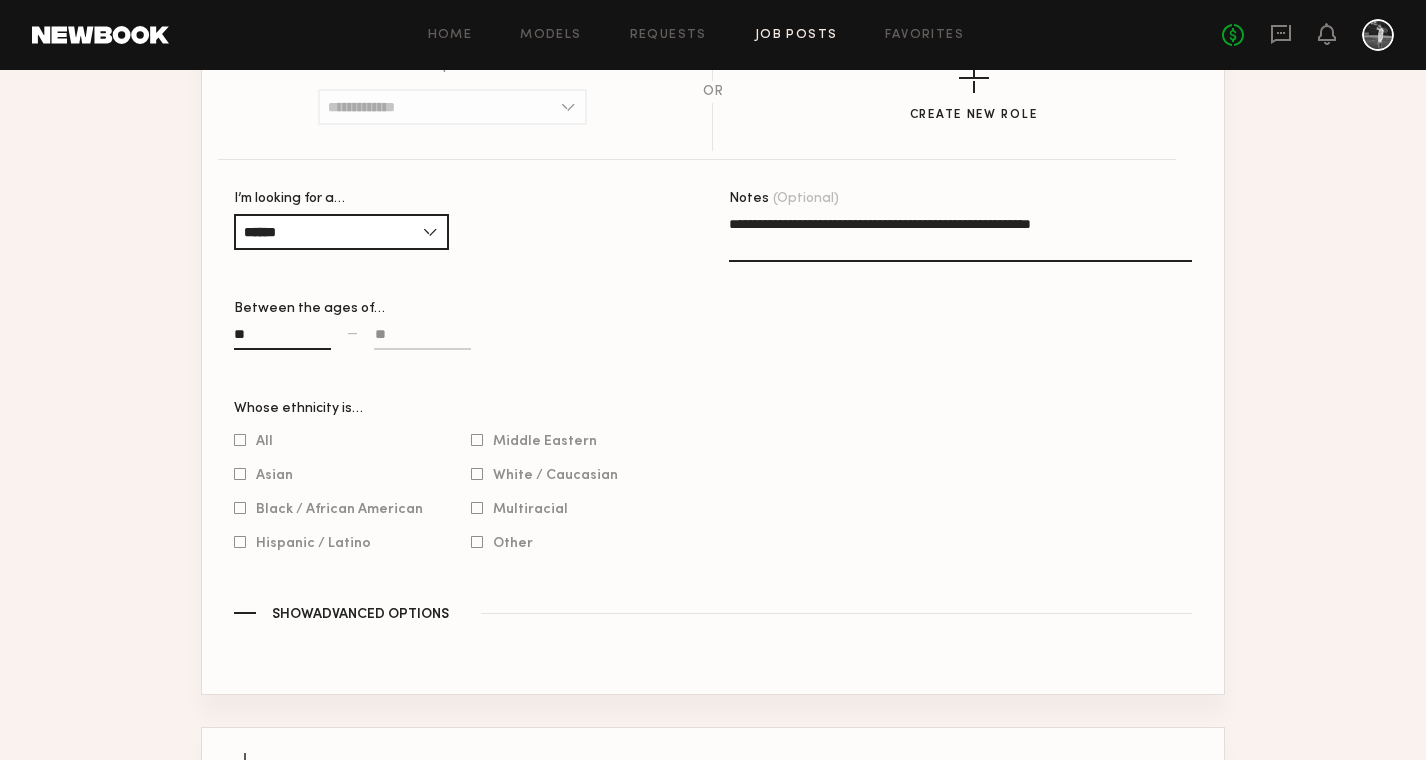 type on "**" 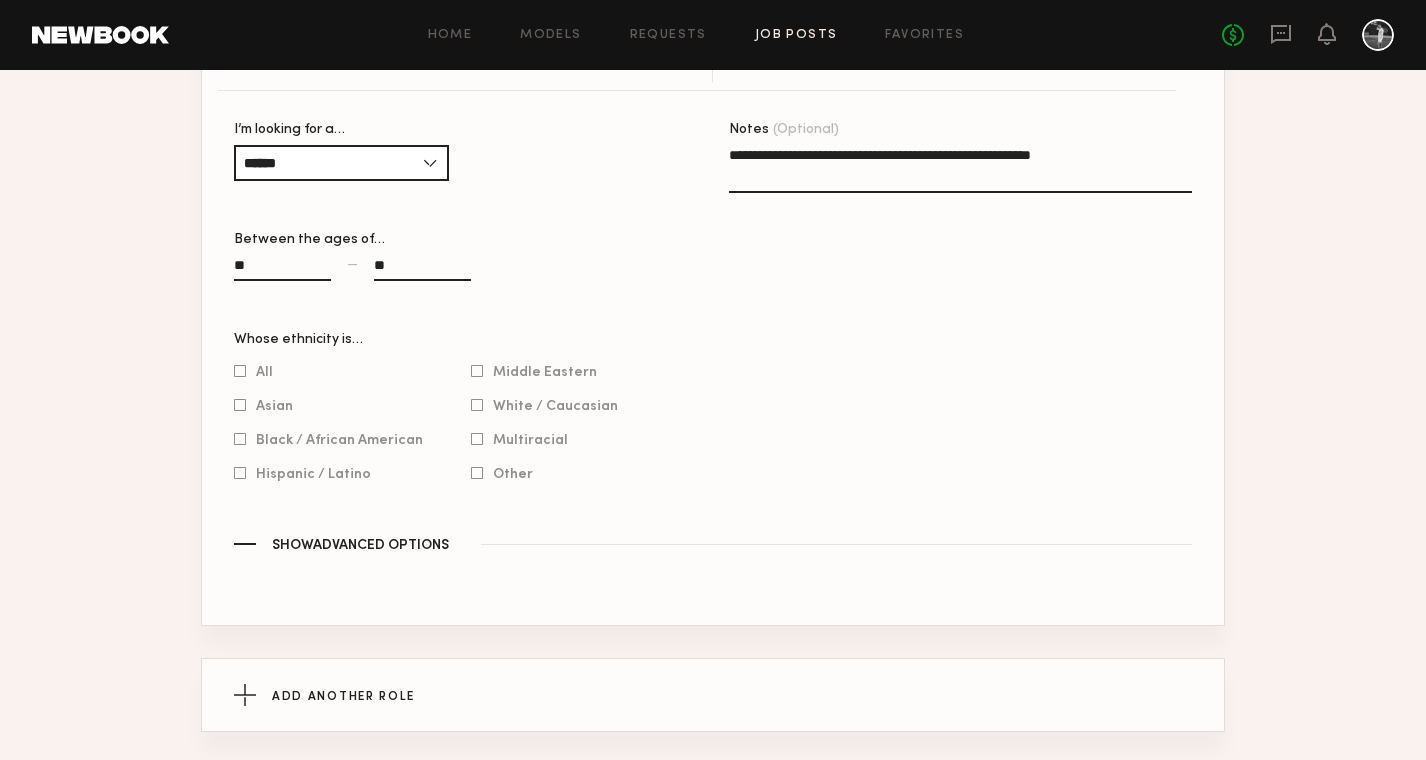 scroll, scrollTop: 1328, scrollLeft: 0, axis: vertical 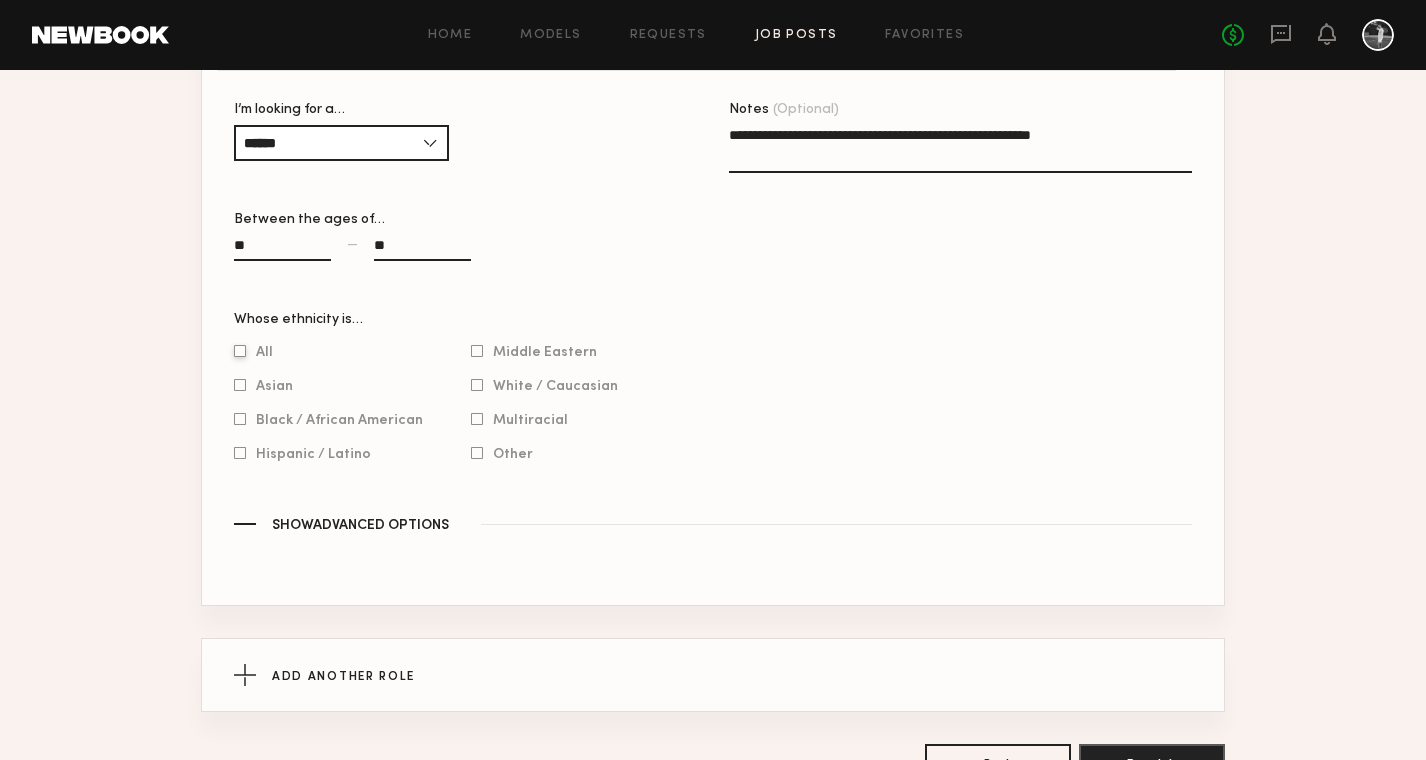 type on "**" 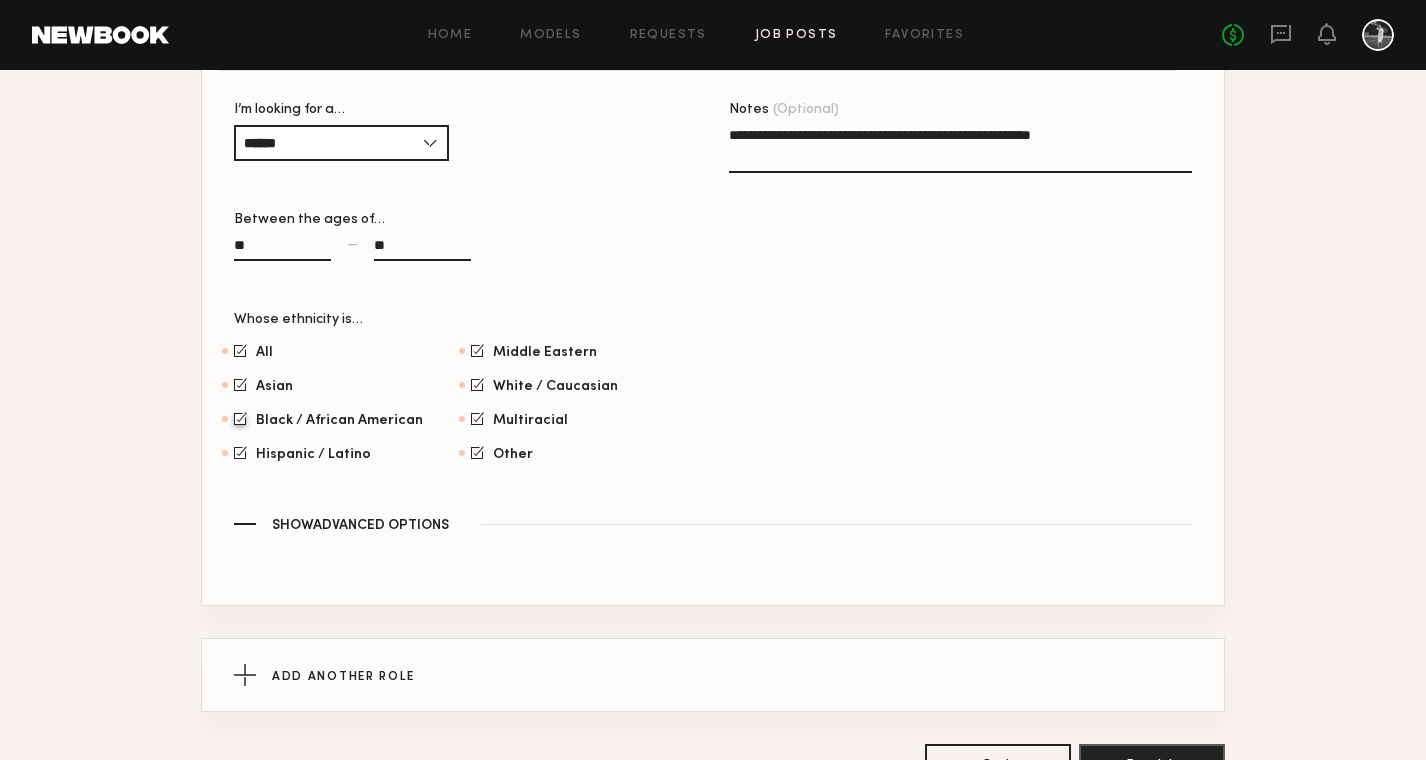 click on "Black / African American" 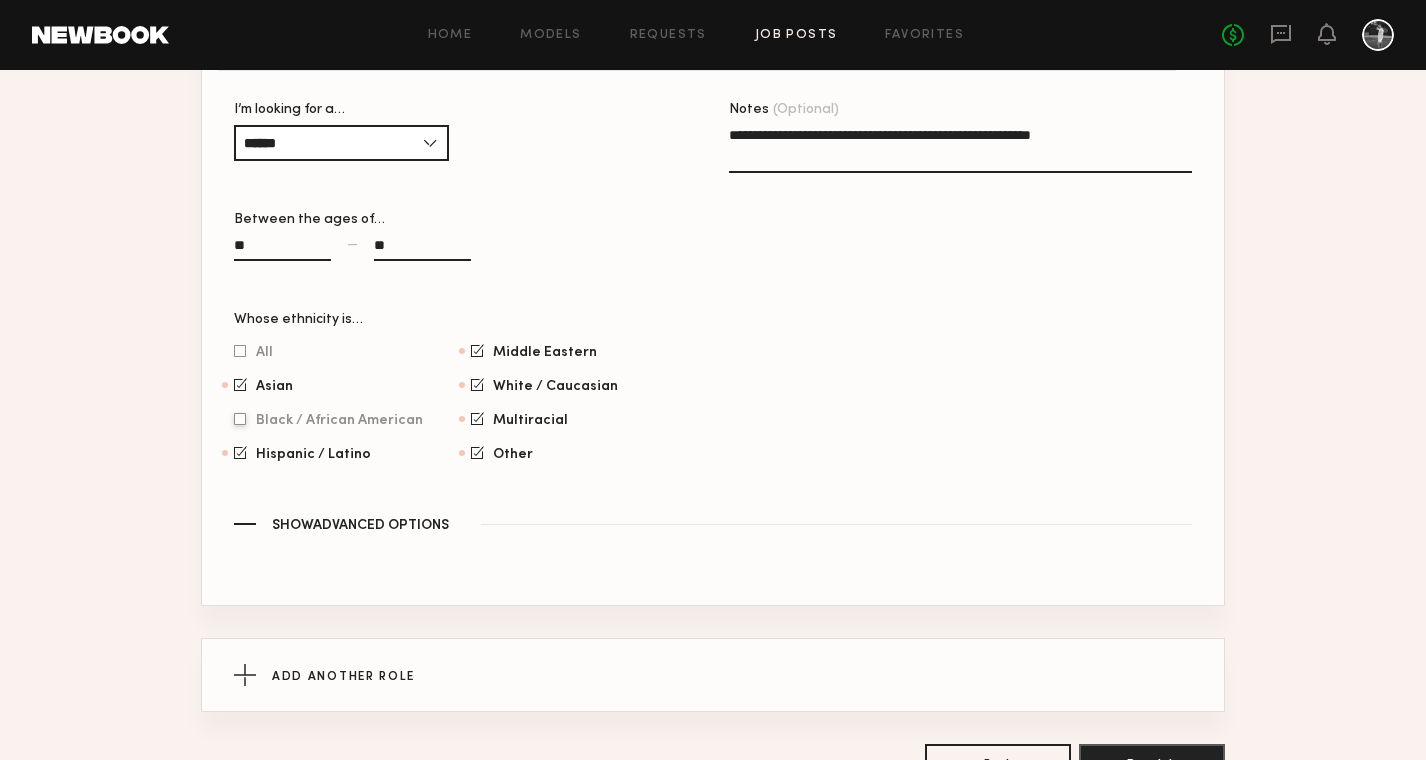click on "Black / African American" 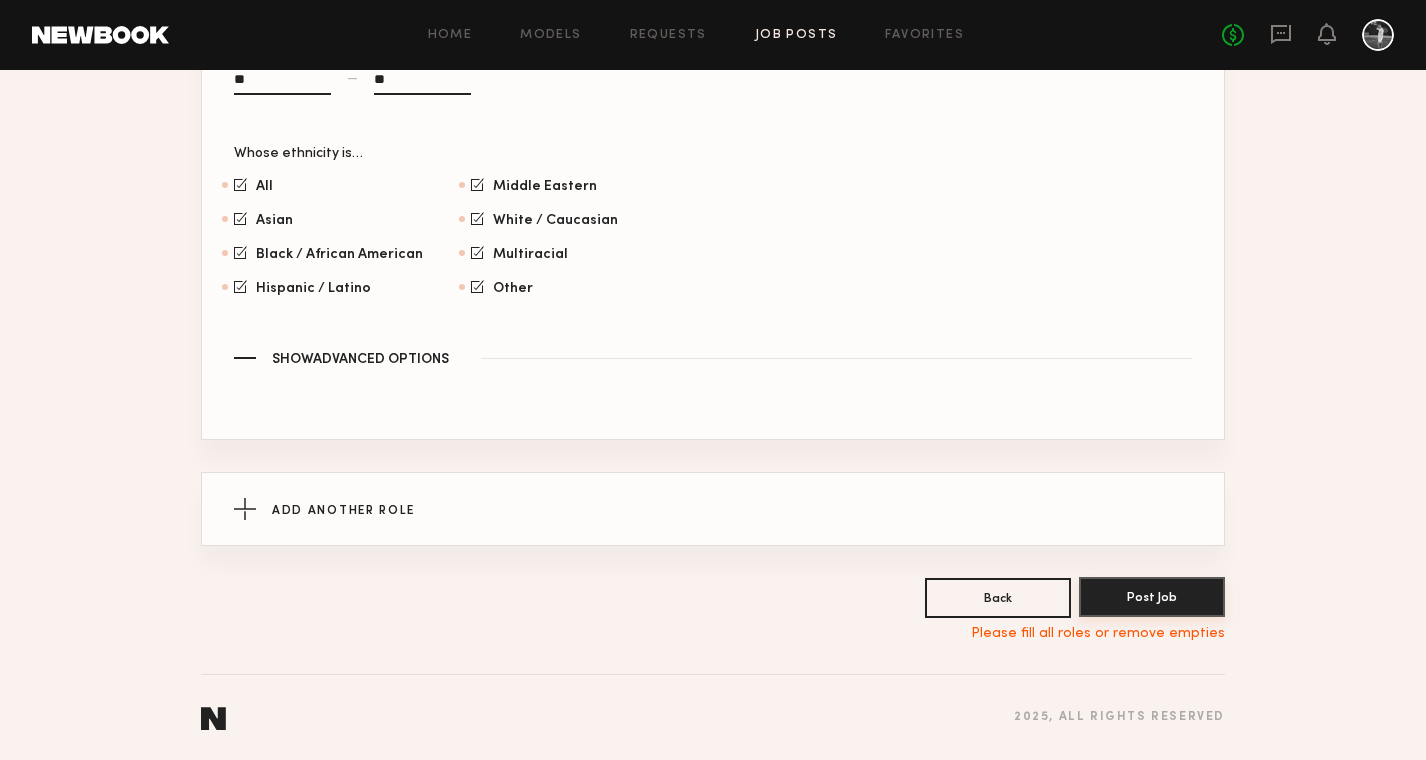 scroll, scrollTop: 1494, scrollLeft: 0, axis: vertical 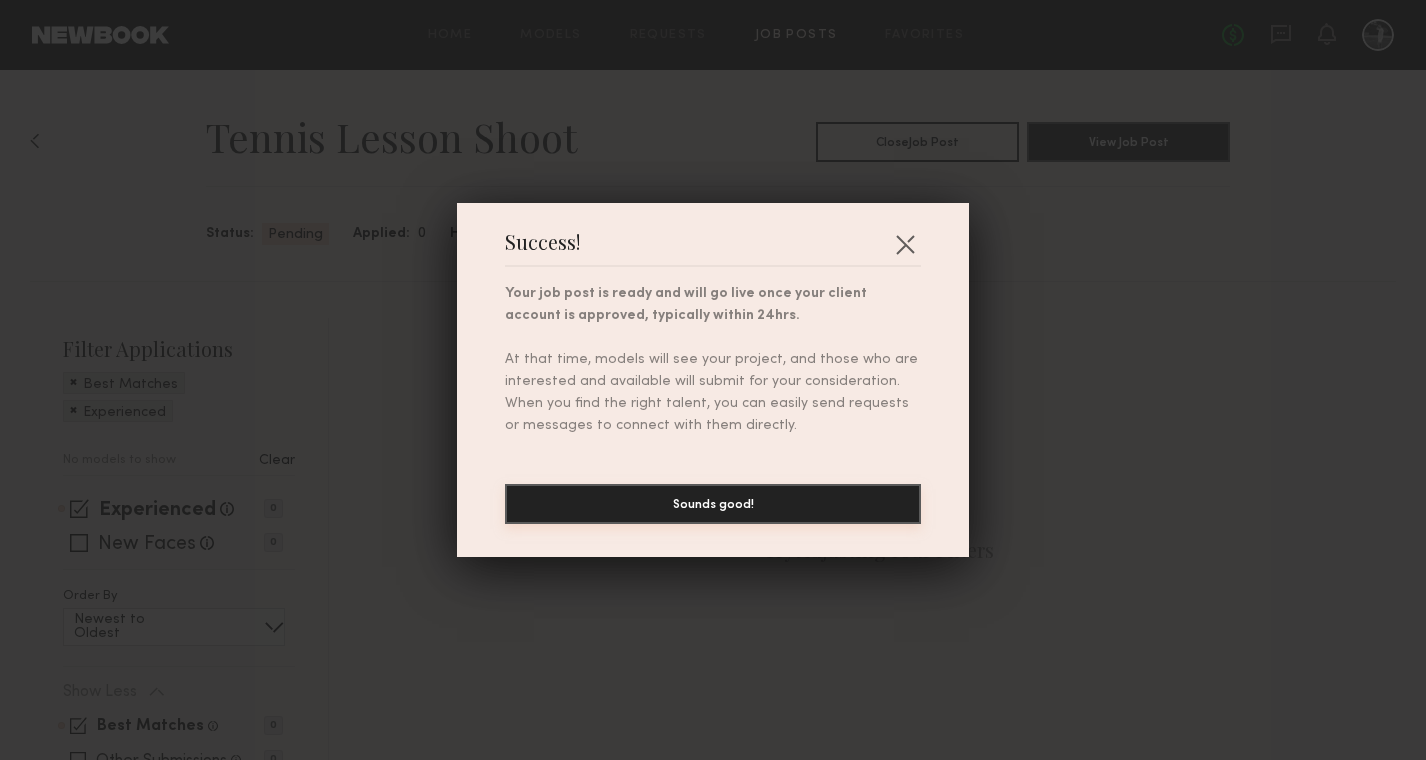 click on "Sounds good!" at bounding box center (713, 504) 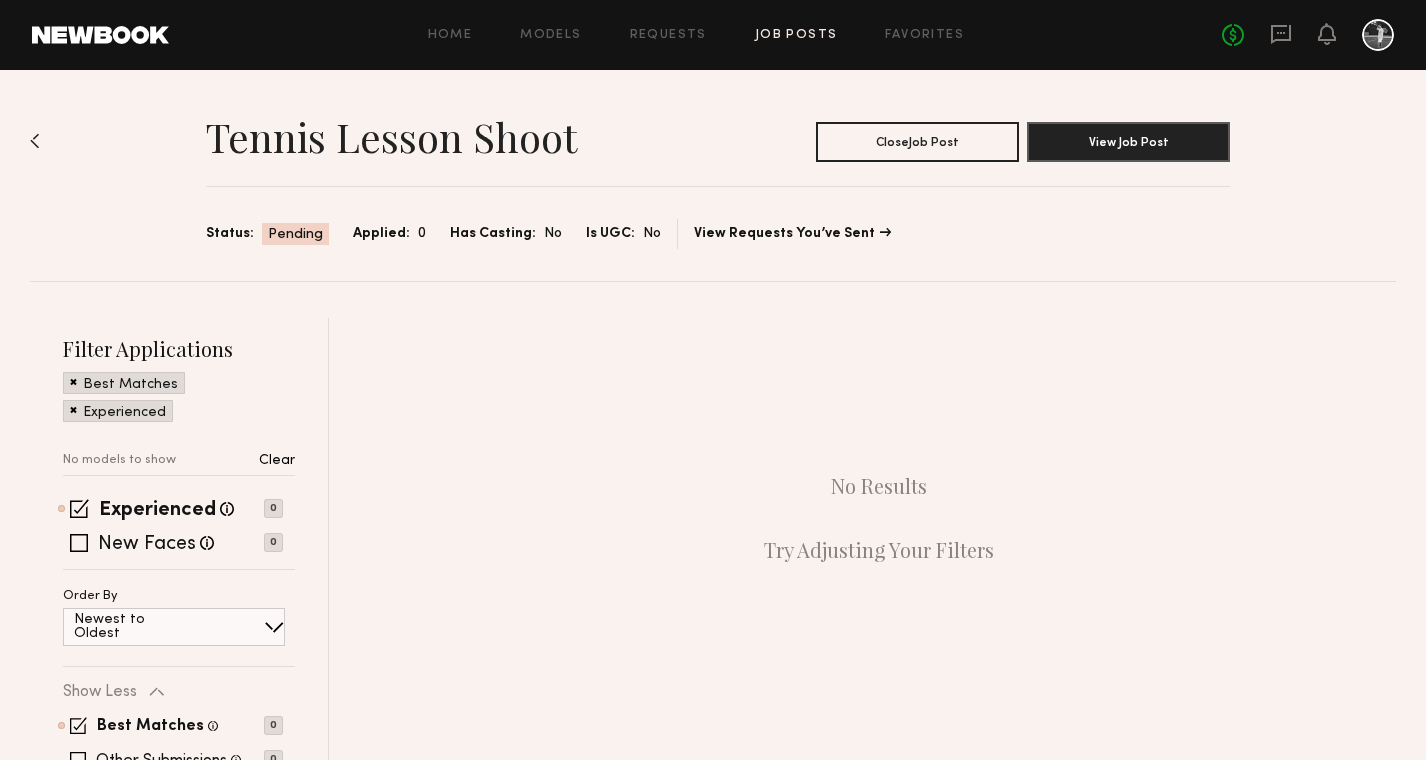 scroll, scrollTop: 0, scrollLeft: 0, axis: both 